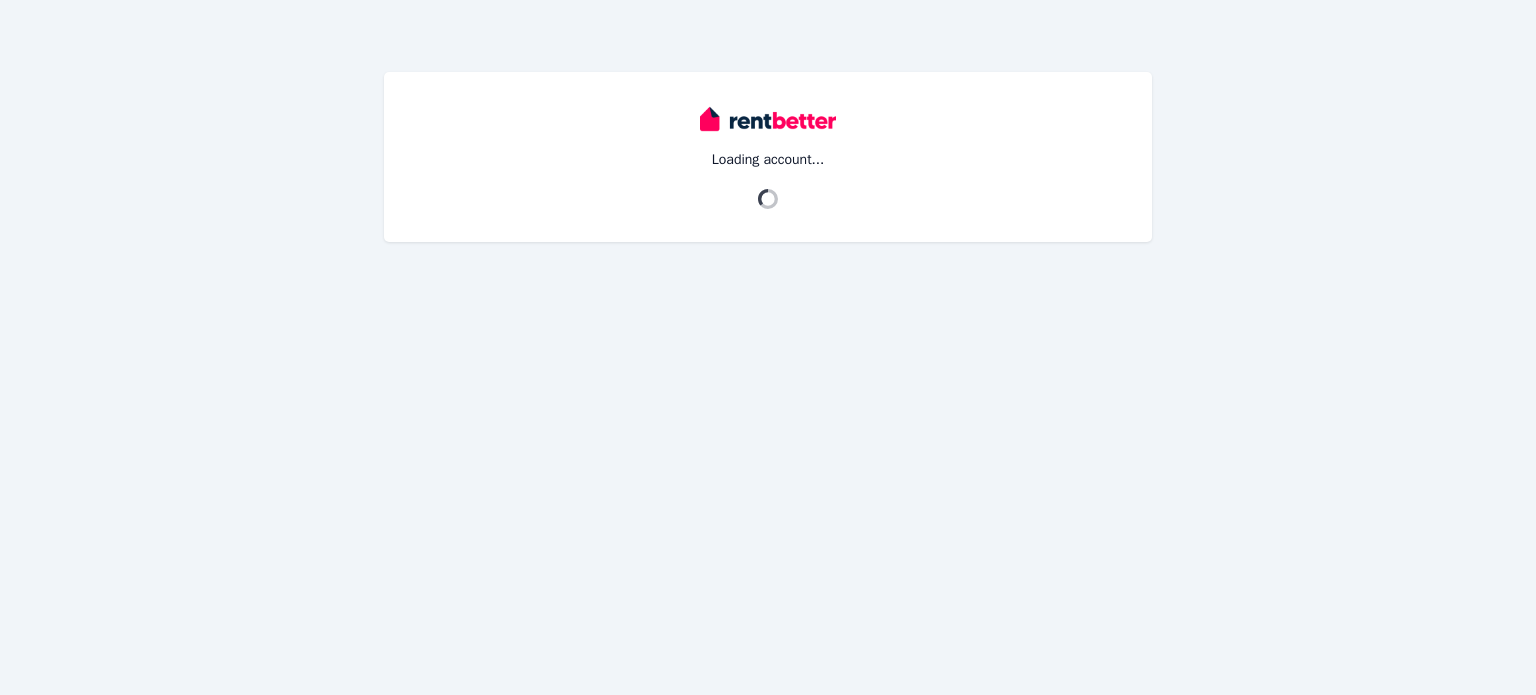 scroll, scrollTop: 0, scrollLeft: 0, axis: both 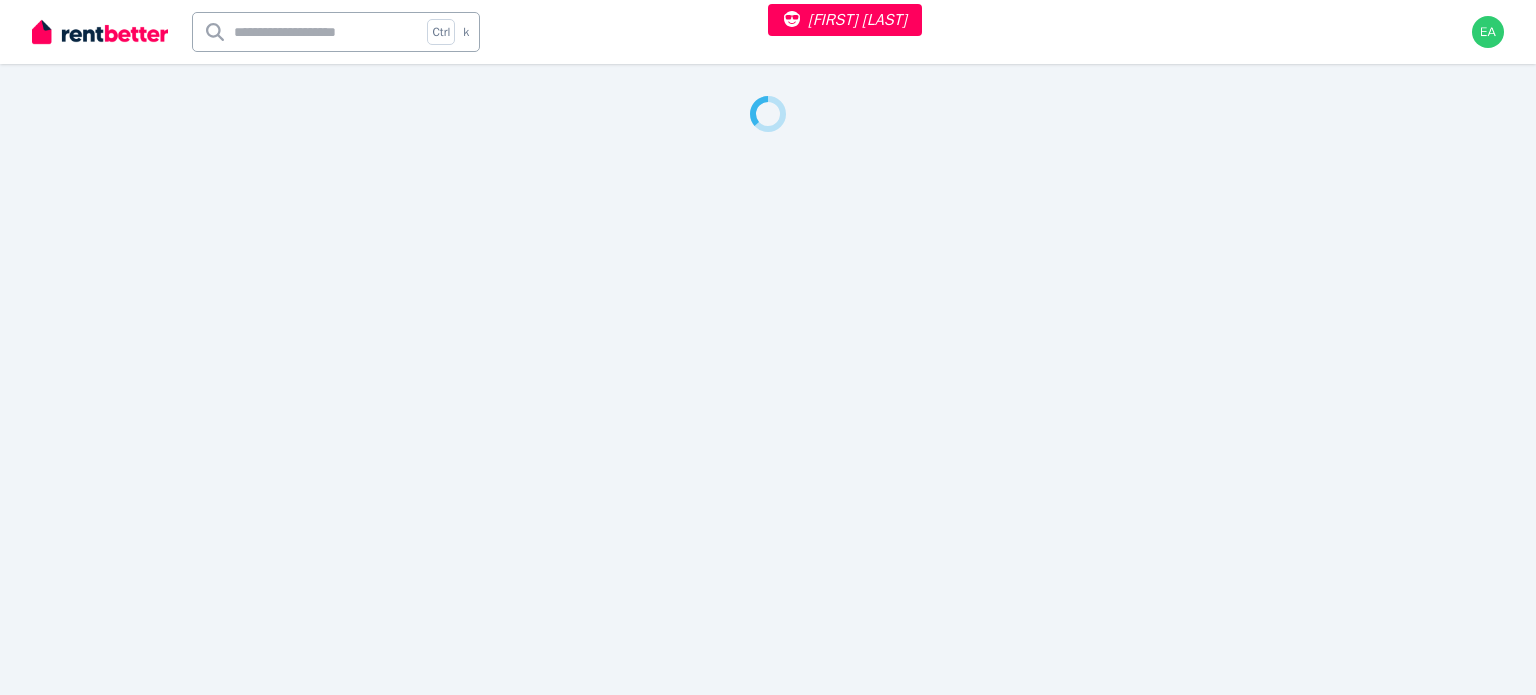 select on "***" 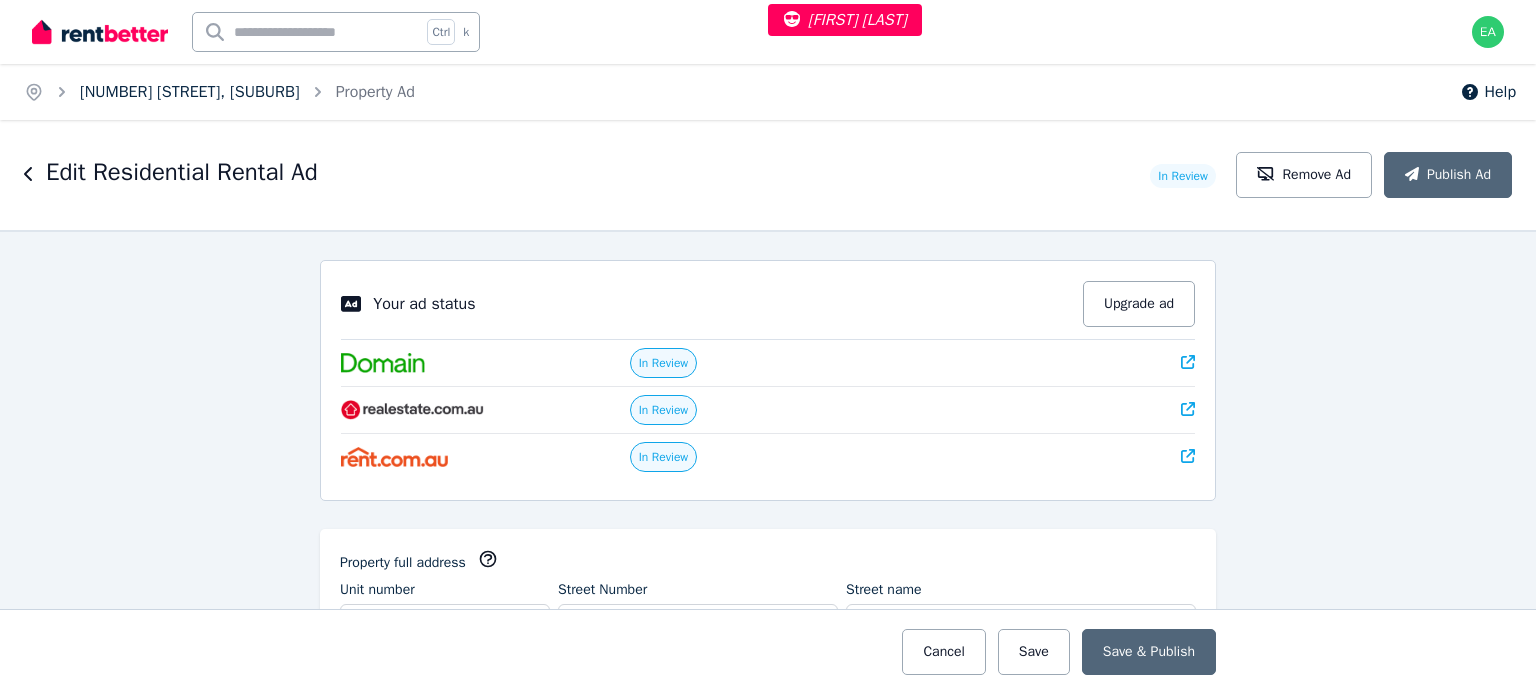 click on "[NUMBER] [STREET], [SUBURB]" at bounding box center [190, 92] 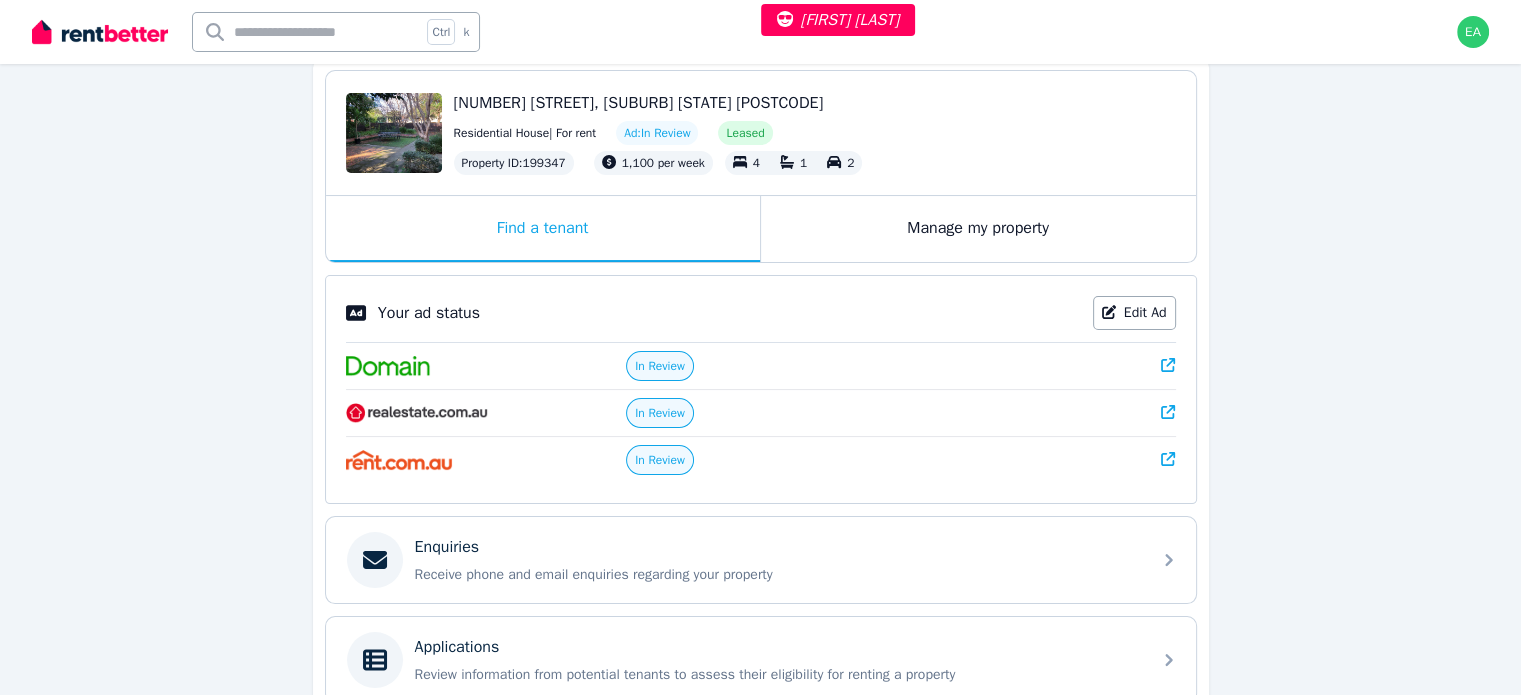scroll, scrollTop: 300, scrollLeft: 0, axis: vertical 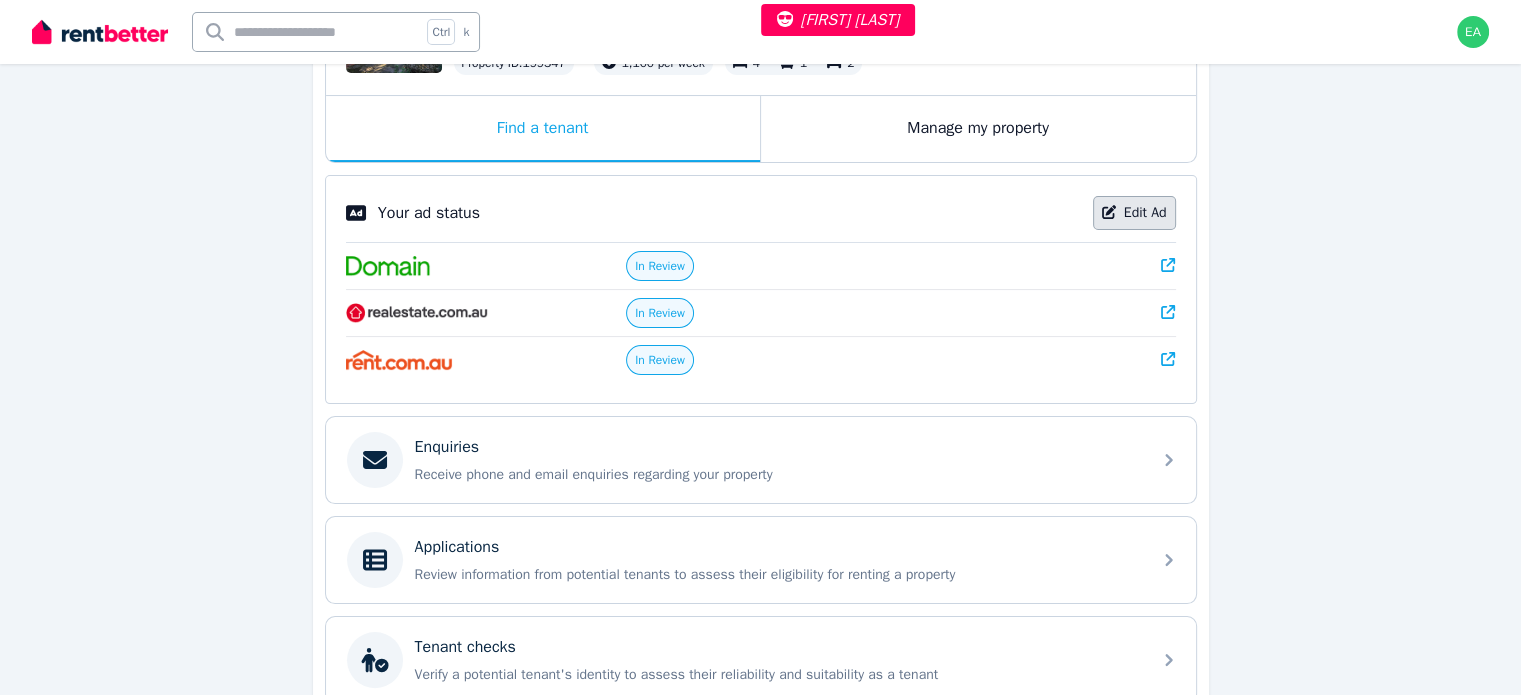 click on "Edit Ad" at bounding box center (1134, 213) 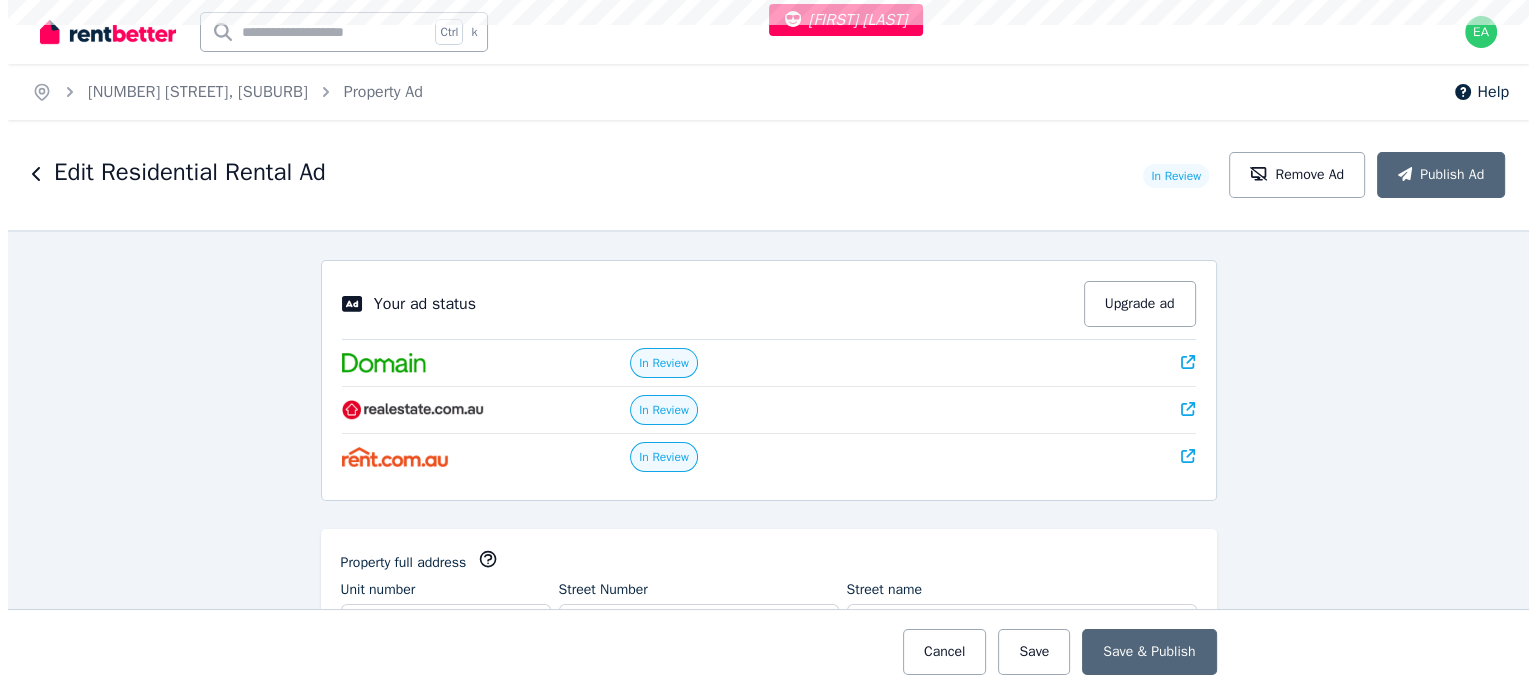 scroll, scrollTop: 0, scrollLeft: 0, axis: both 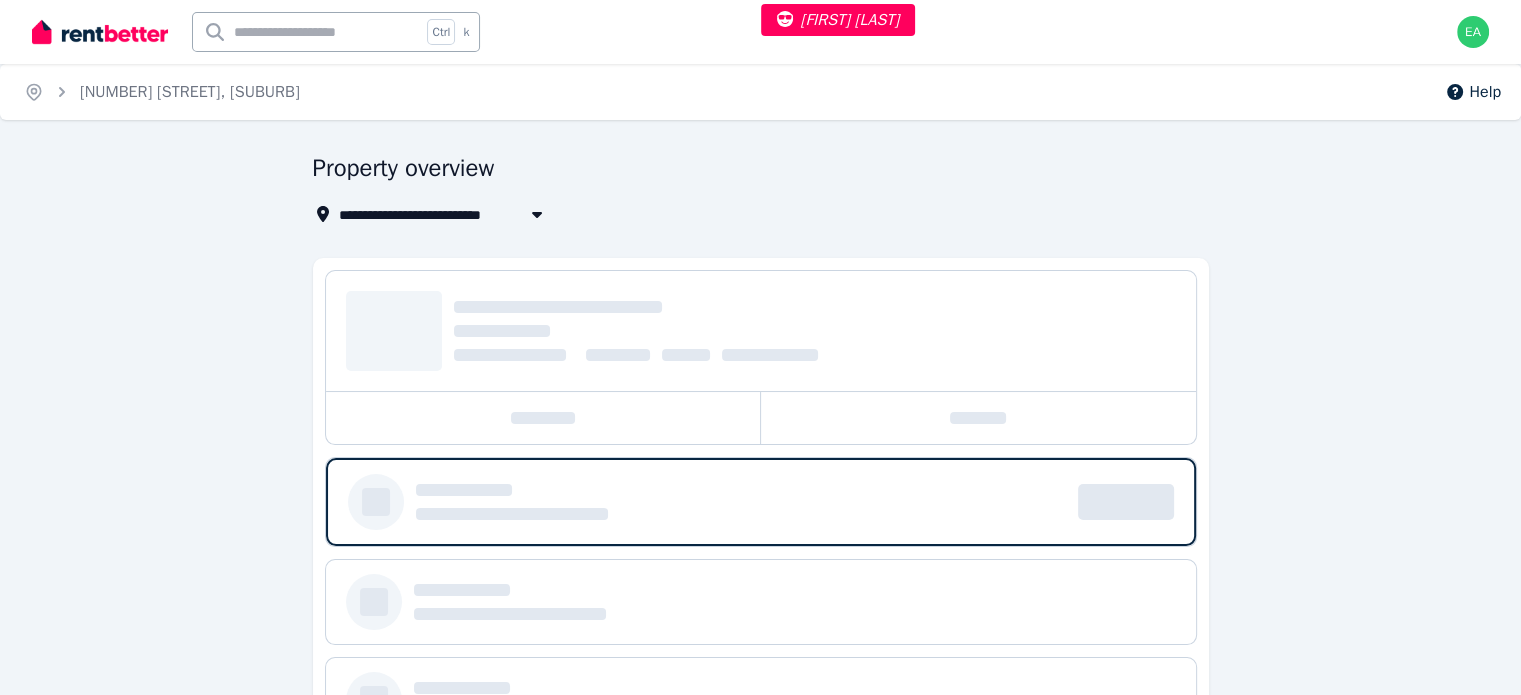 select on "***" 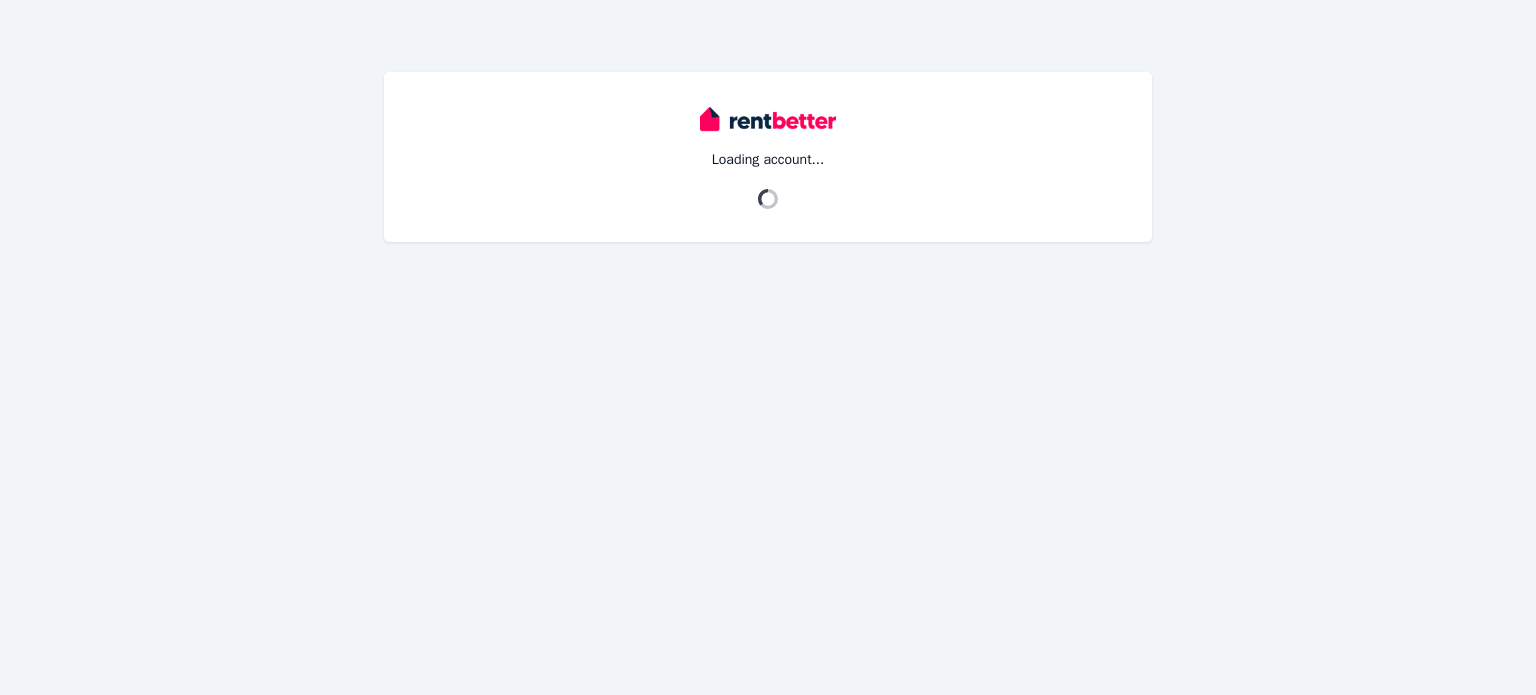 scroll, scrollTop: 0, scrollLeft: 0, axis: both 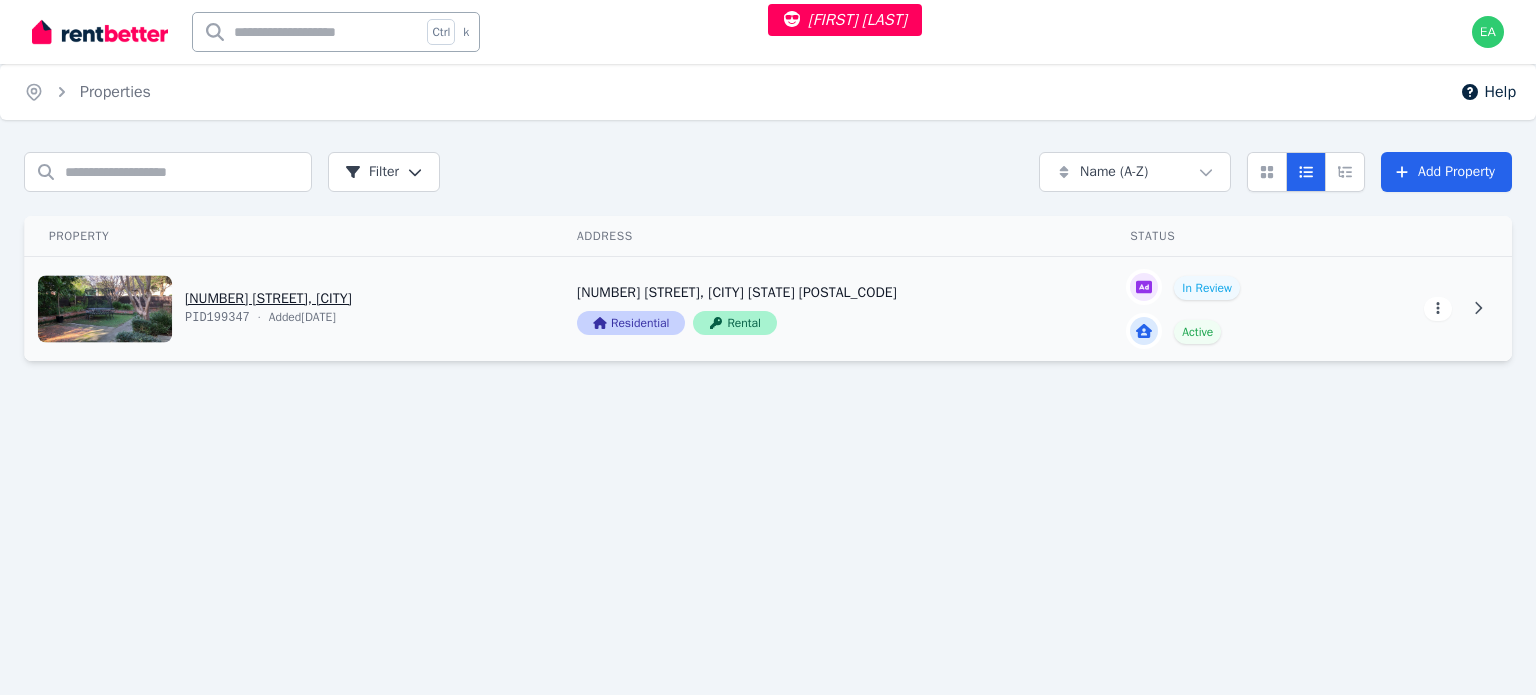 click on "David Bradshaw Open main menu Ctrl k Open user menu Home Properties Help Search properties Filter Name (A-Z) Add Property Property Address Status Actions 11 Nagle Avenue, Elsternwick PID  199347 · Added  27/03/2022 11 Nagle Avenue, Elsternwick VIC 3185 Residential Rental In Review Active View property details 11 Nagle Avenue, Elsternwick VIC 3185 Residential Rental View property details In Review Active View property details View property details" at bounding box center (768, 347) 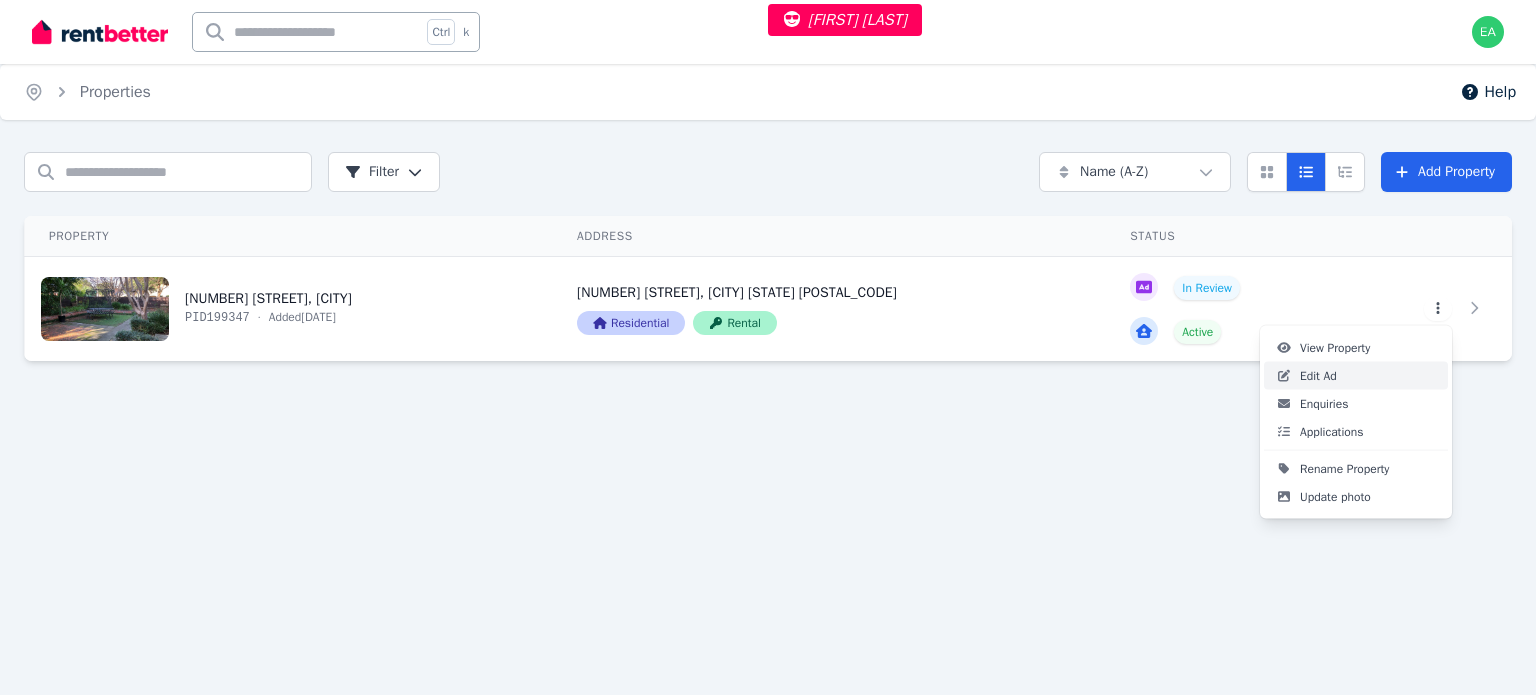 click on "Edit Ad" at bounding box center [1318, 376] 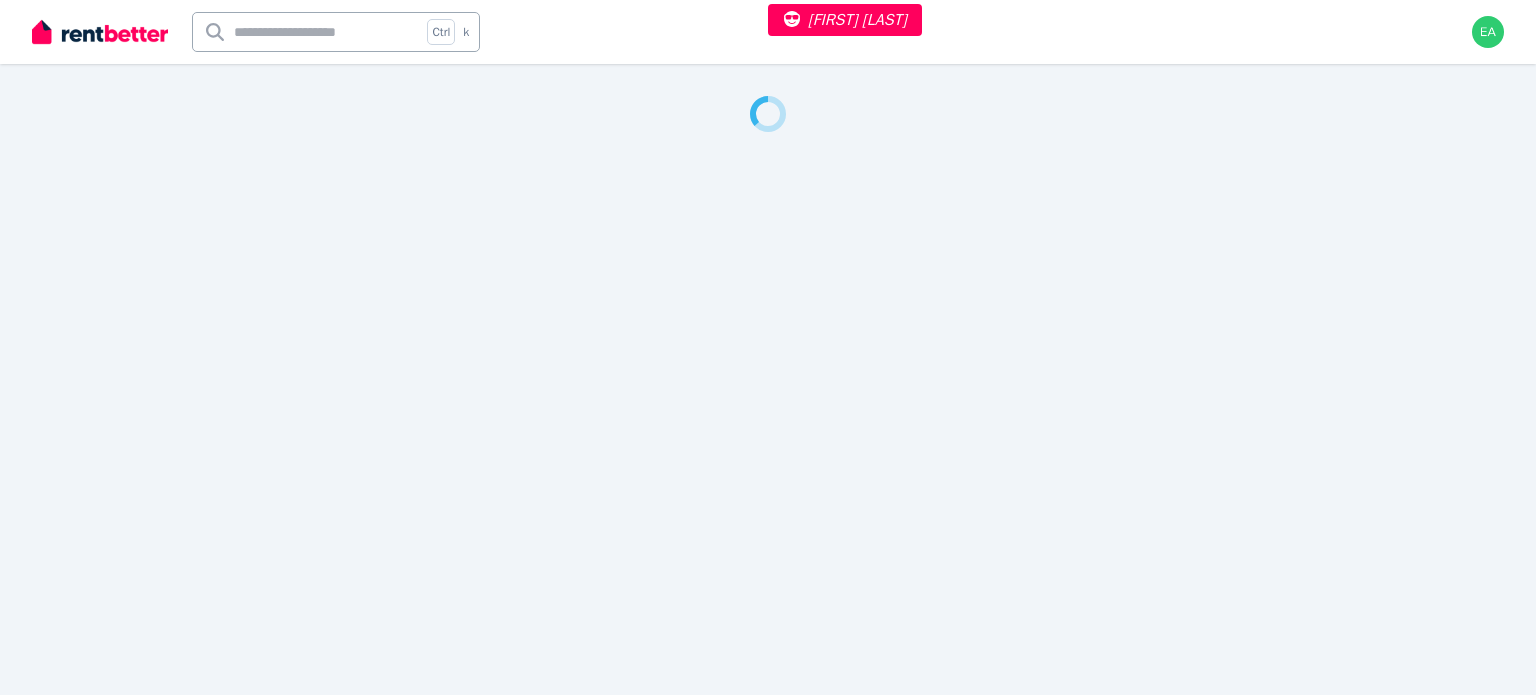 select on "***" 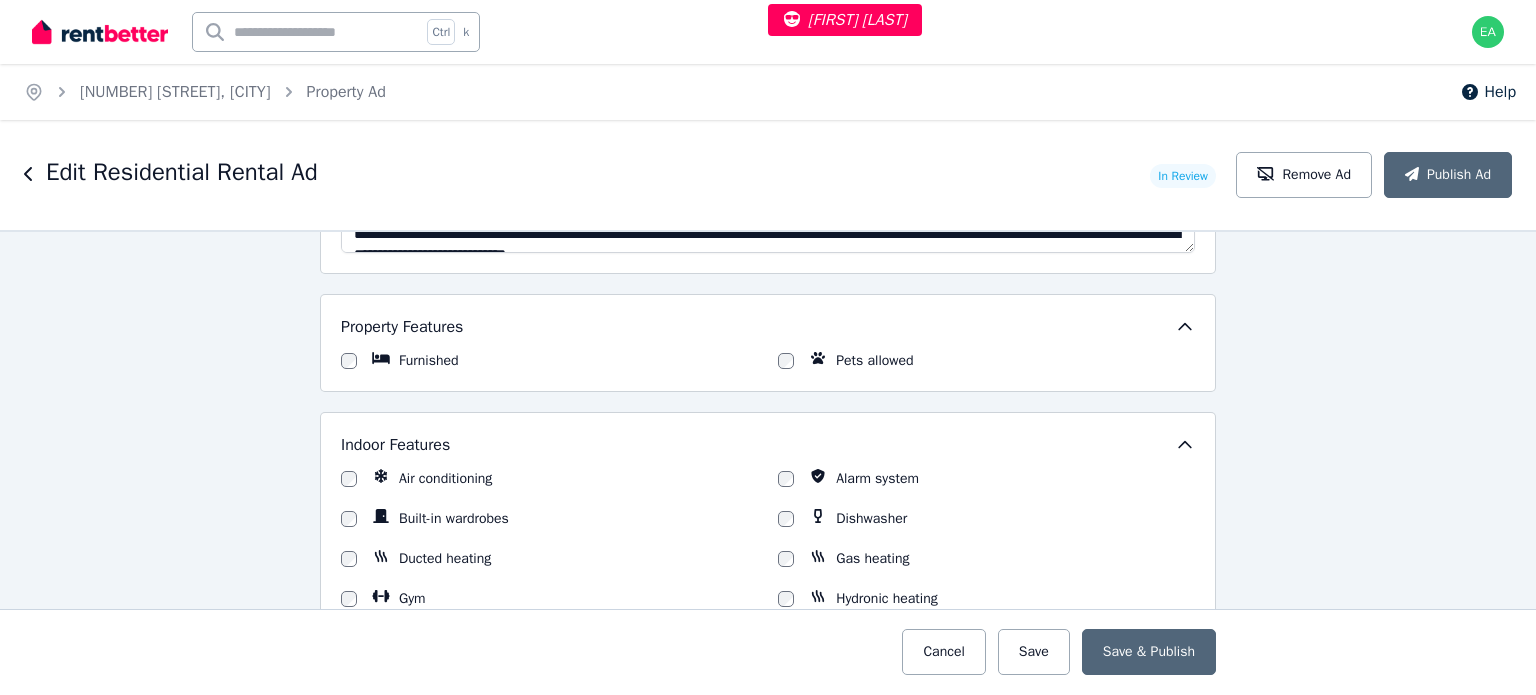scroll, scrollTop: 1060, scrollLeft: 0, axis: vertical 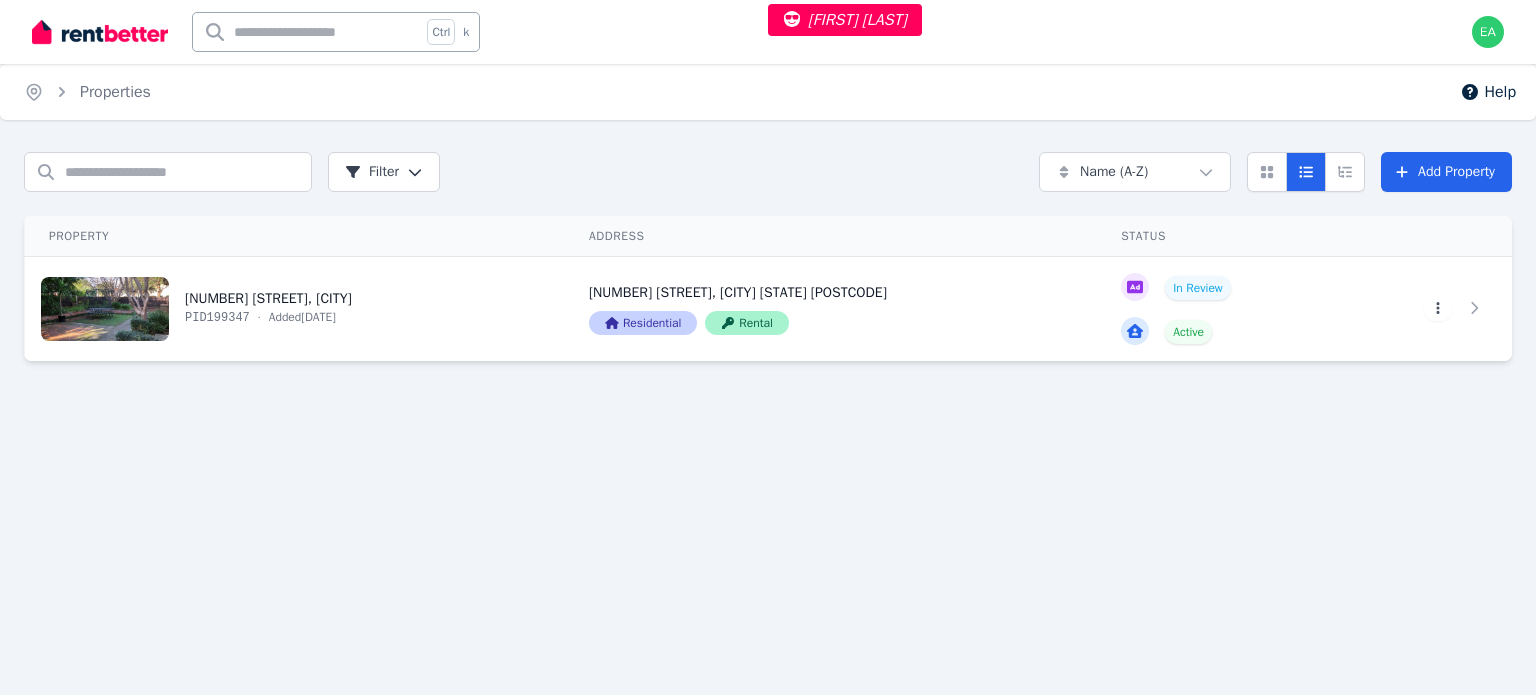 drag, startPoint x: 1530, startPoint y: 282, endPoint x: 1528, endPoint y: 389, distance: 107.01869 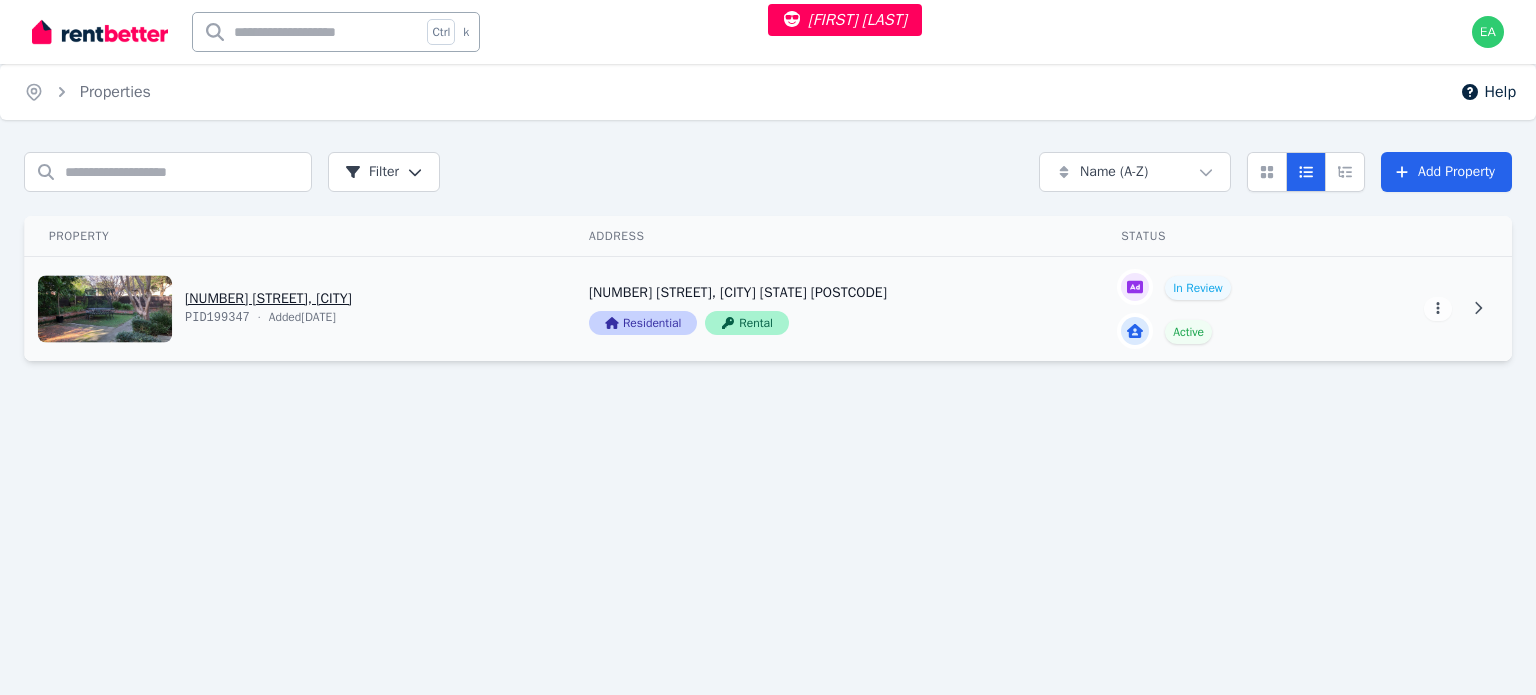 click on "View property details" at bounding box center [1218, 309] 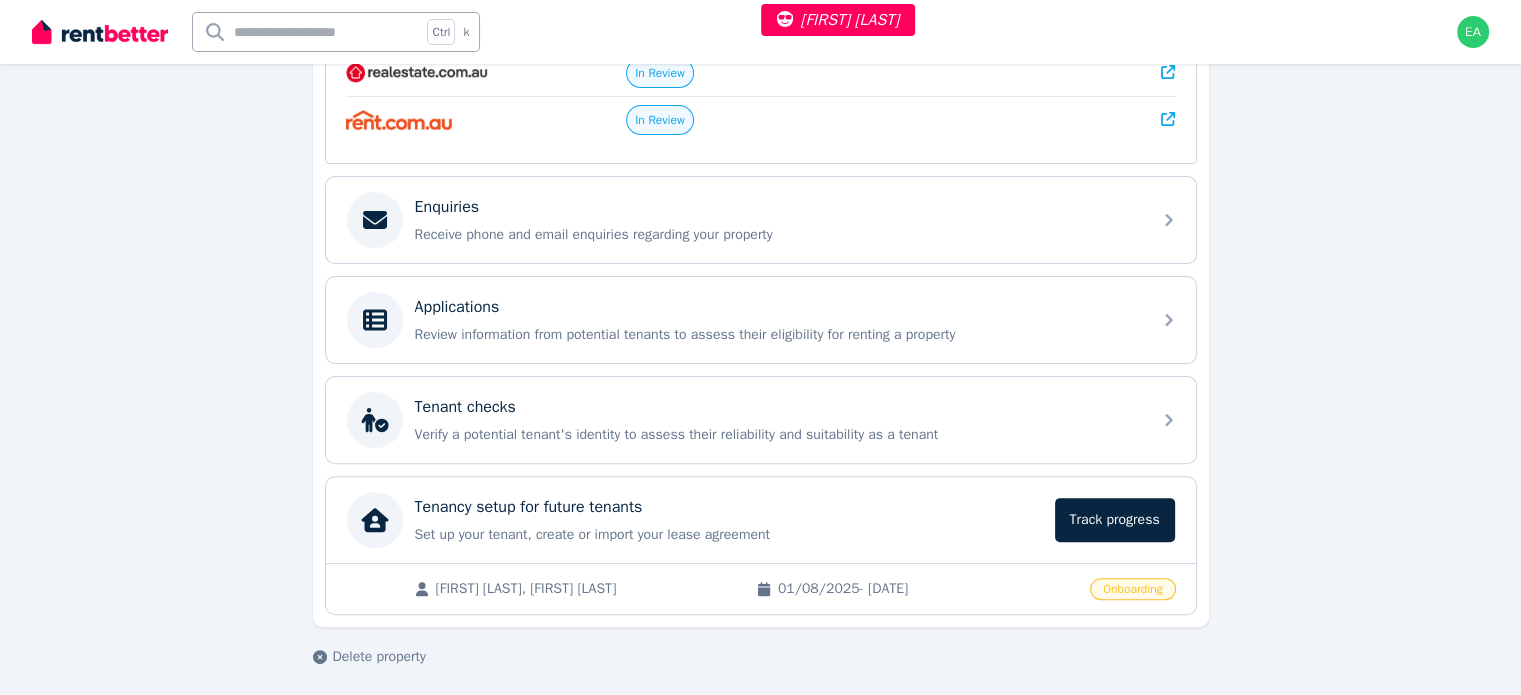 scroll, scrollTop: 340, scrollLeft: 0, axis: vertical 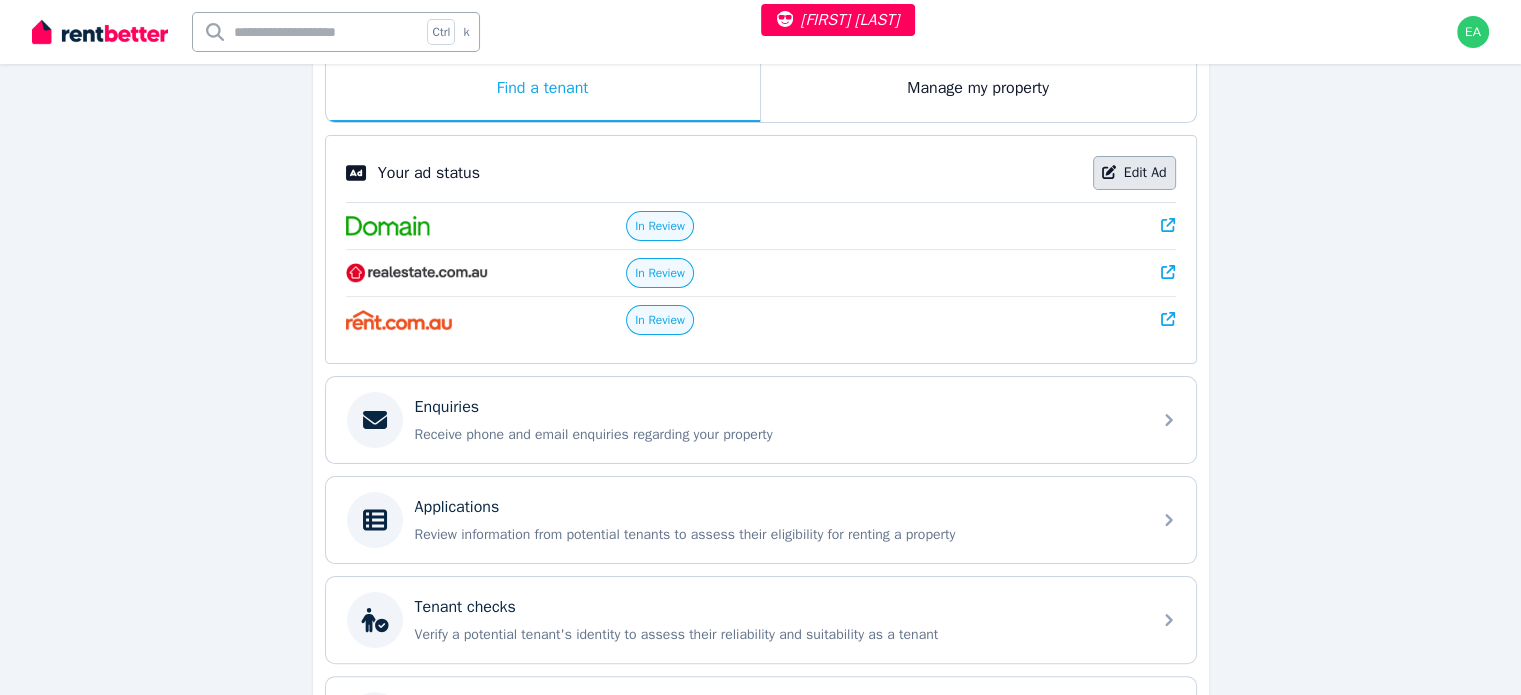 click on "Edit Ad" at bounding box center [1134, 173] 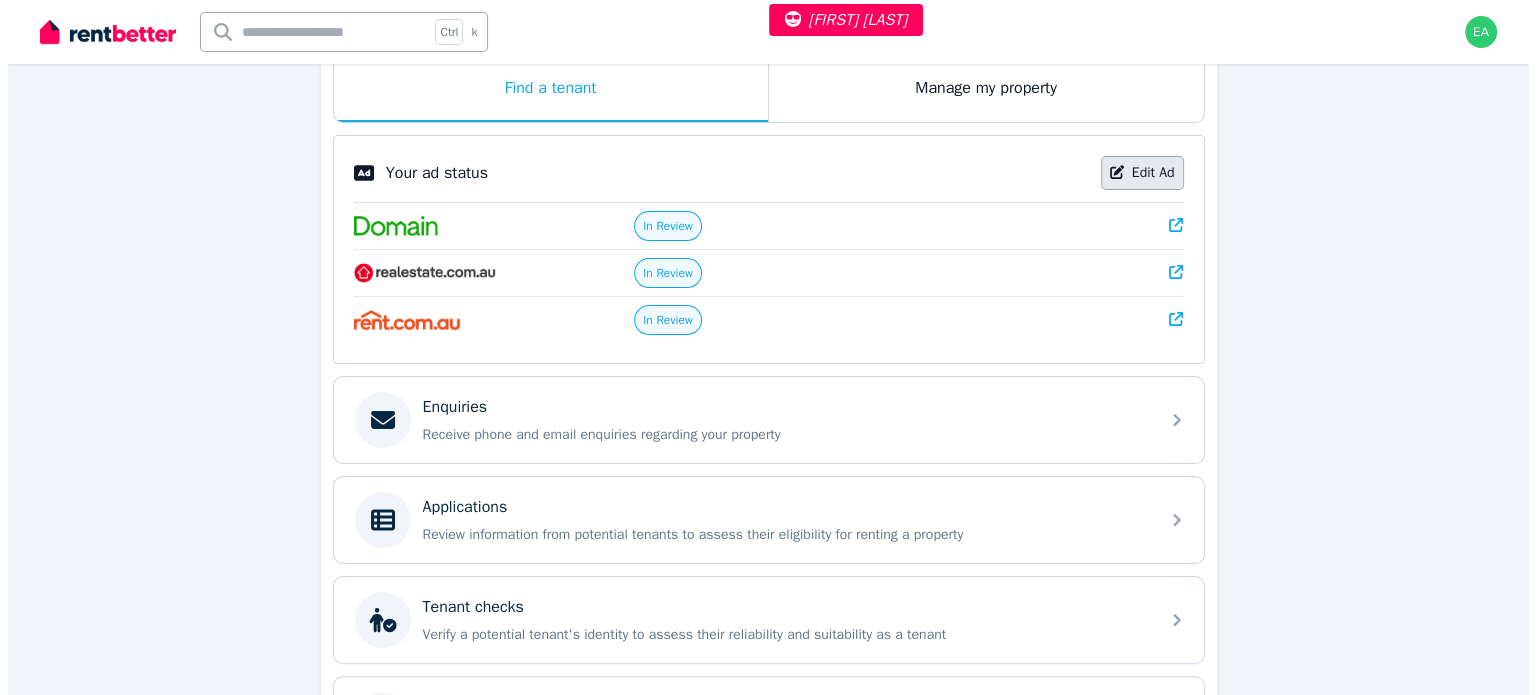 scroll, scrollTop: 0, scrollLeft: 0, axis: both 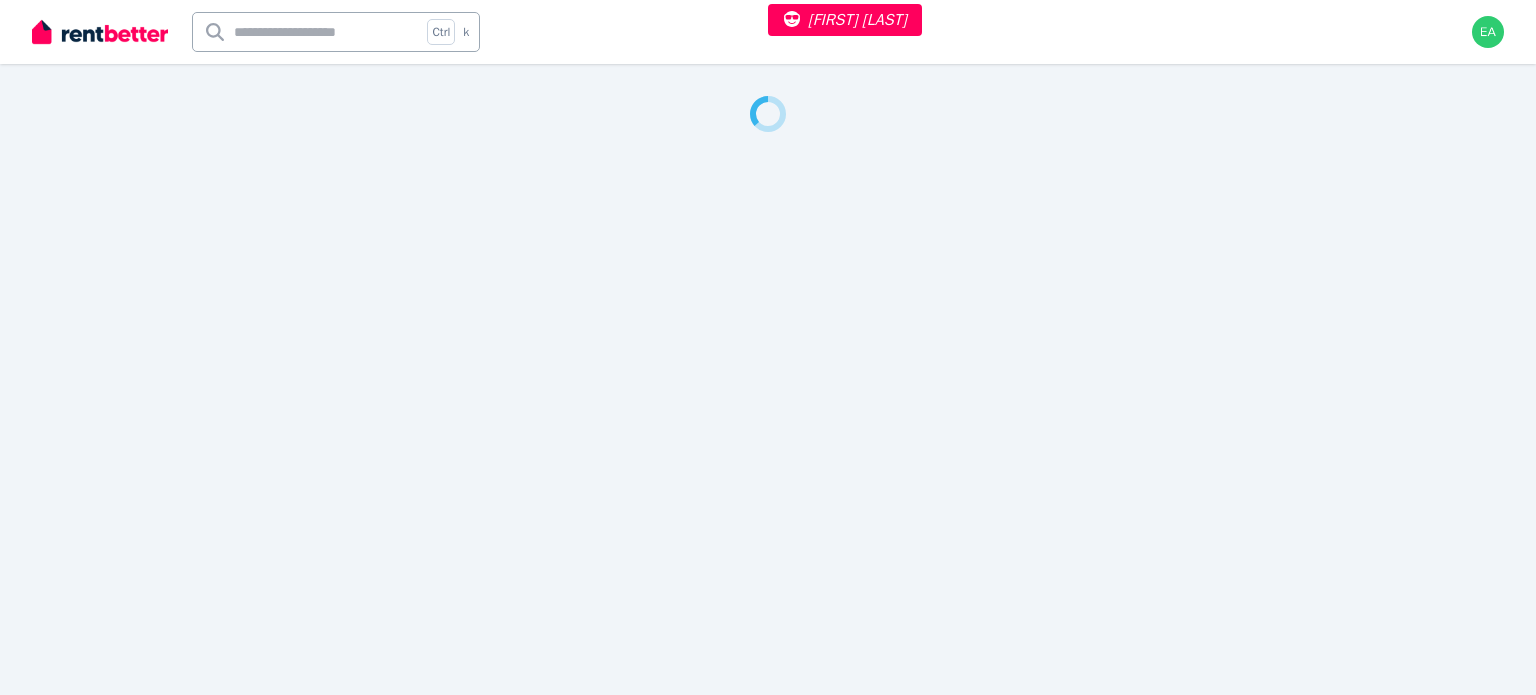 select on "***" 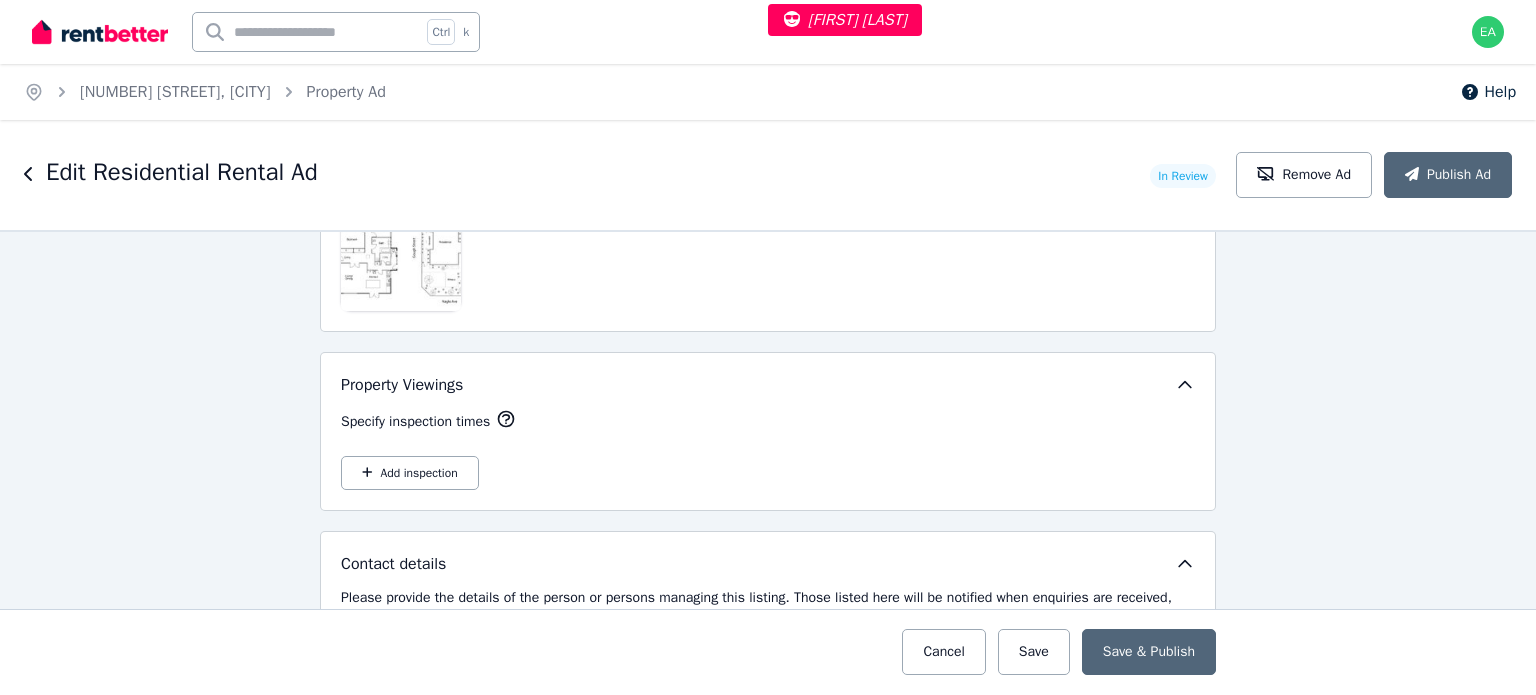 scroll, scrollTop: 3260, scrollLeft: 0, axis: vertical 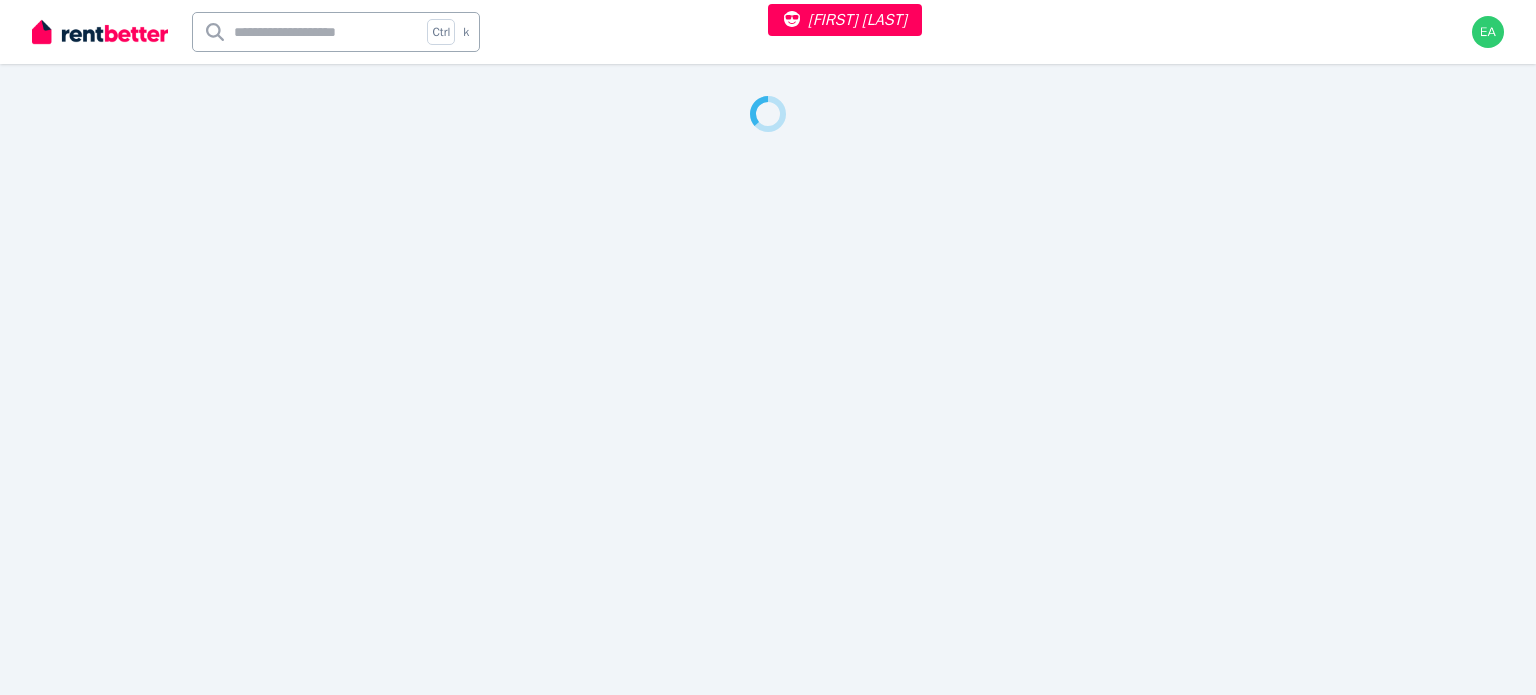 select on "***" 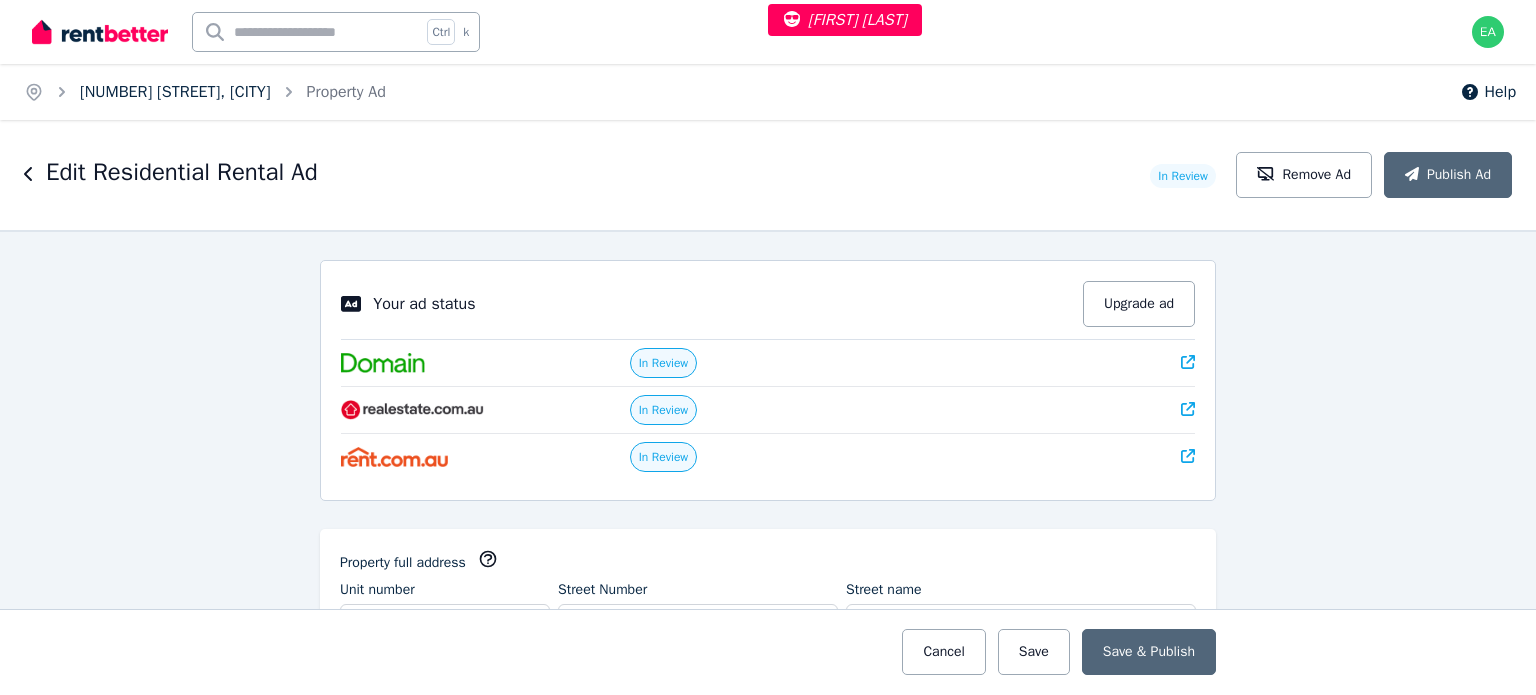 click on "[NUMBER] [STREET], [CITY]" at bounding box center [175, 92] 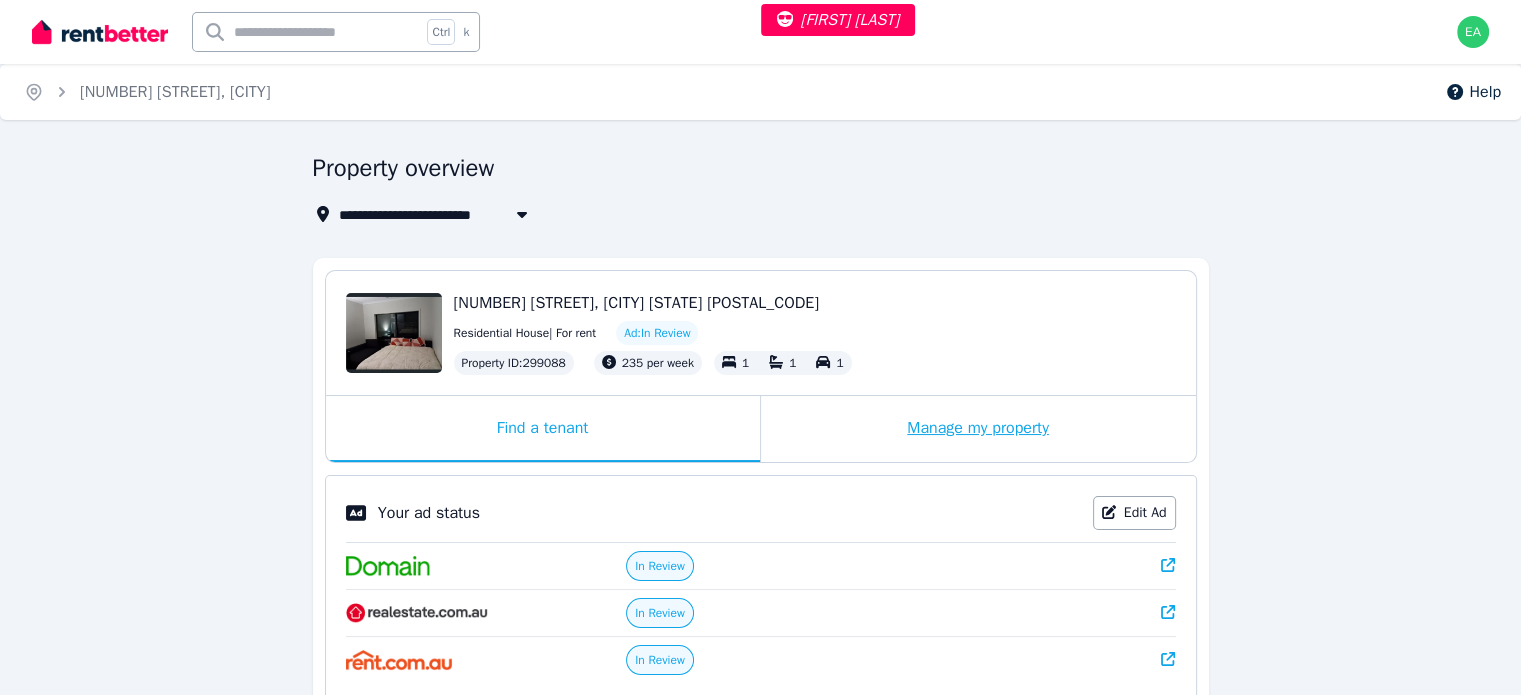click on "Manage my property" at bounding box center [978, 429] 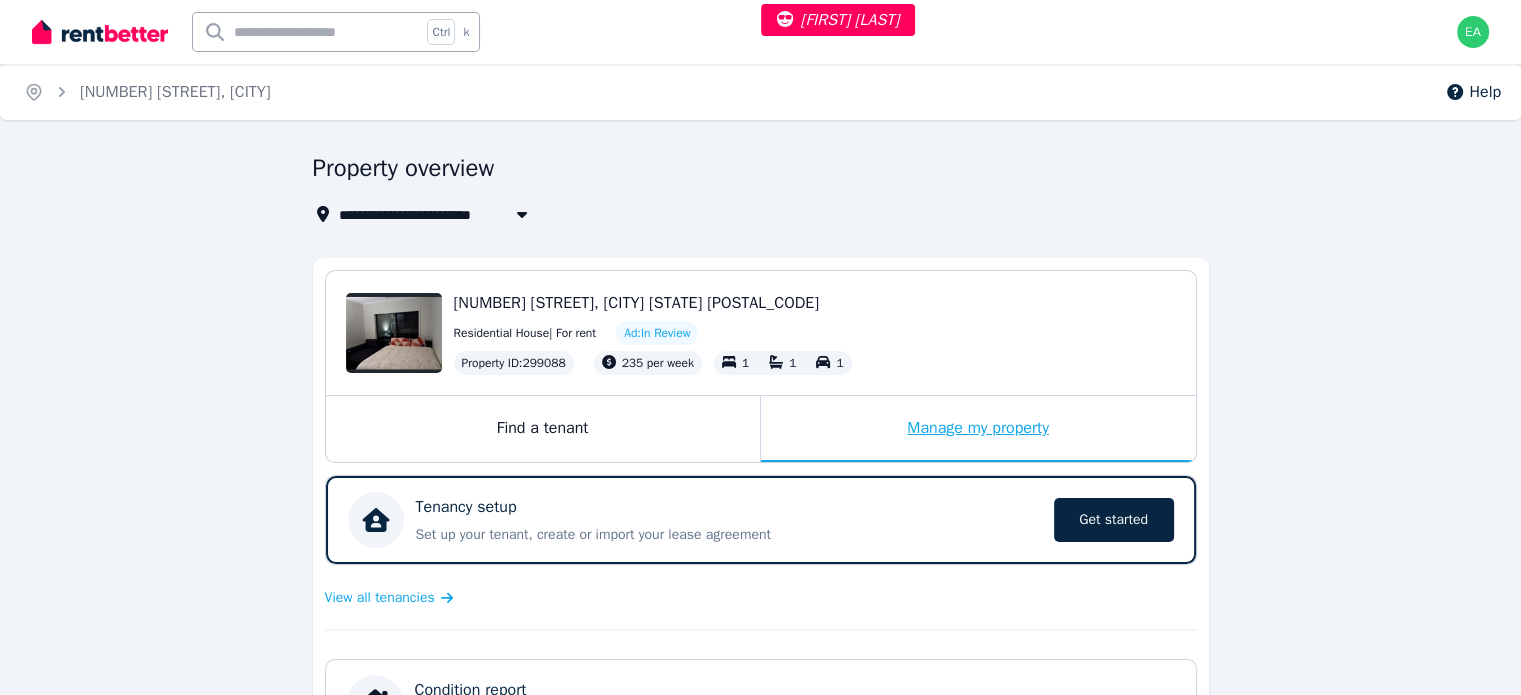 scroll, scrollTop: 400, scrollLeft: 0, axis: vertical 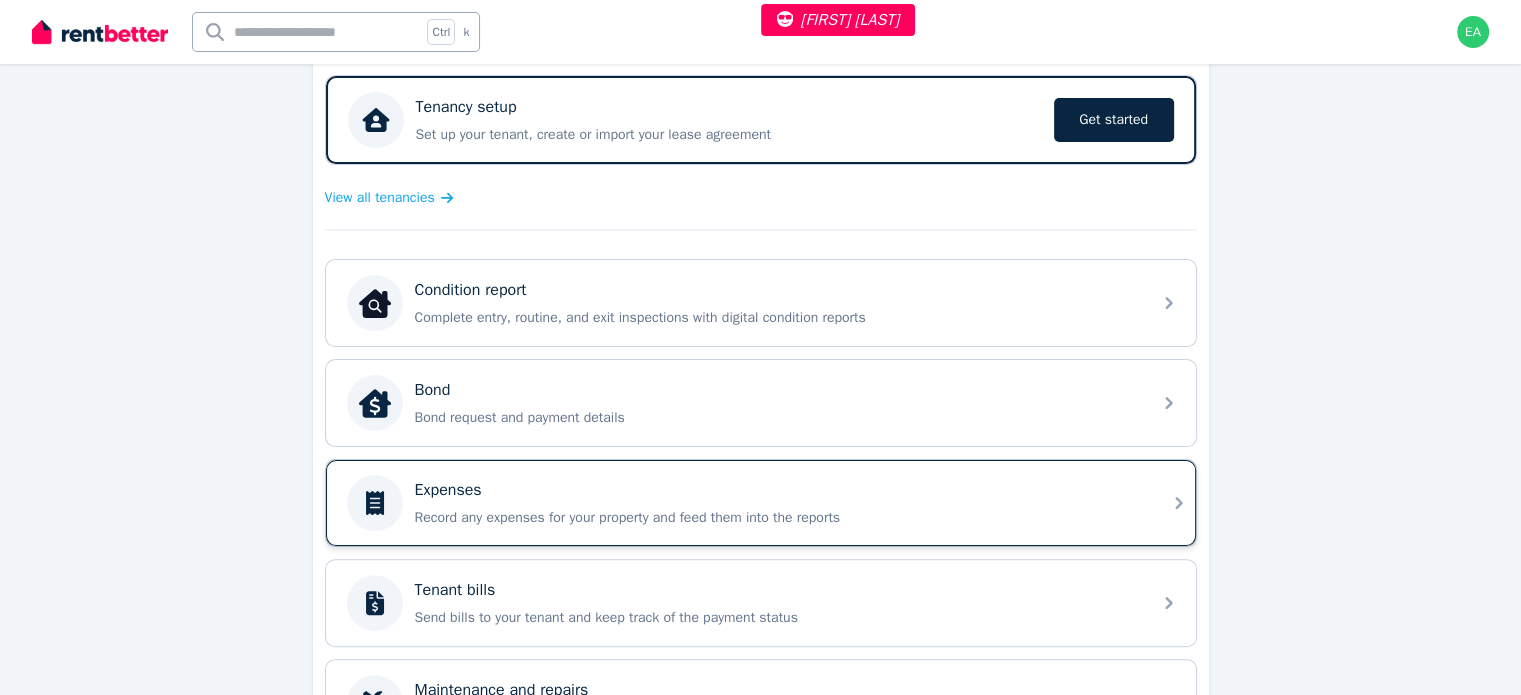 click on "Record any expenses for your property and feed them into the reports" at bounding box center (777, 518) 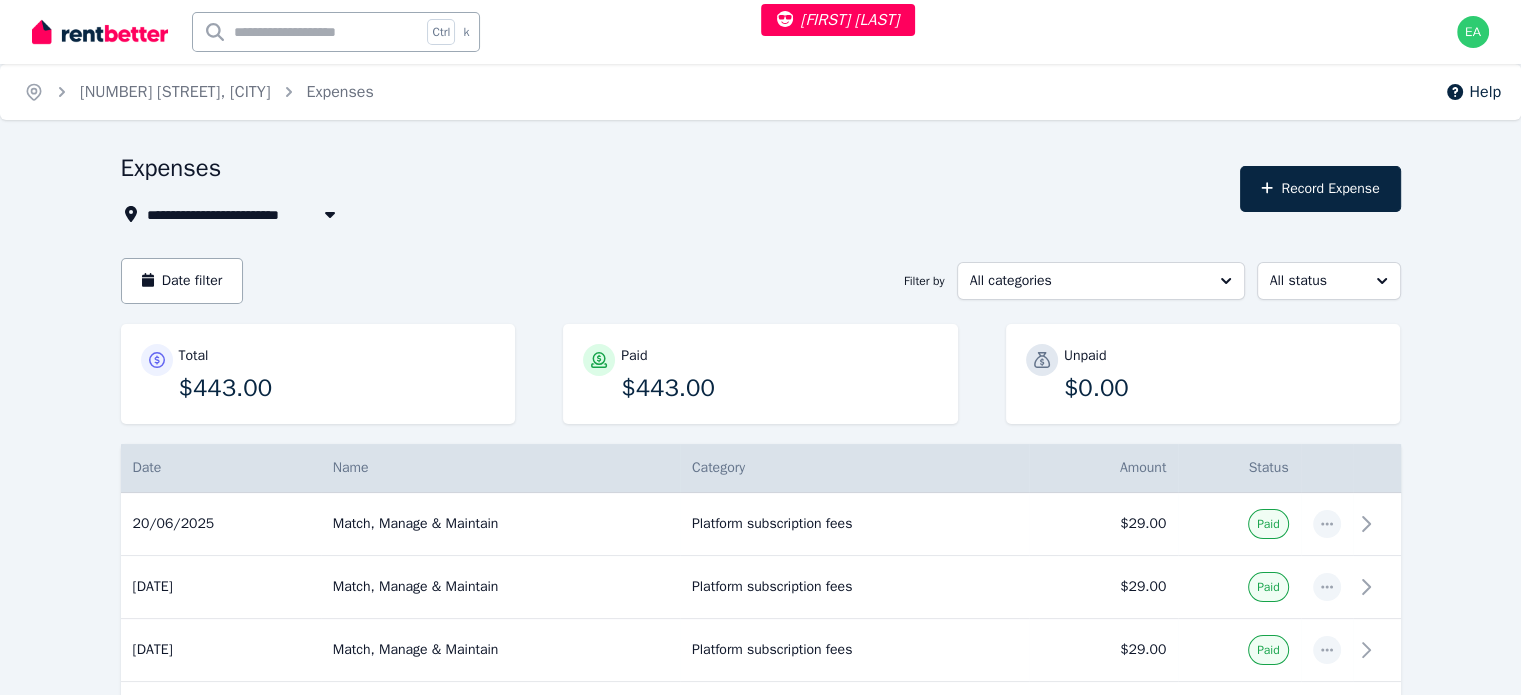 scroll, scrollTop: 200, scrollLeft: 0, axis: vertical 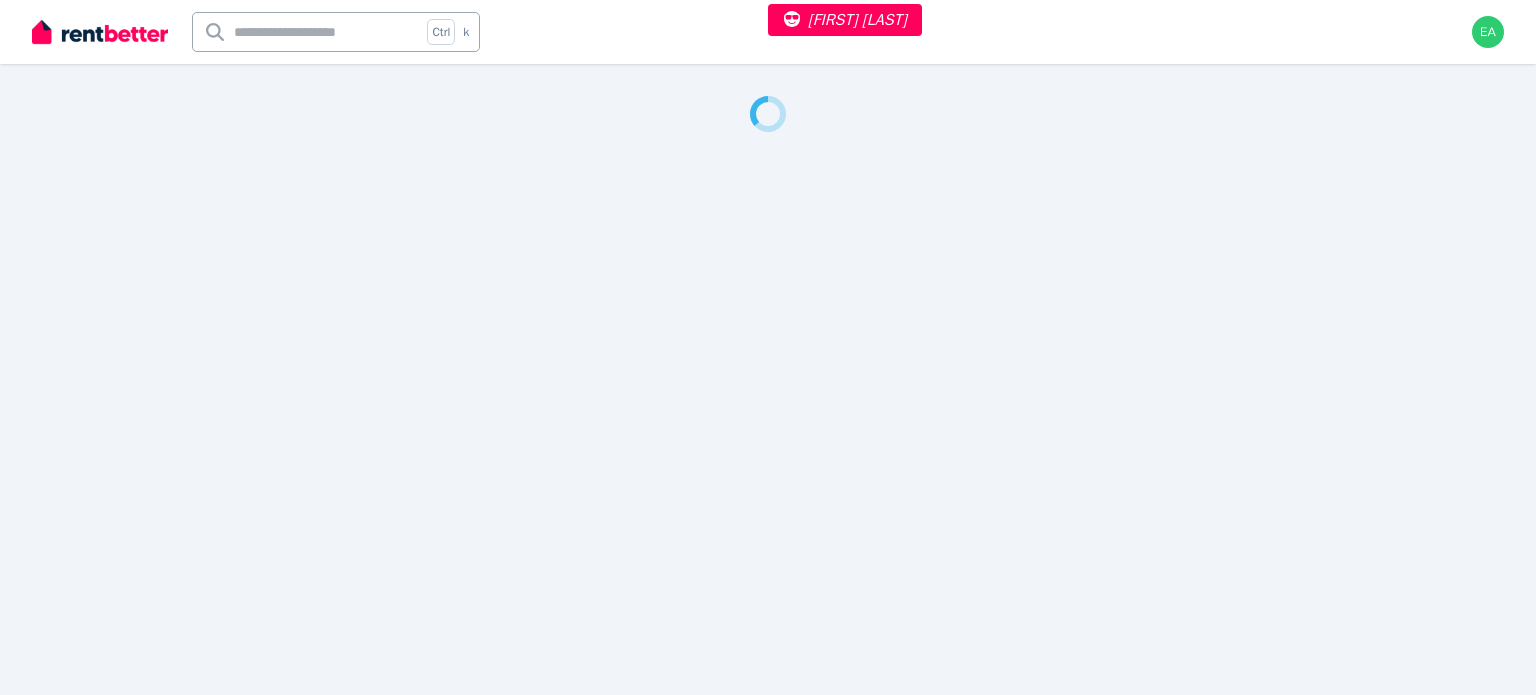 select on "***" 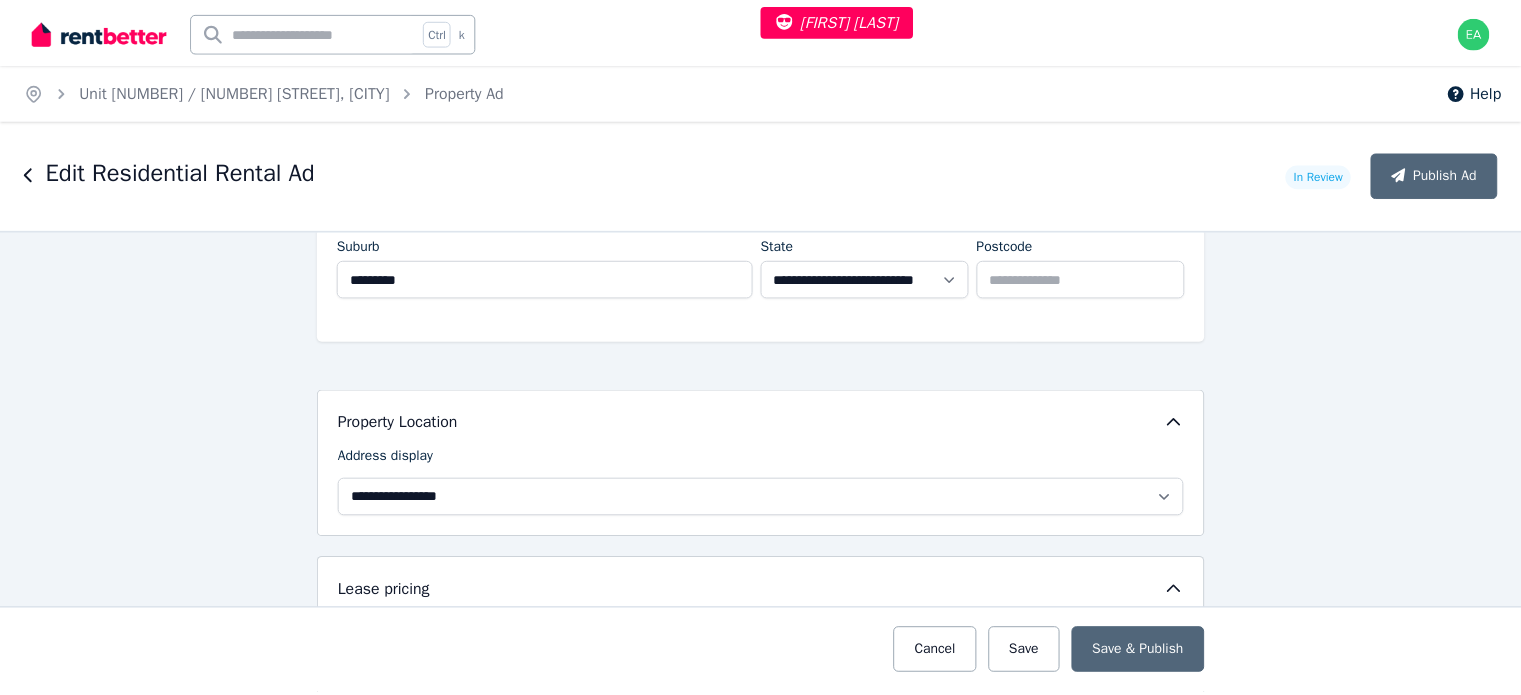 scroll, scrollTop: 600, scrollLeft: 0, axis: vertical 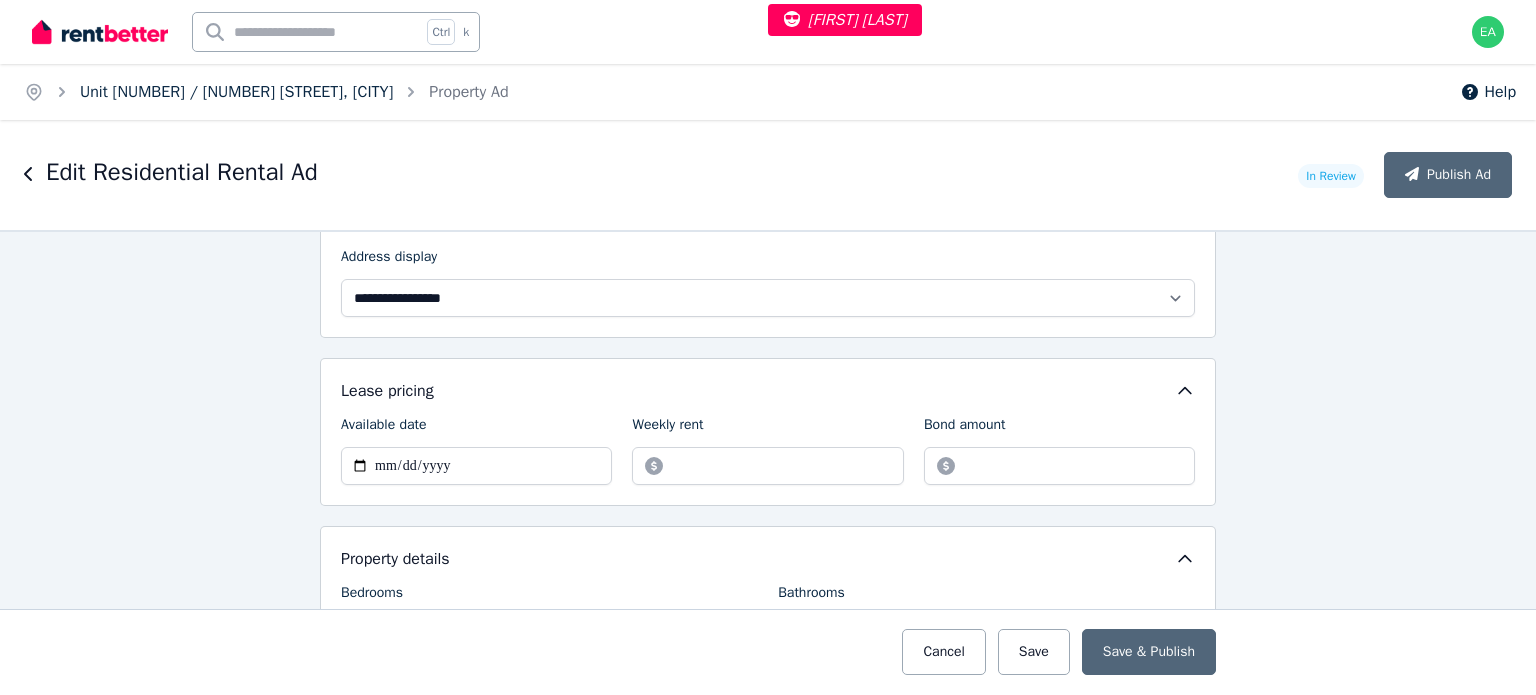 click on "Unit 63 / 394 Collins Street, Melbourne" at bounding box center [236, 92] 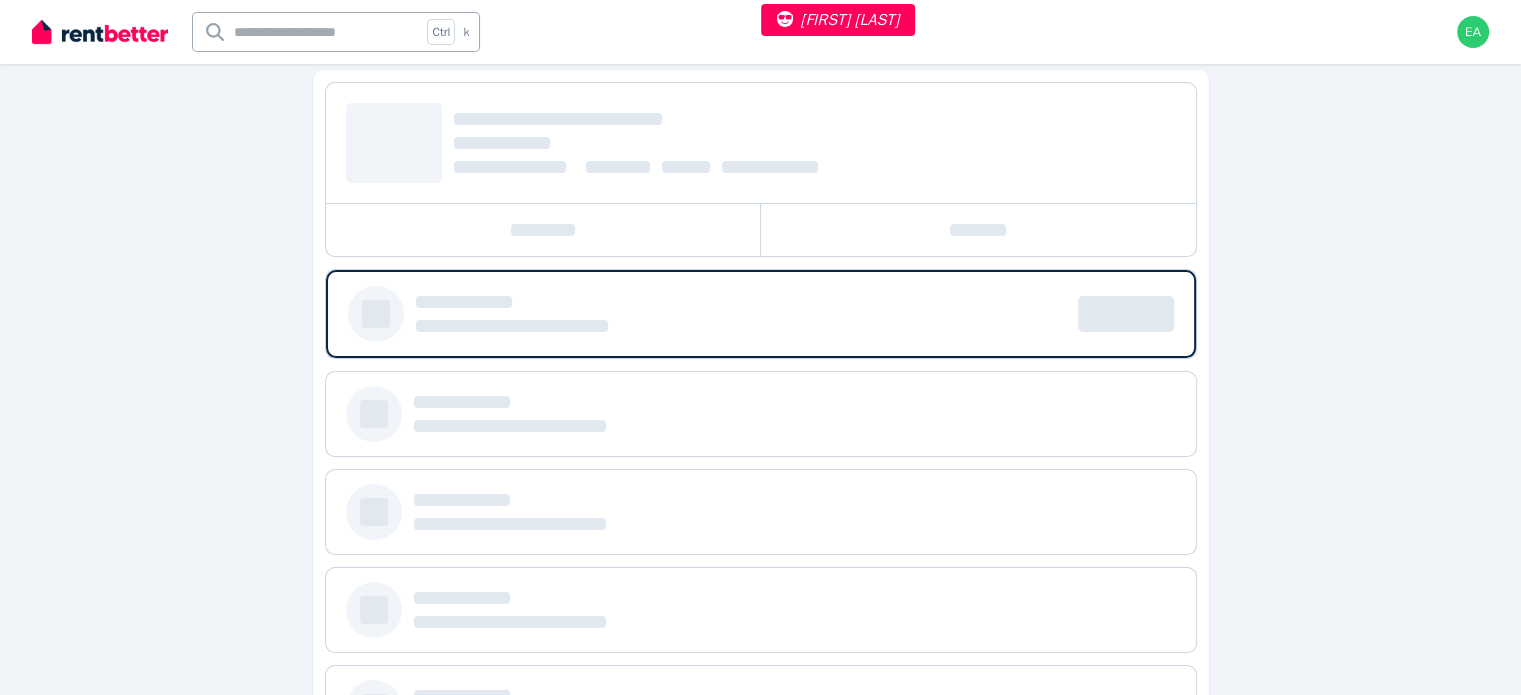 scroll, scrollTop: 0, scrollLeft: 0, axis: both 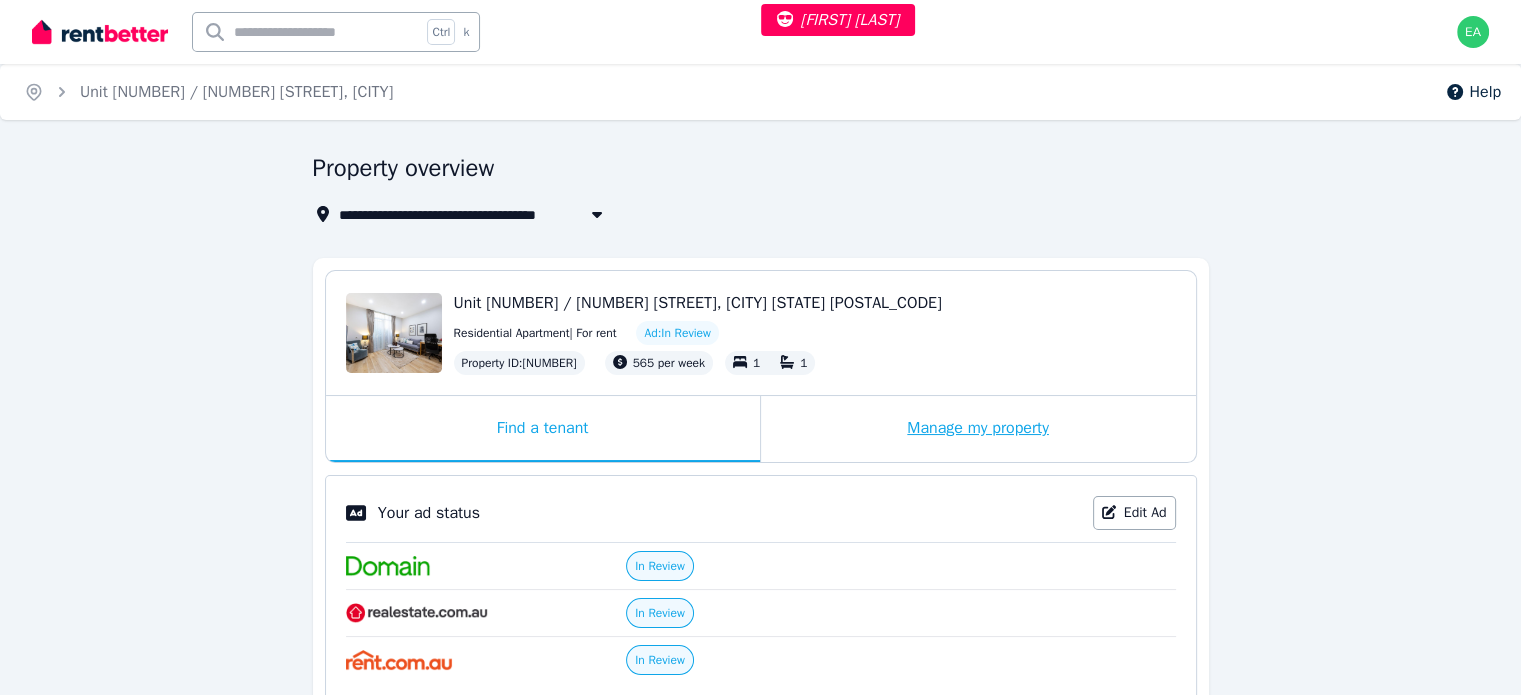 click on "Manage my property" at bounding box center [978, 429] 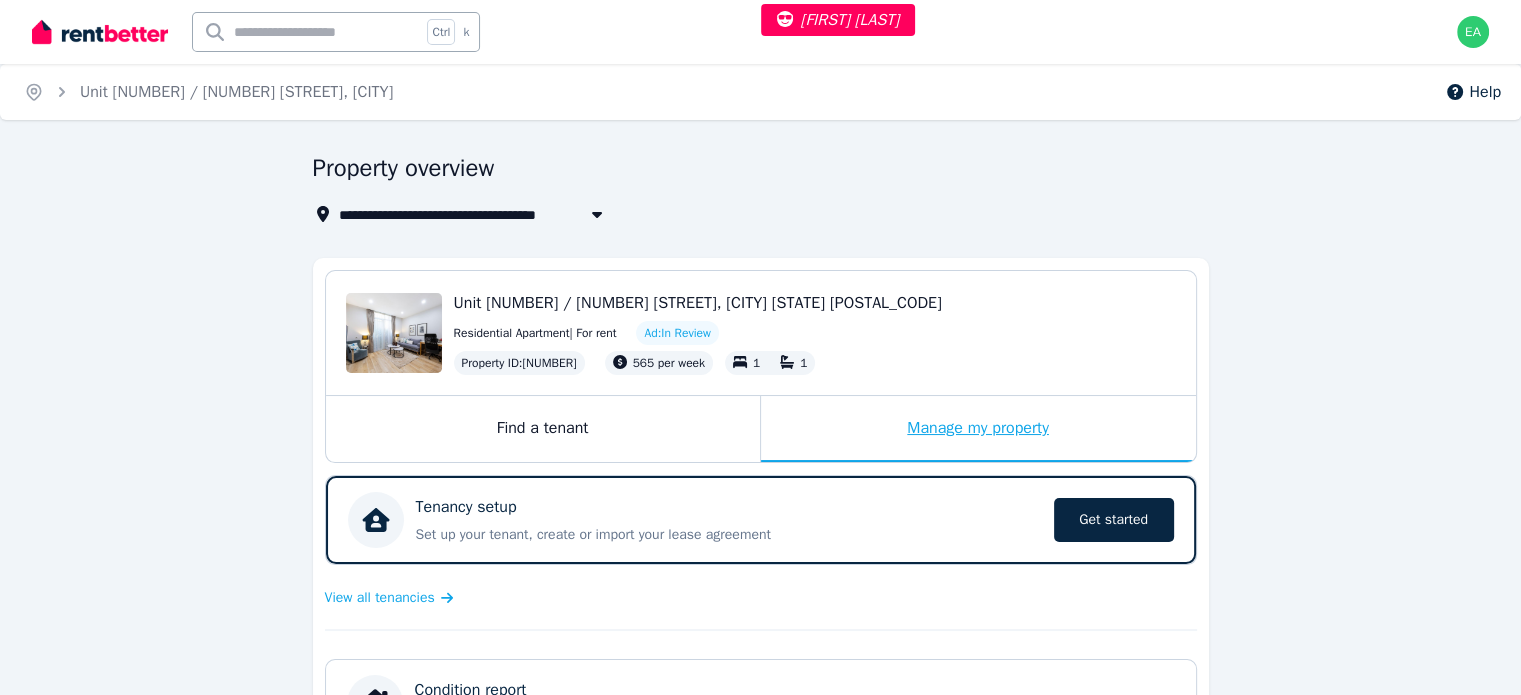 scroll, scrollTop: 600, scrollLeft: 0, axis: vertical 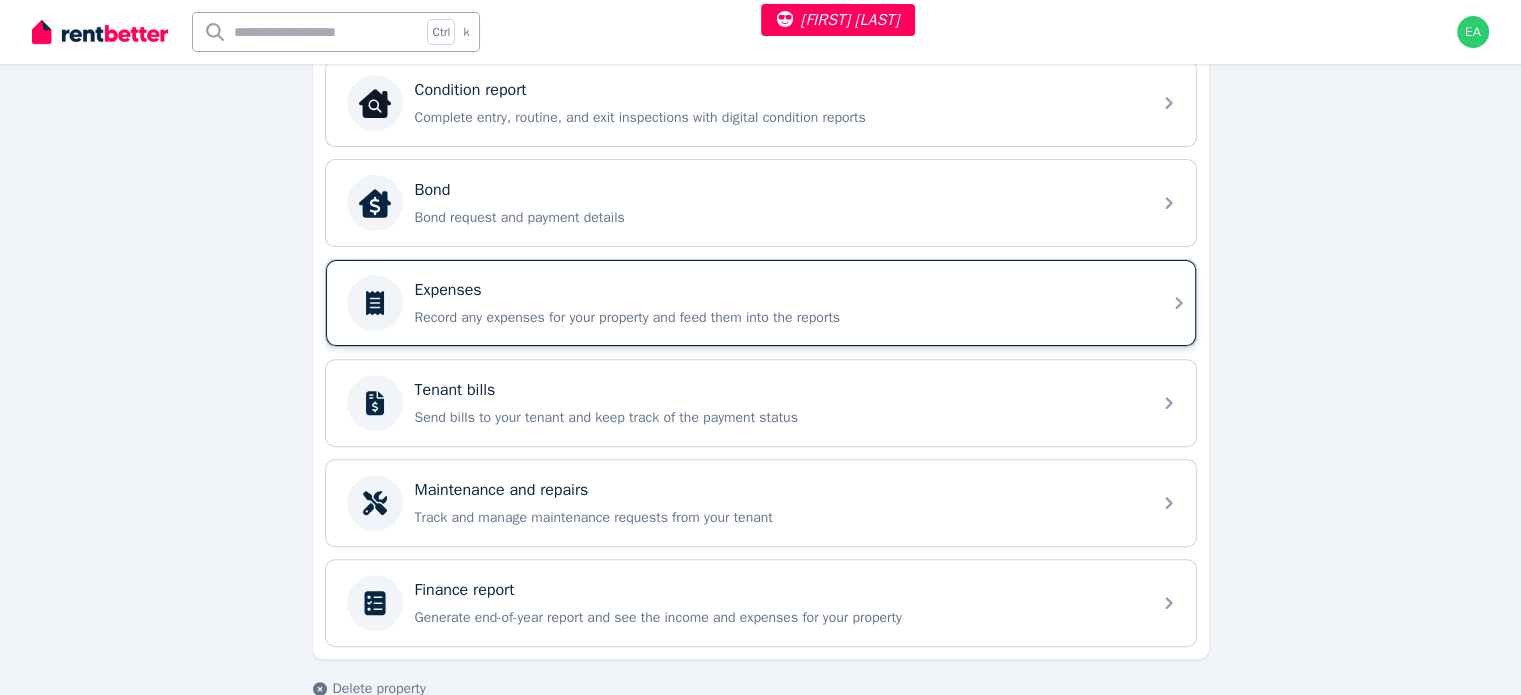 click on "Record any expenses for your property and feed them into the reports" at bounding box center (777, 318) 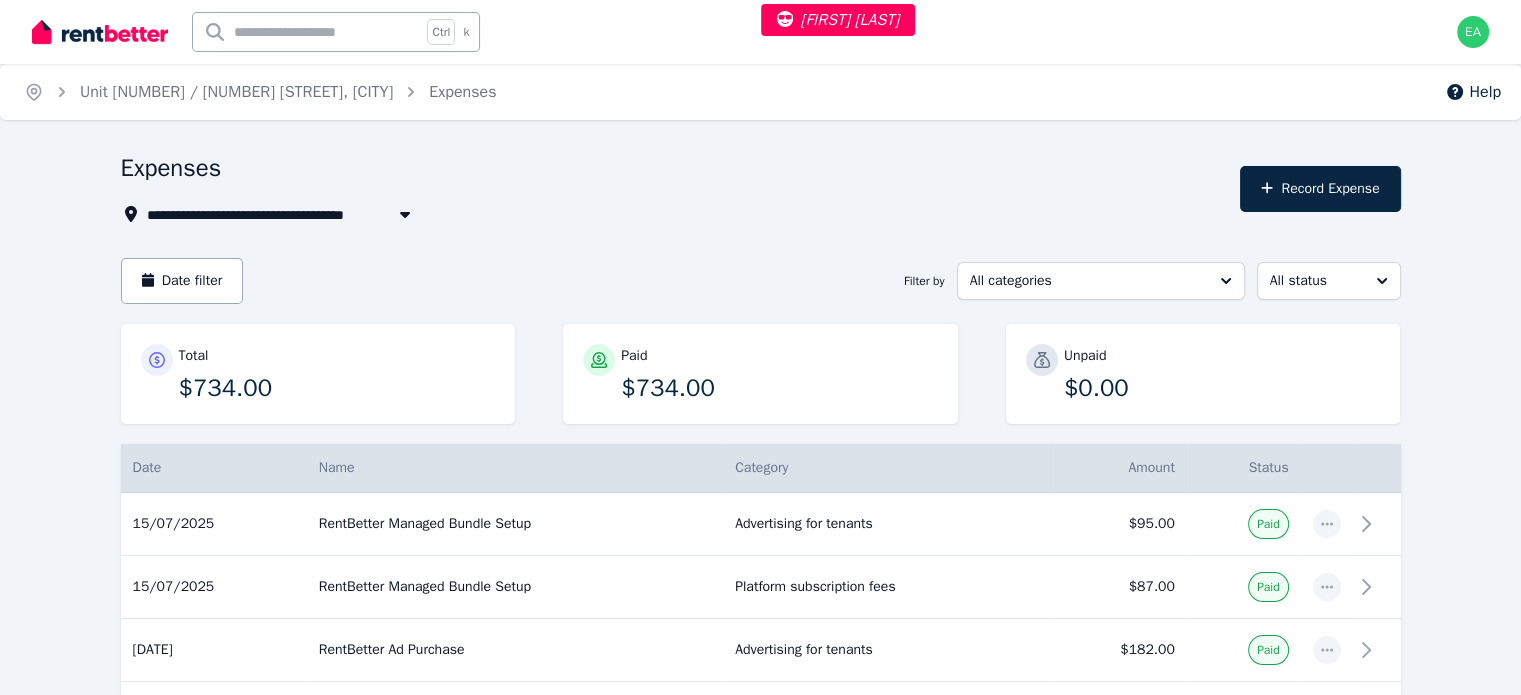 scroll, scrollTop: 100, scrollLeft: 0, axis: vertical 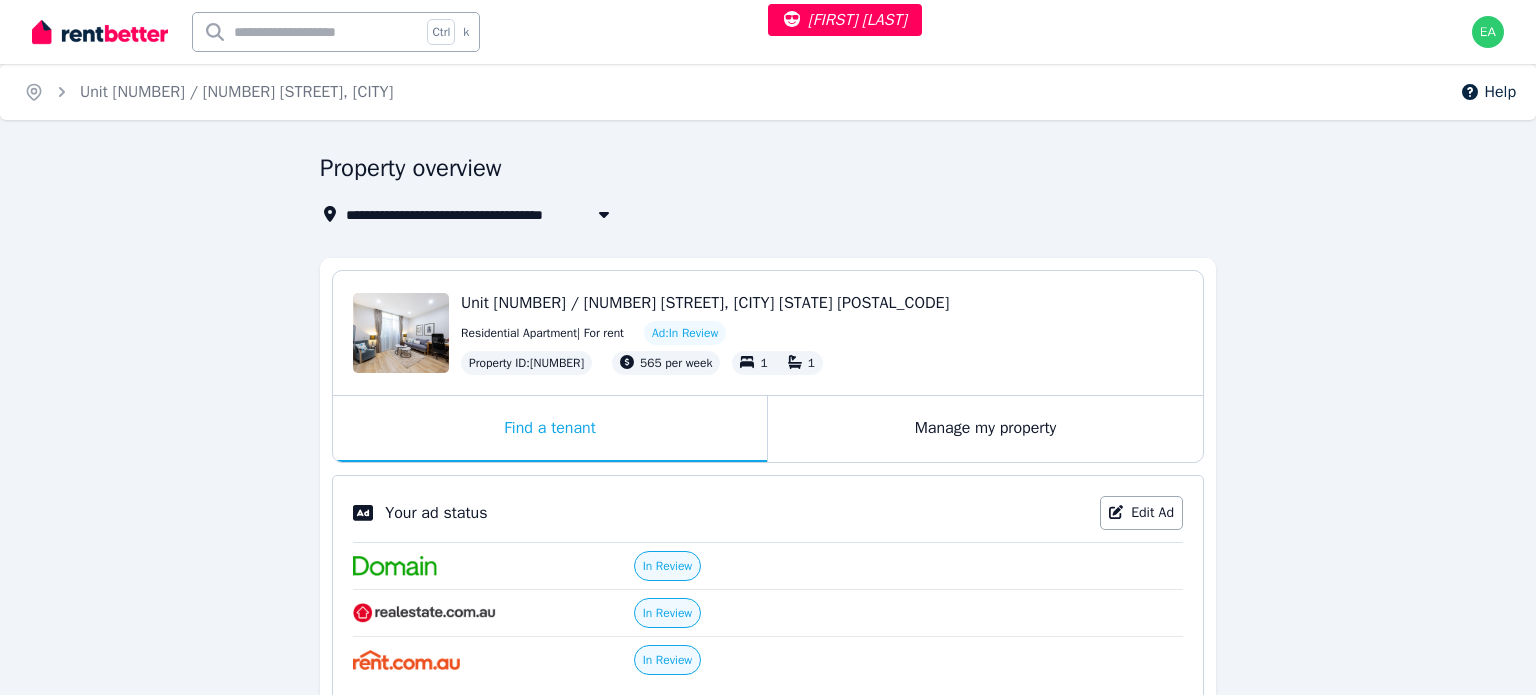 select on "***" 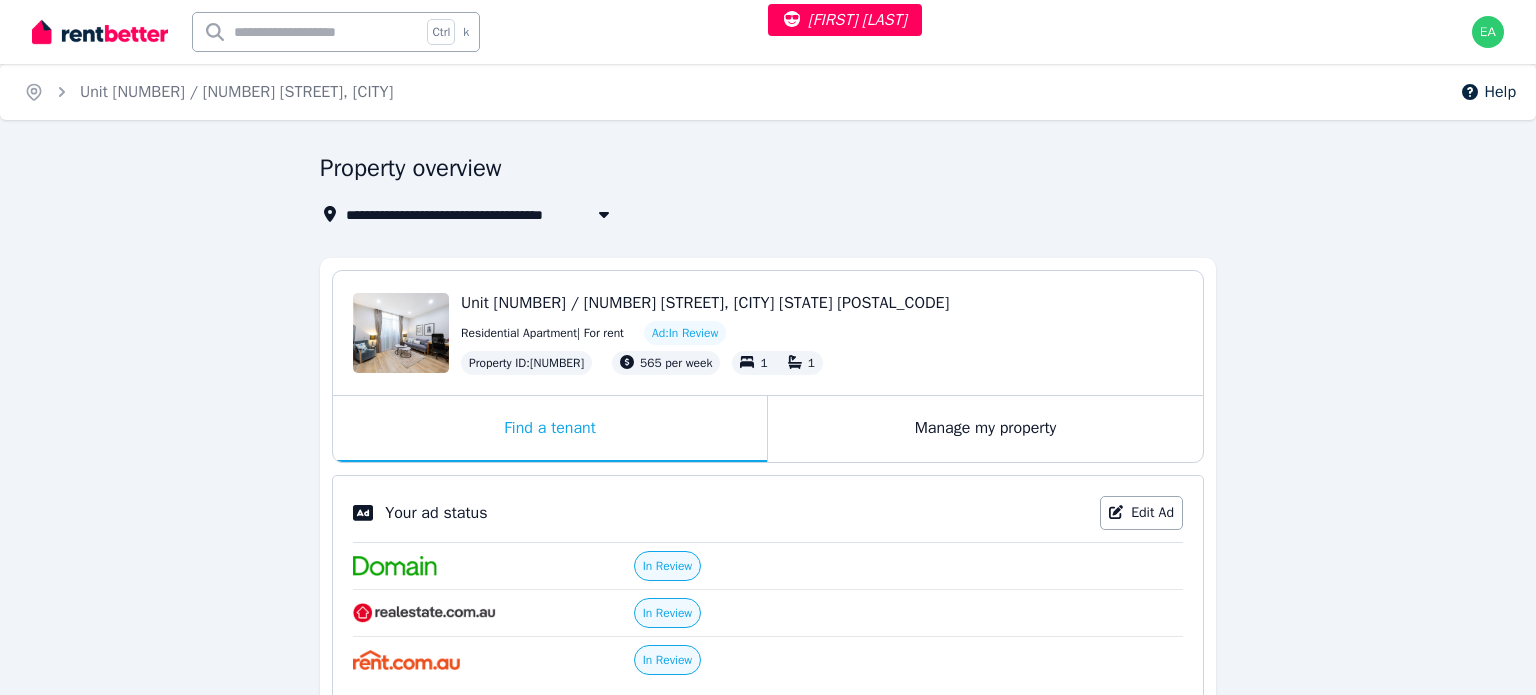 select on "**********" 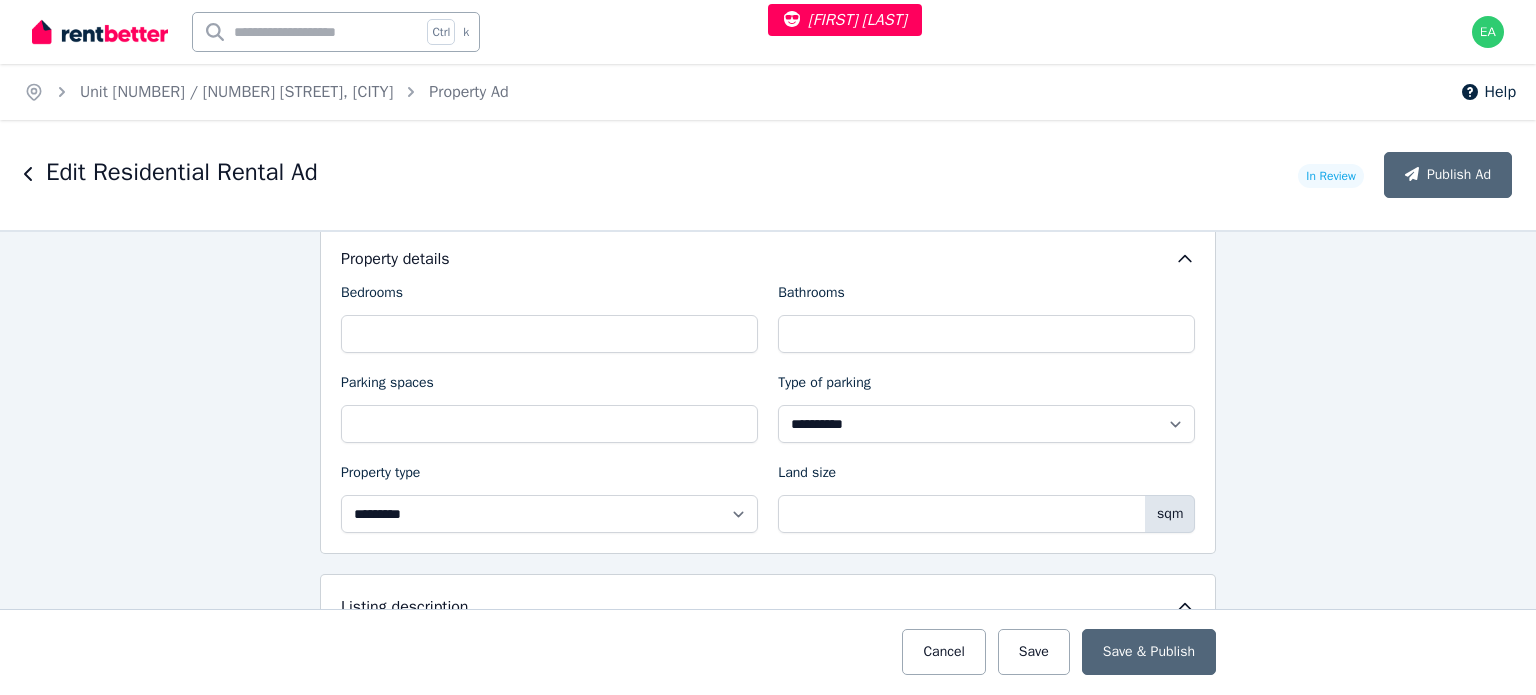 scroll, scrollTop: 1400, scrollLeft: 0, axis: vertical 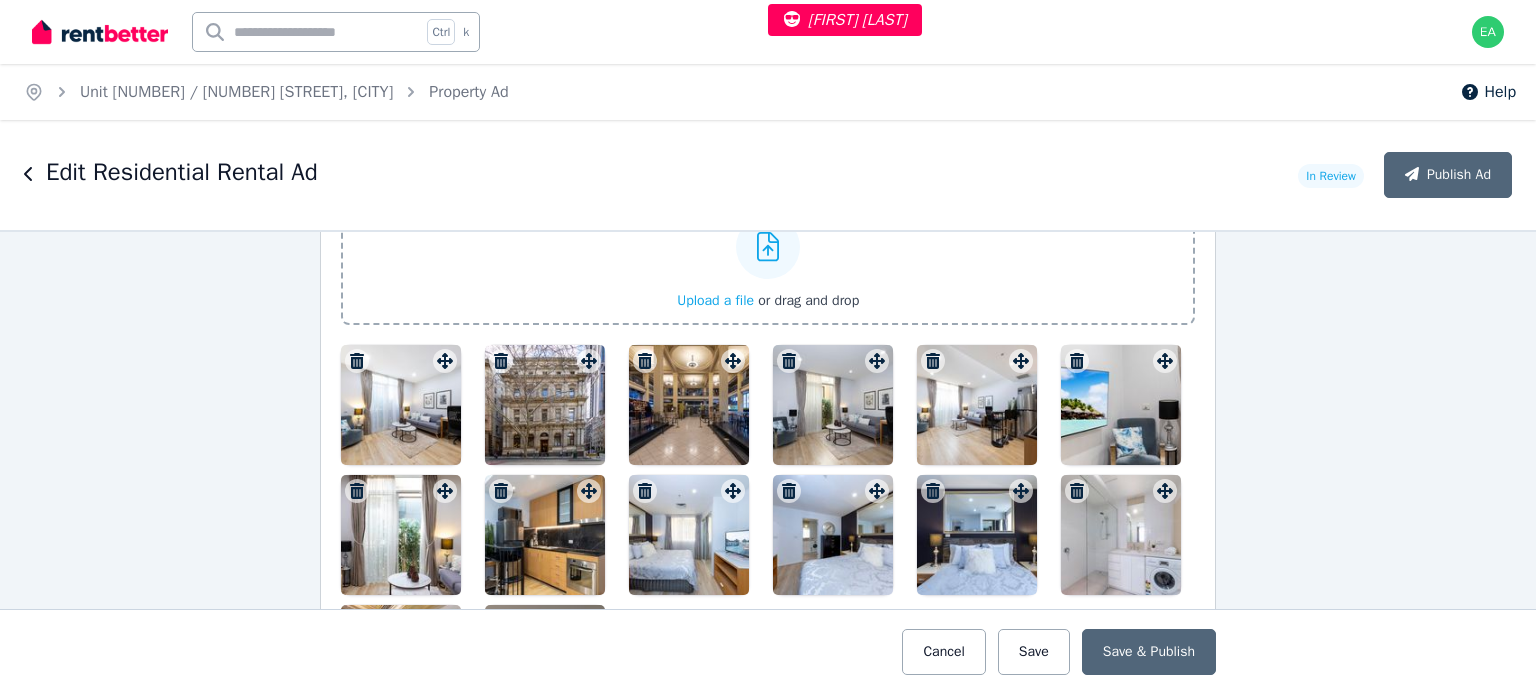 click at bounding box center (401, 405) 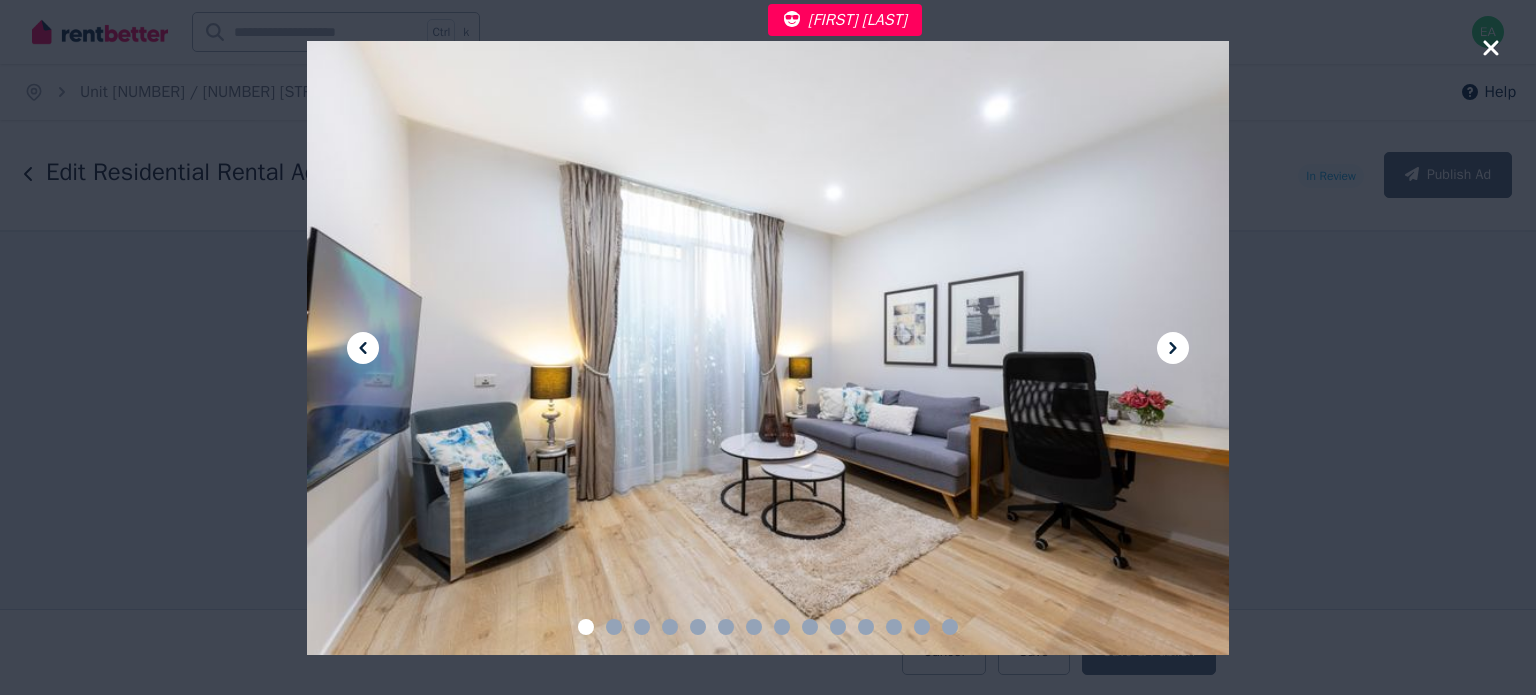 click 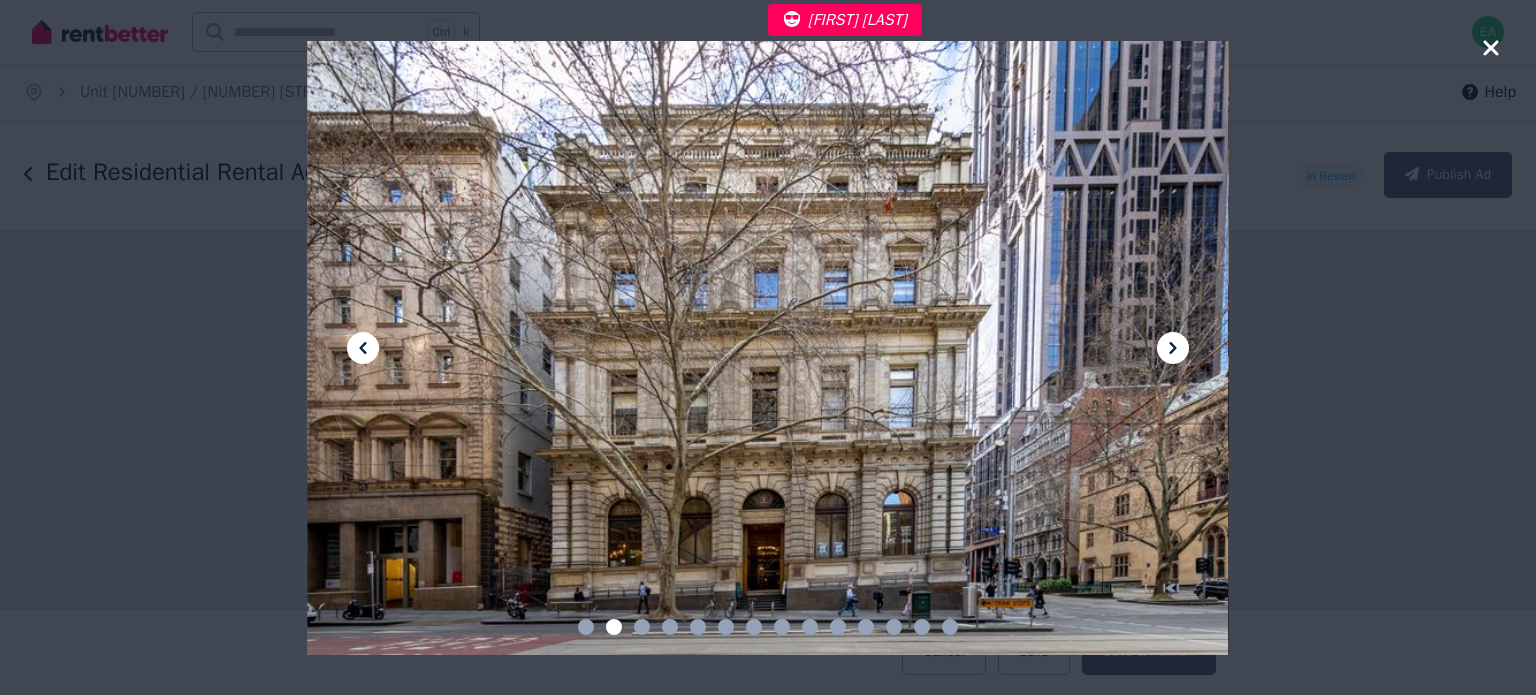 click 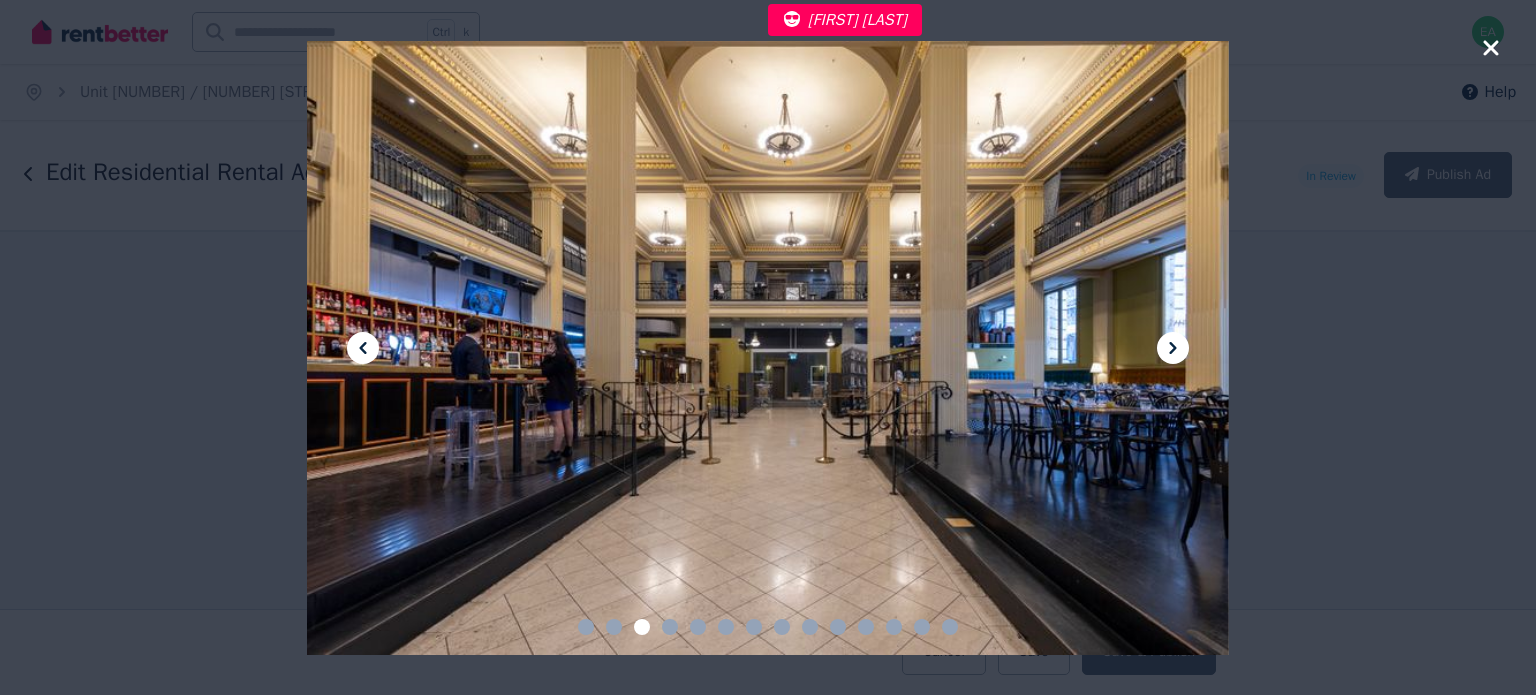 click 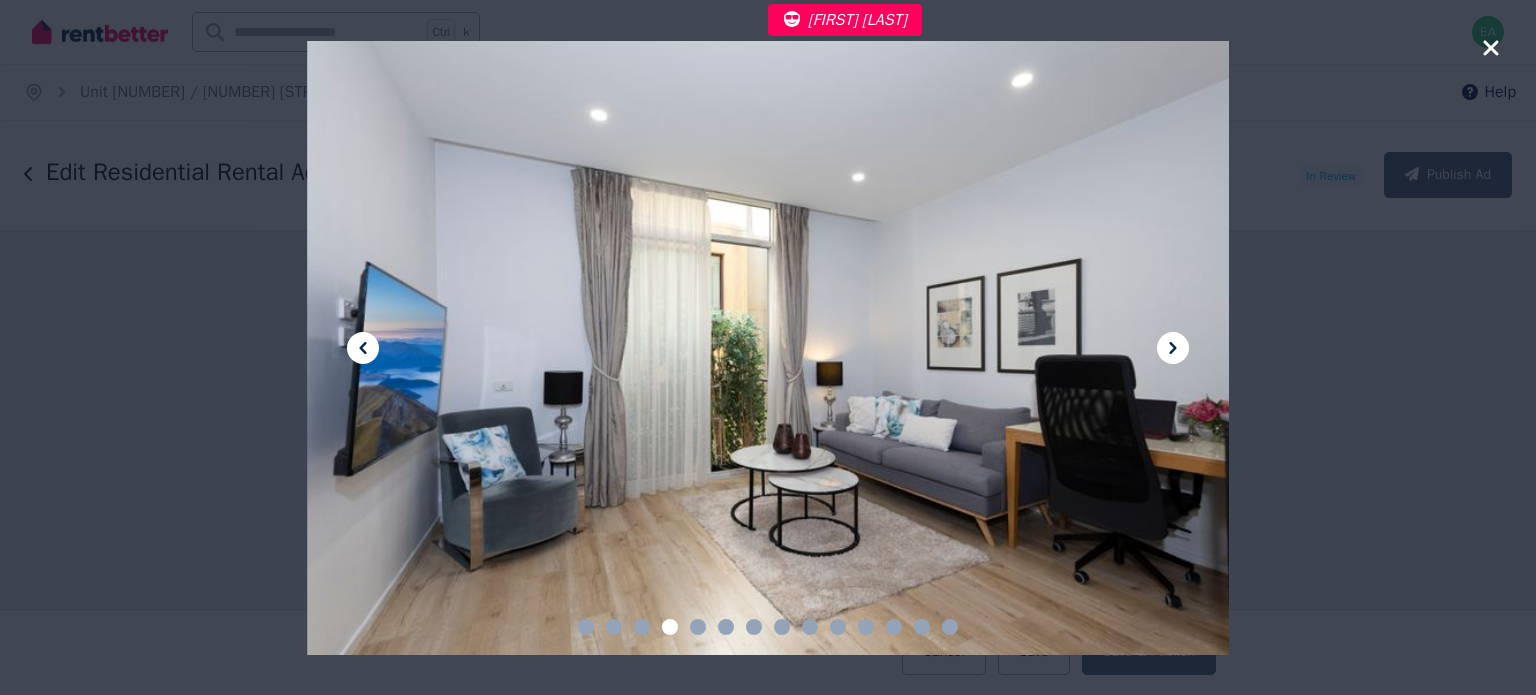 click 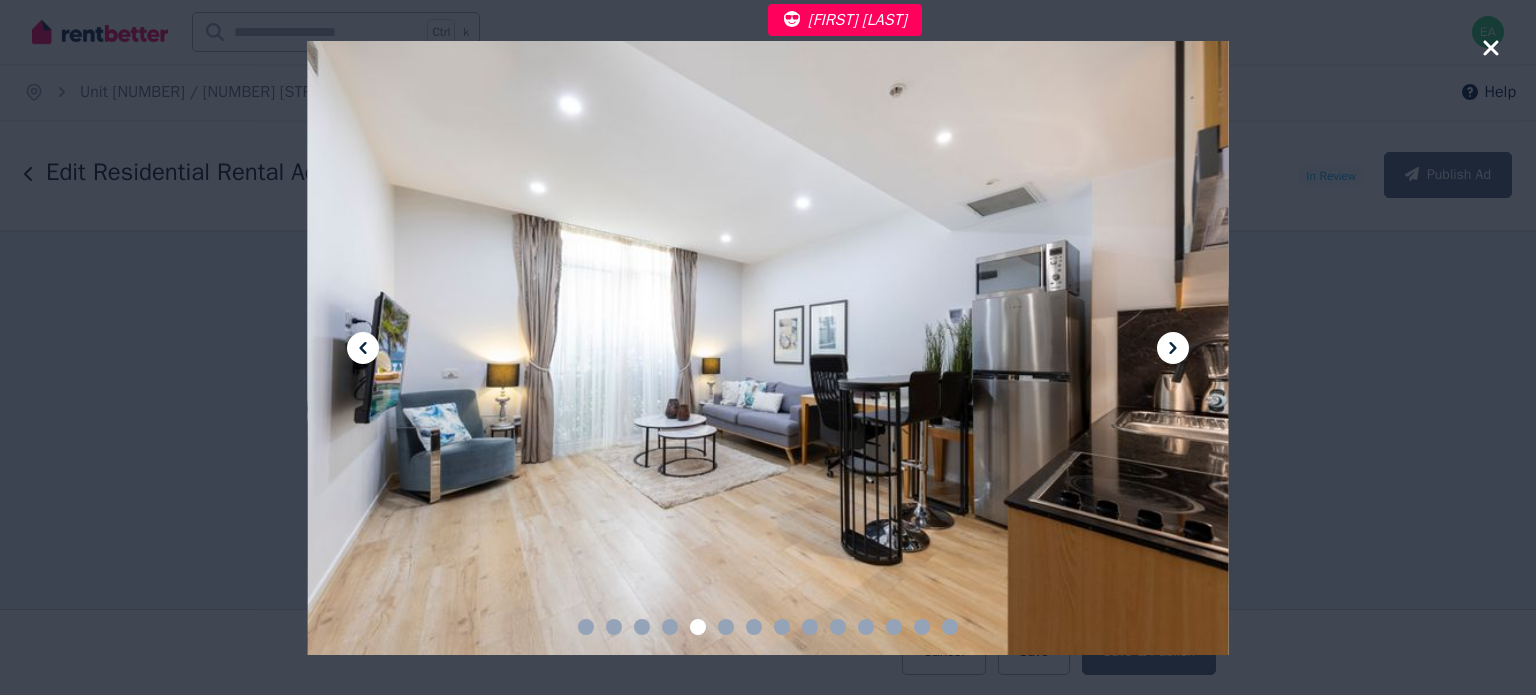 click 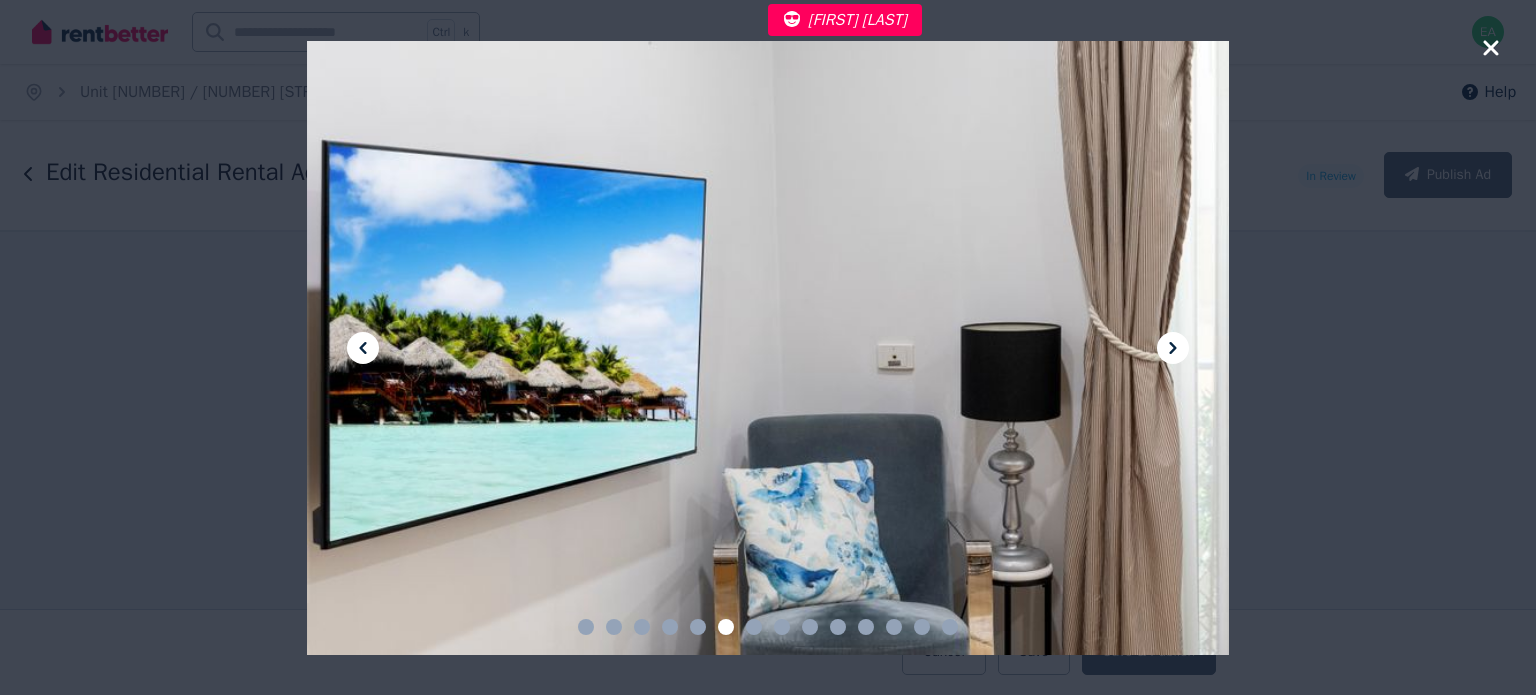 click 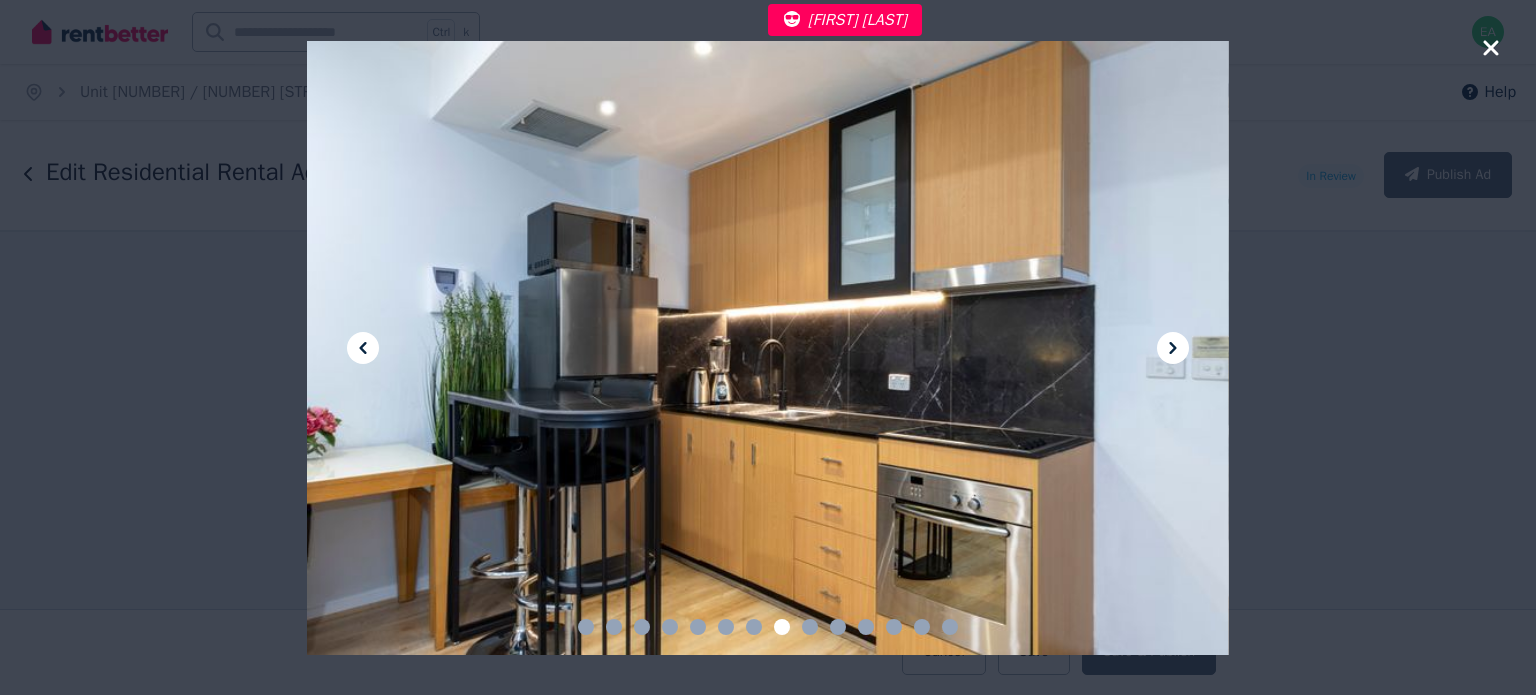click 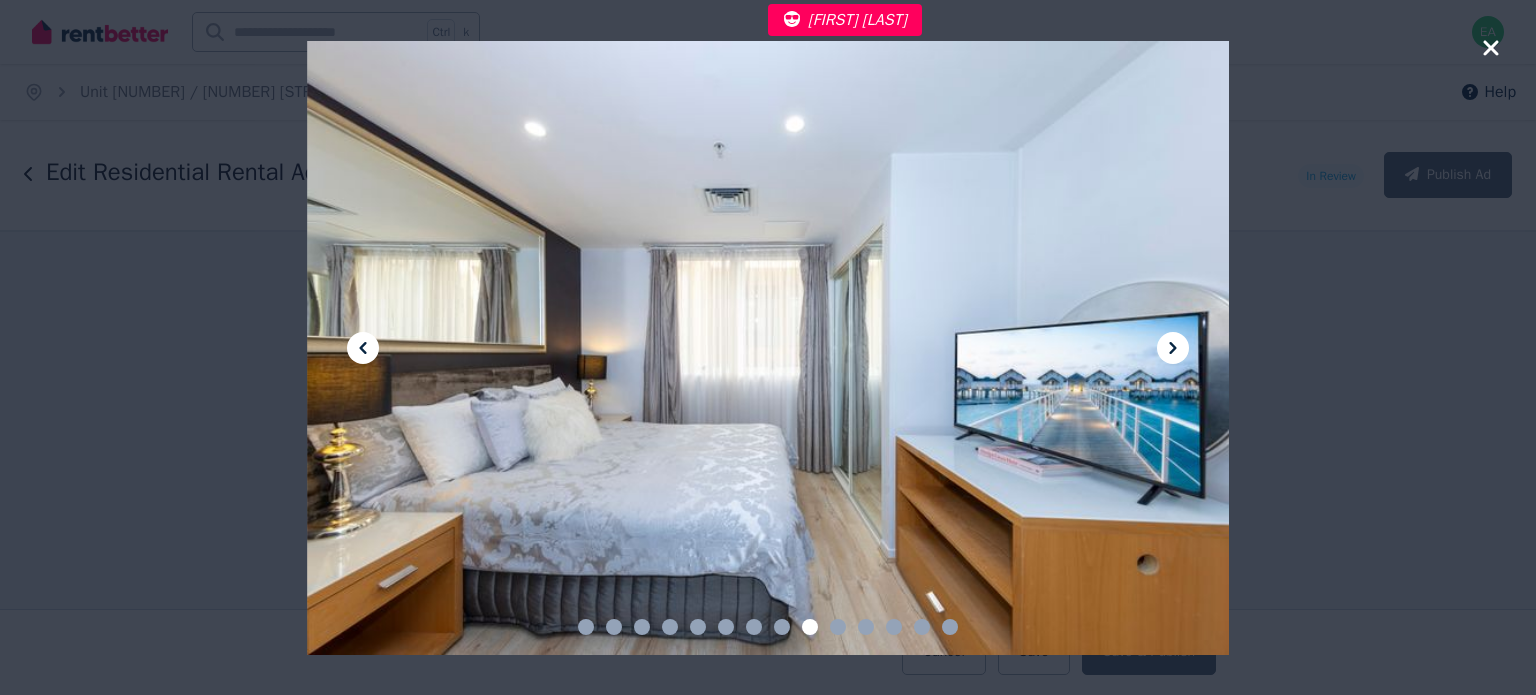 click 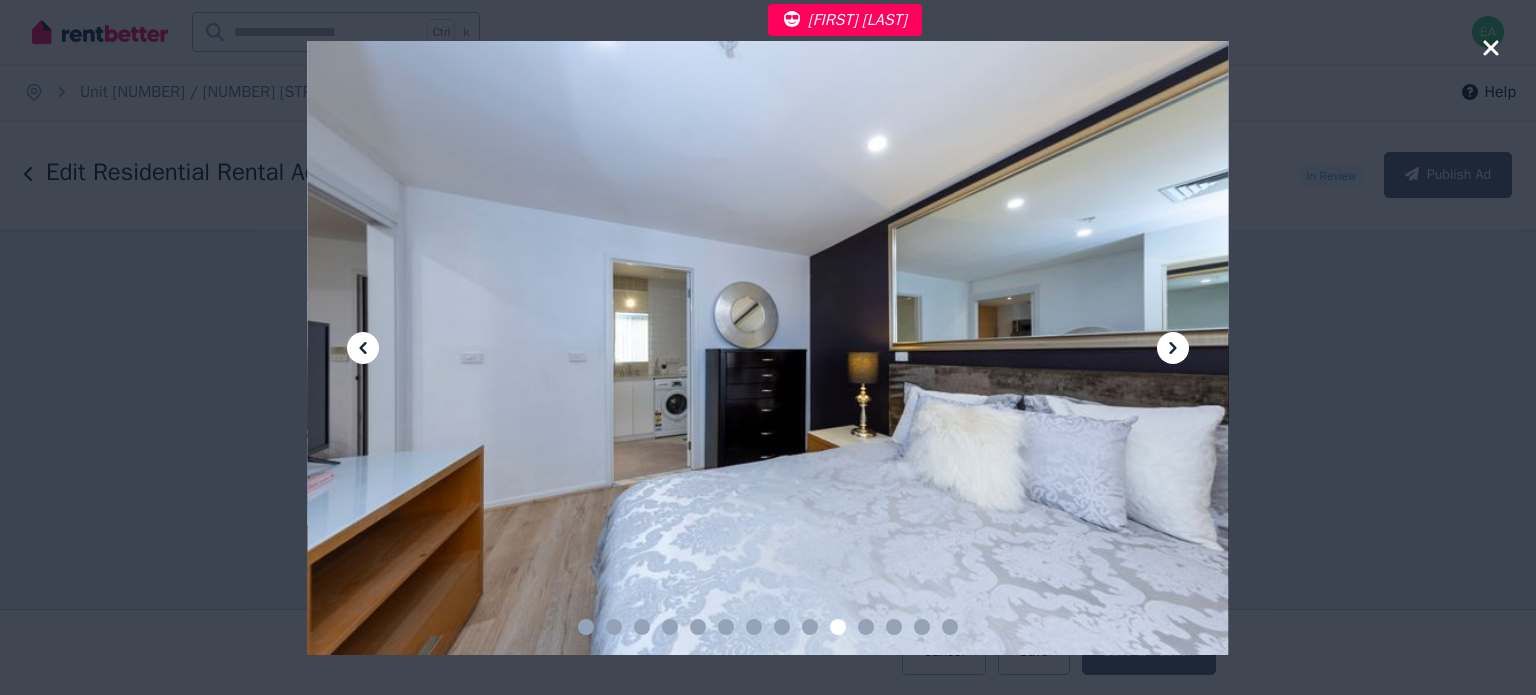 click 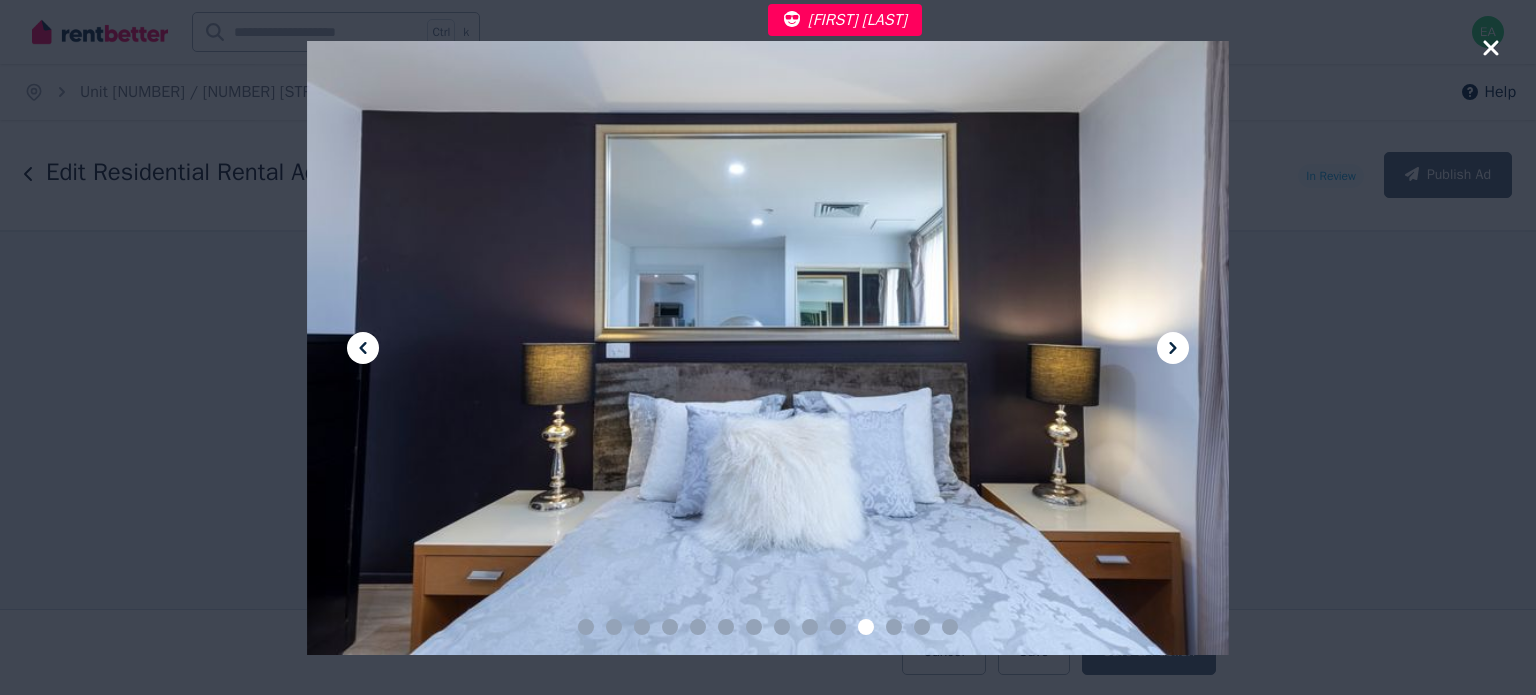 click 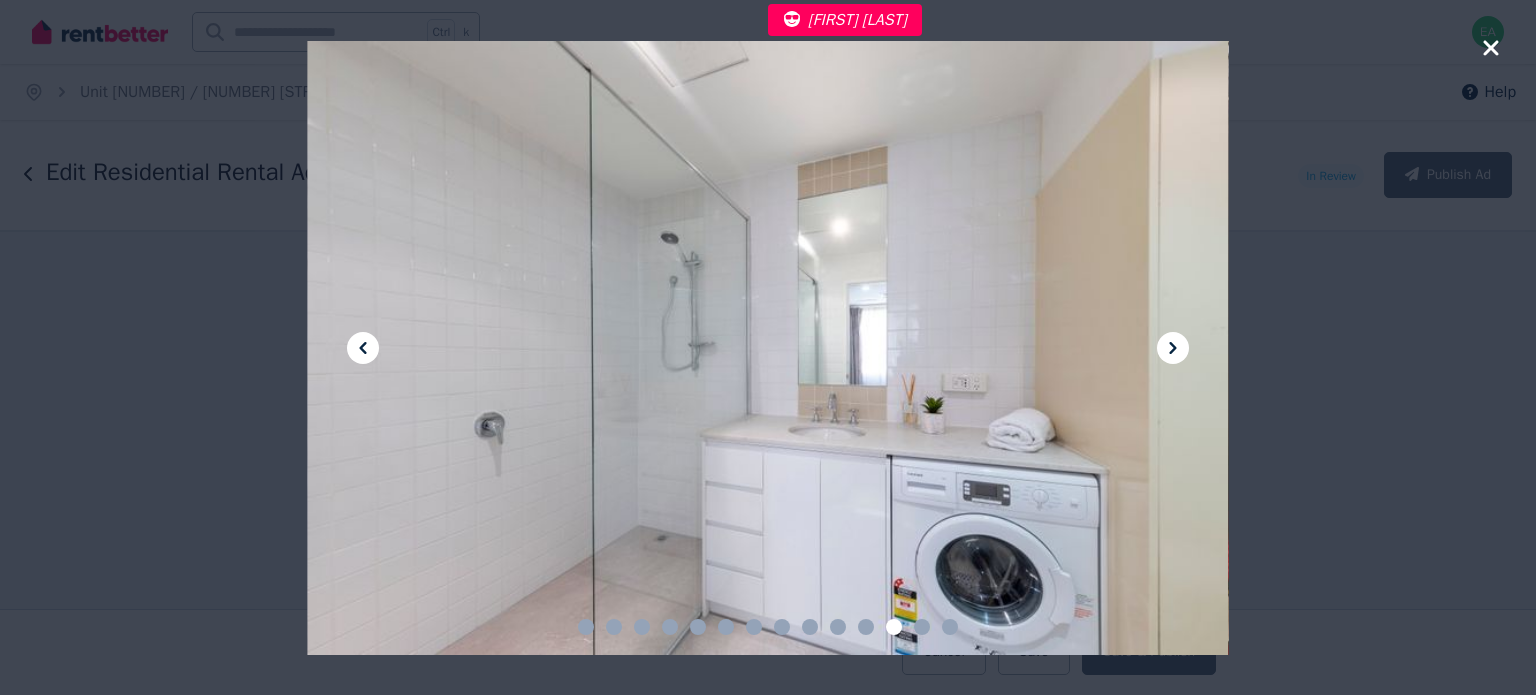 click 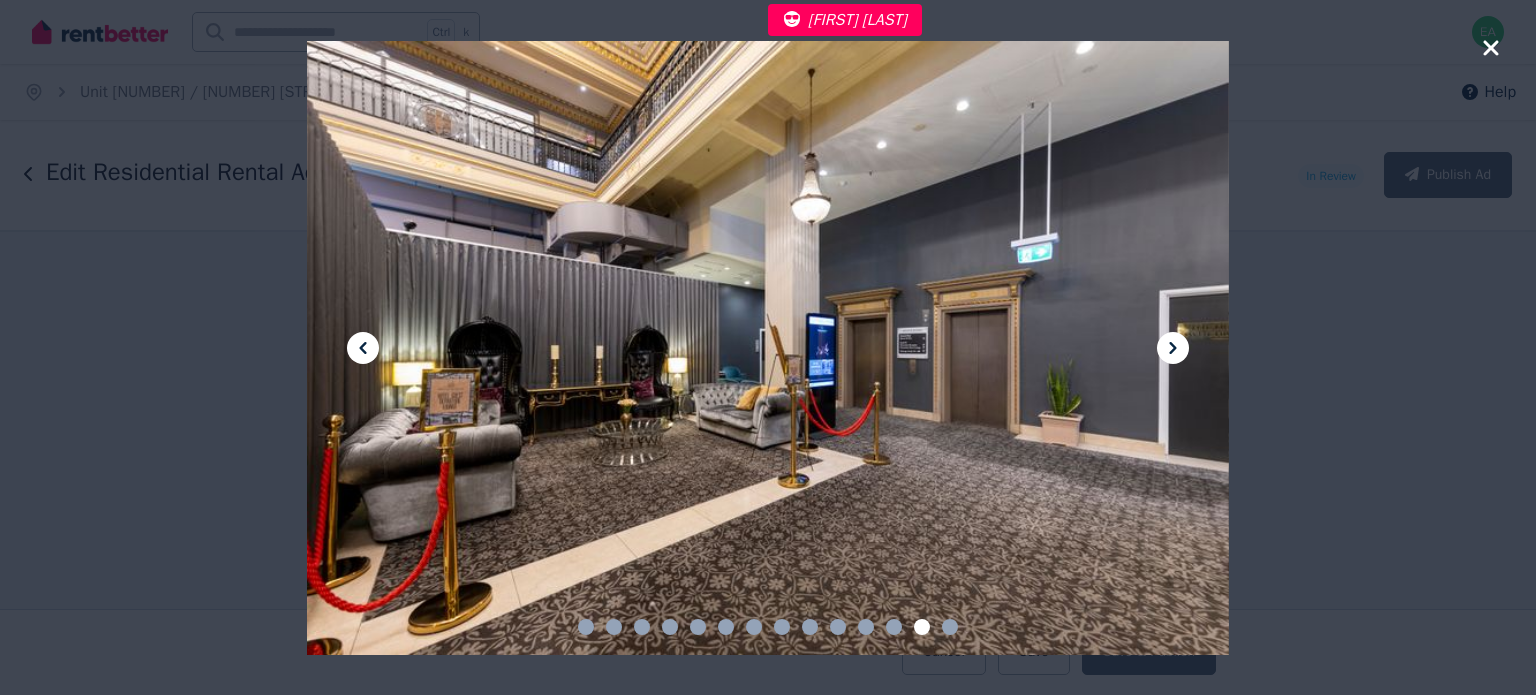 click 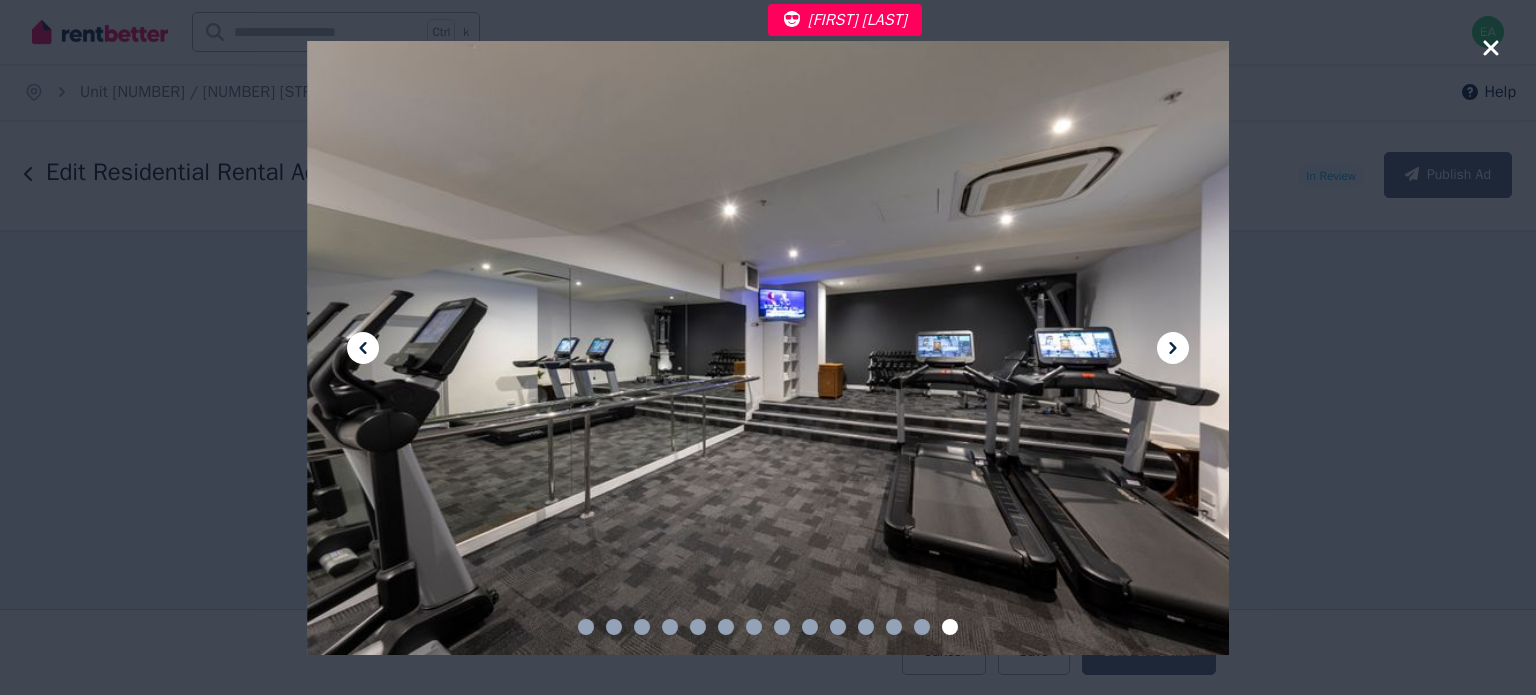 click 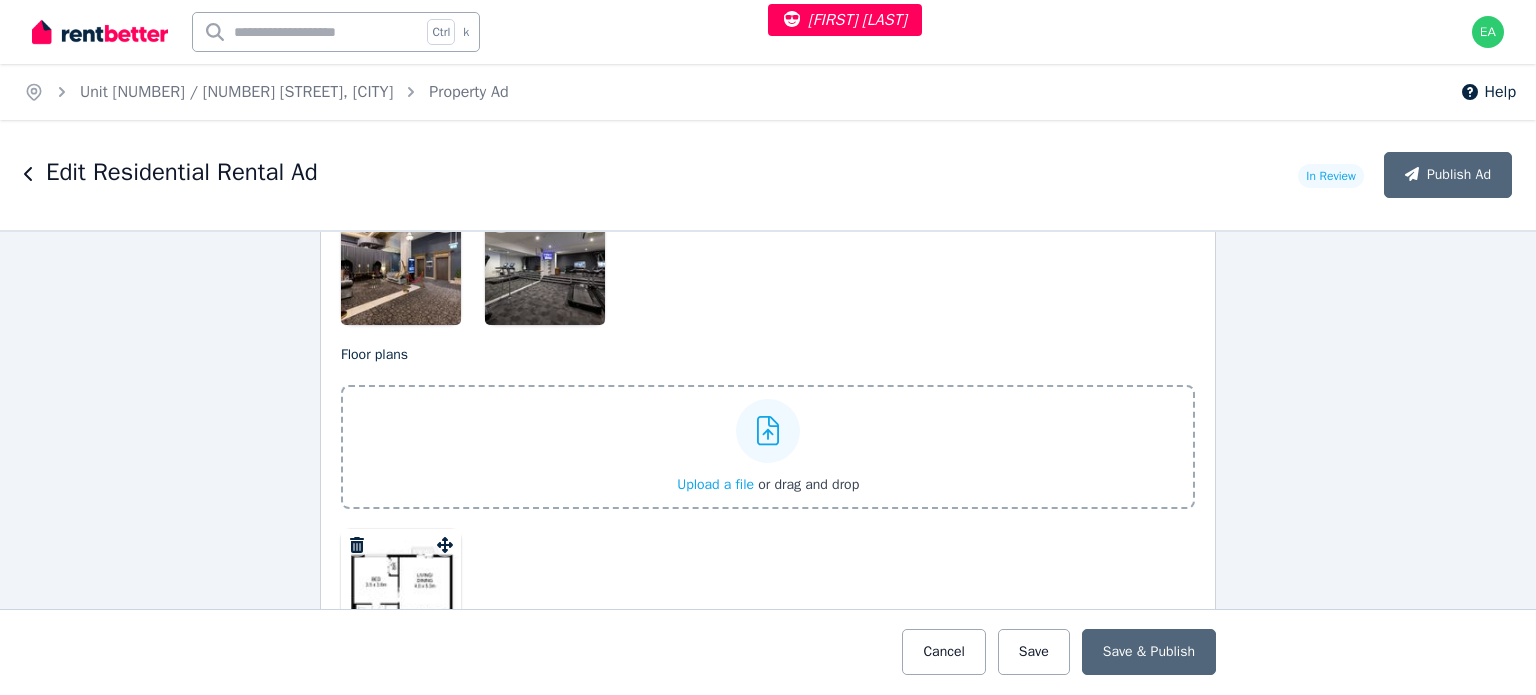 scroll, scrollTop: 3200, scrollLeft: 0, axis: vertical 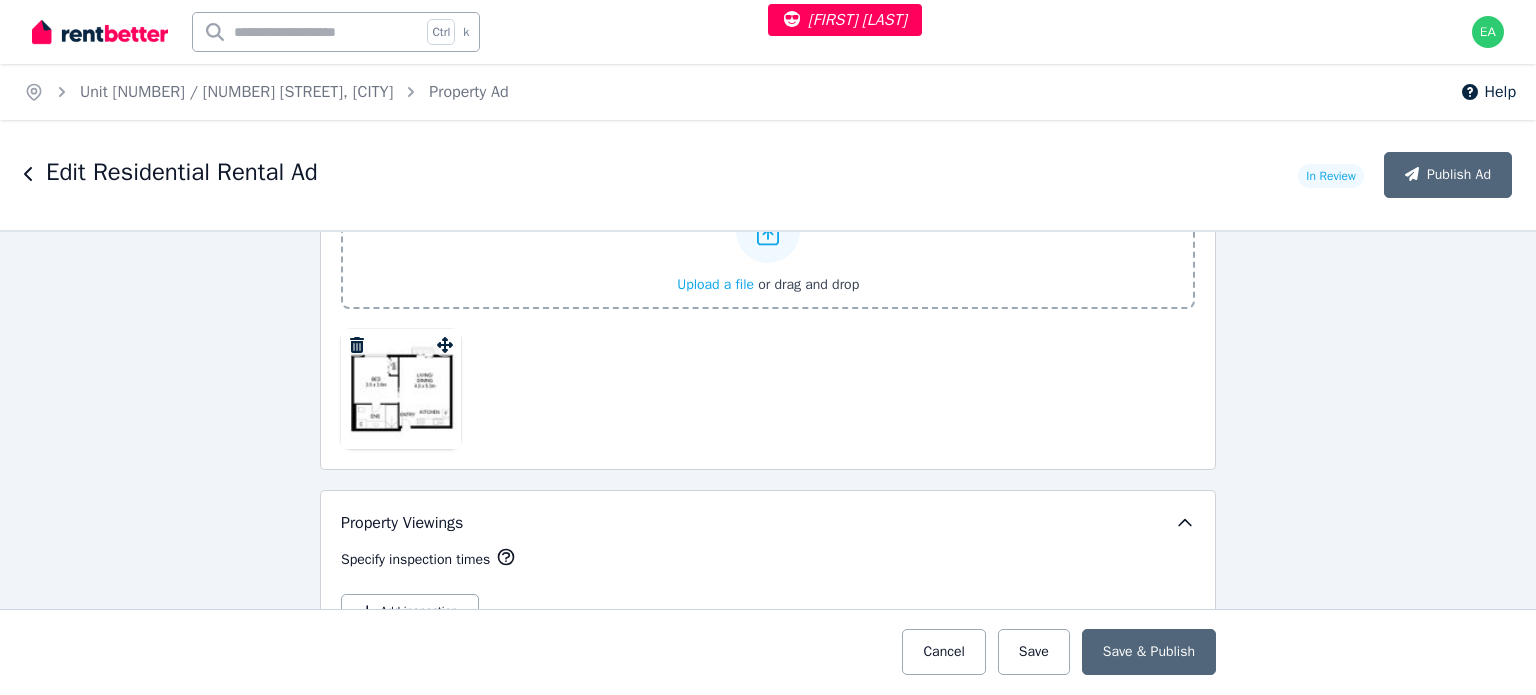 click at bounding box center [401, 389] 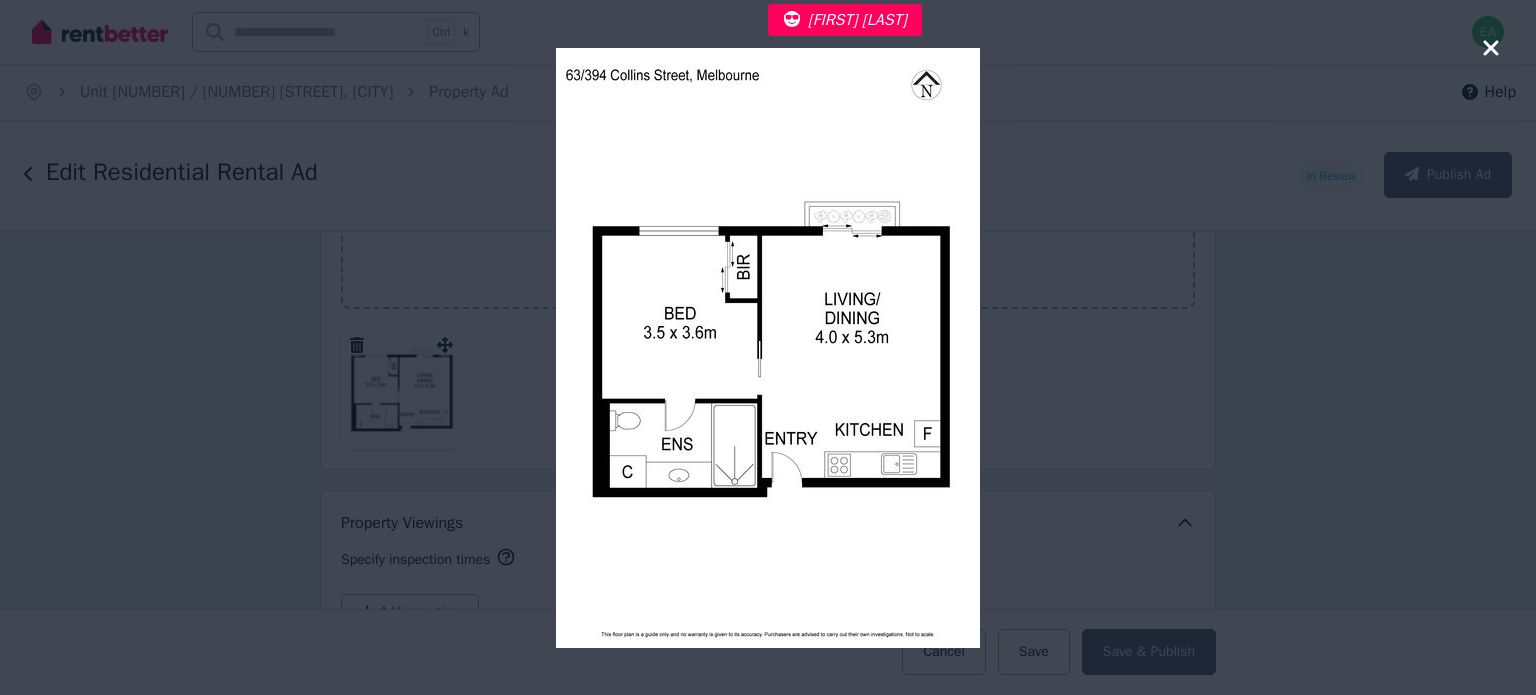 click 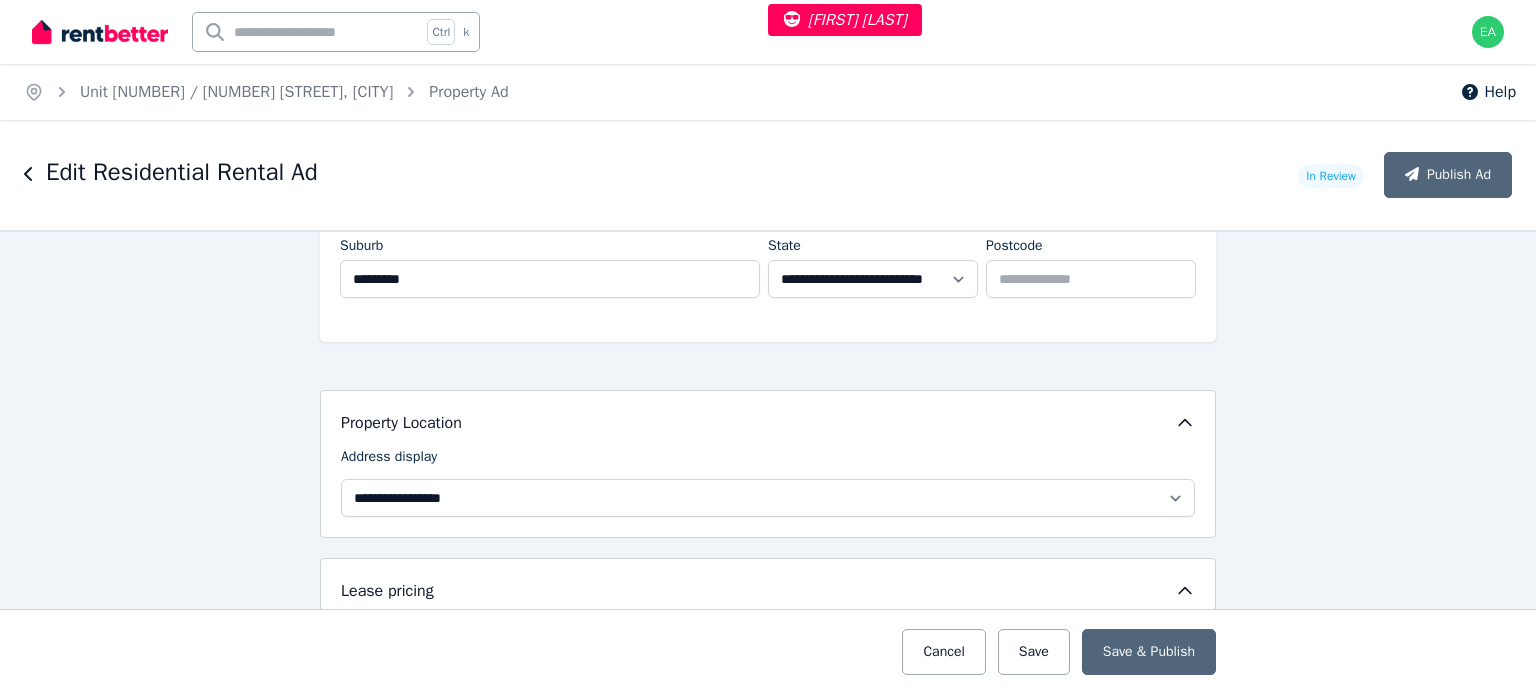 scroll, scrollTop: 0, scrollLeft: 0, axis: both 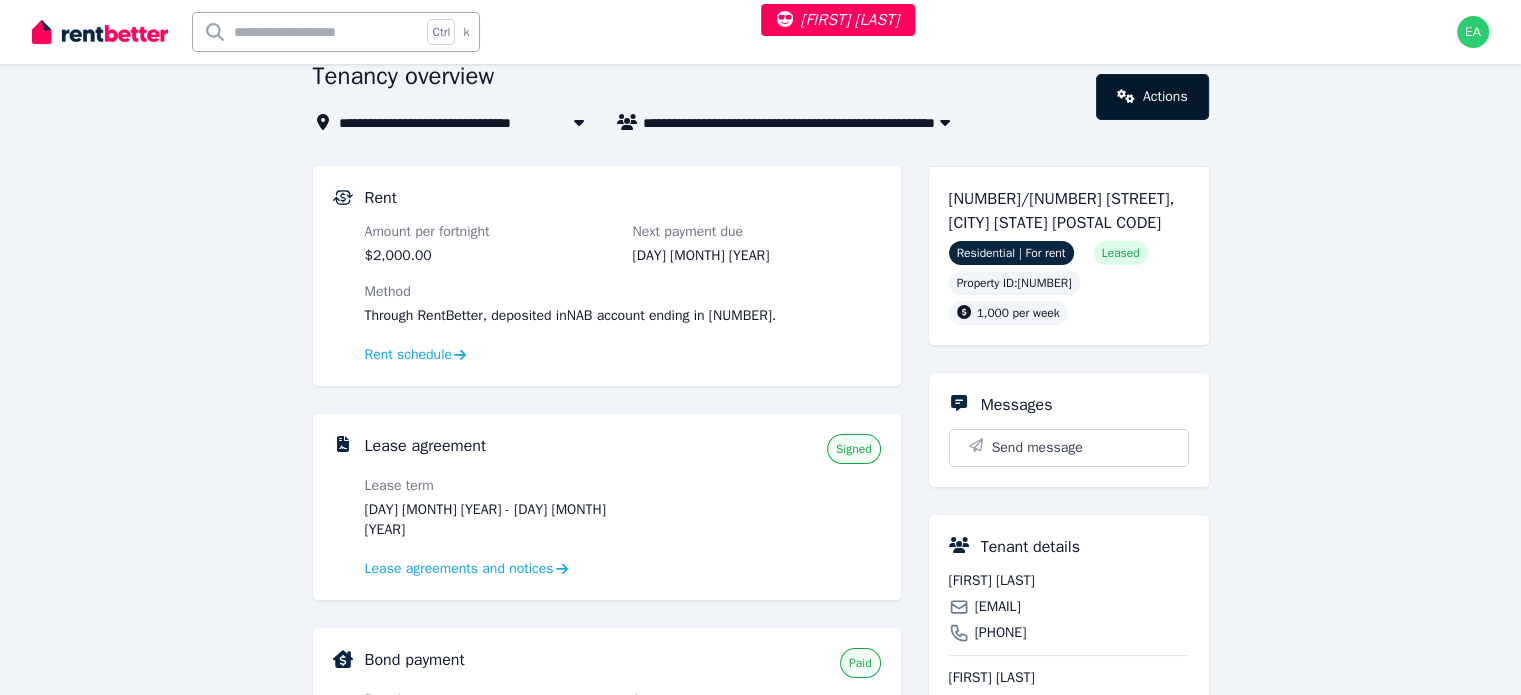 click on "Actions" at bounding box center [1152, 97] 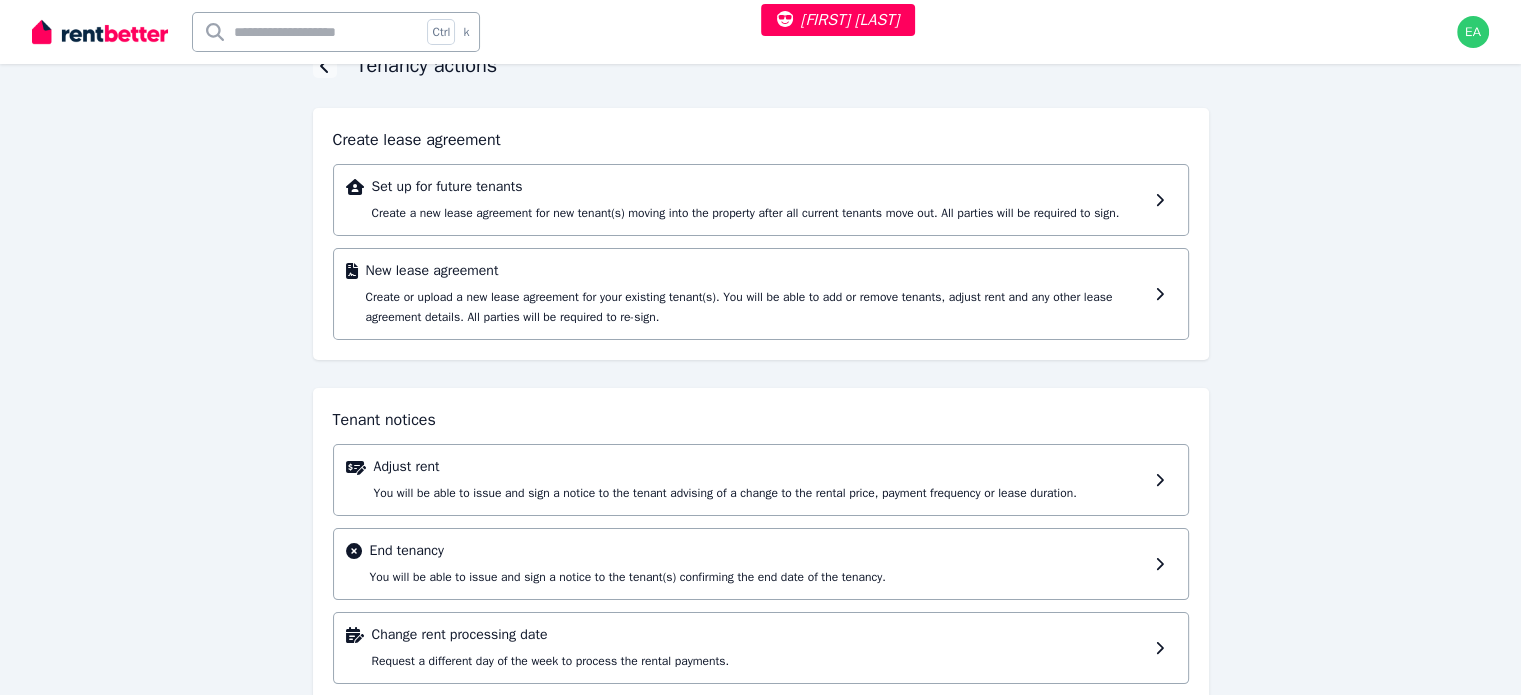 scroll, scrollTop: 0, scrollLeft: 0, axis: both 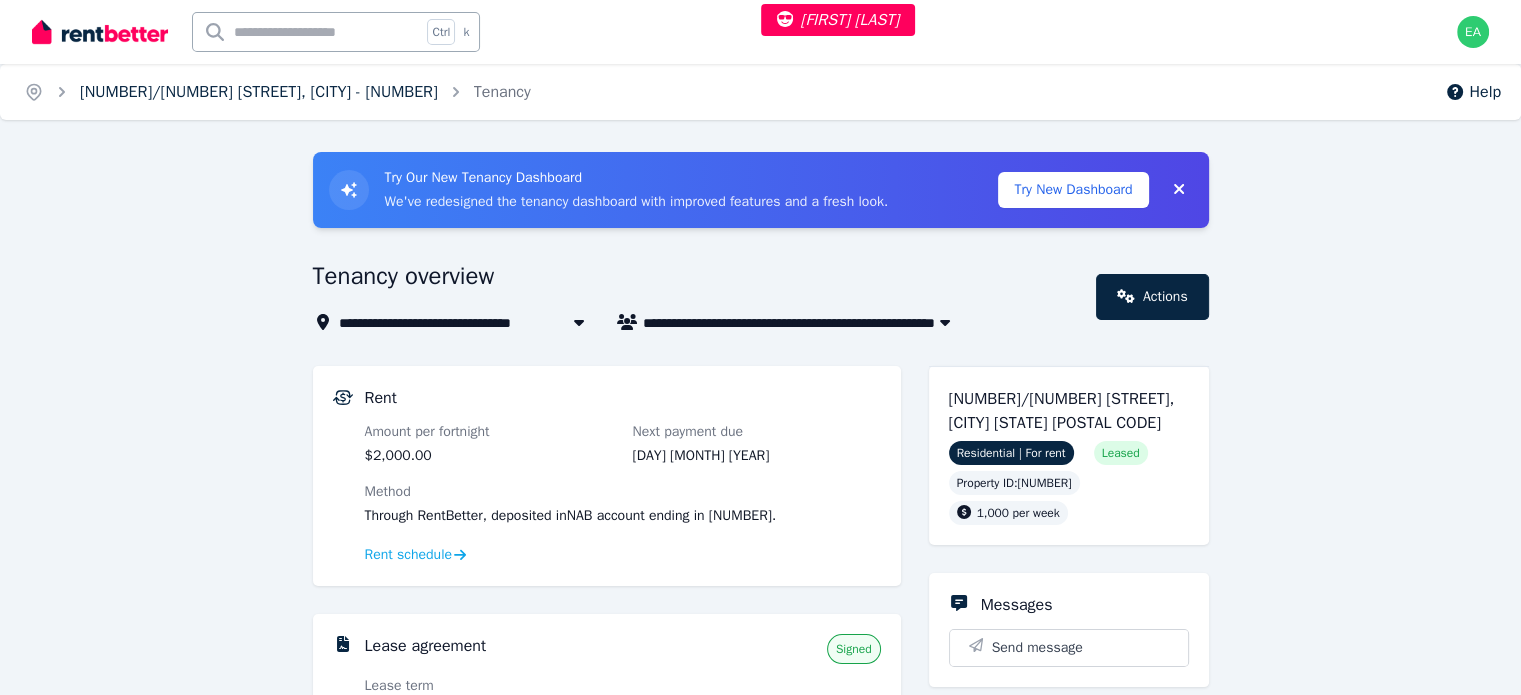 click on "[NUMBER]/[NUMBER] [STREET], [CITY] - [NUMBER]" at bounding box center [259, 92] 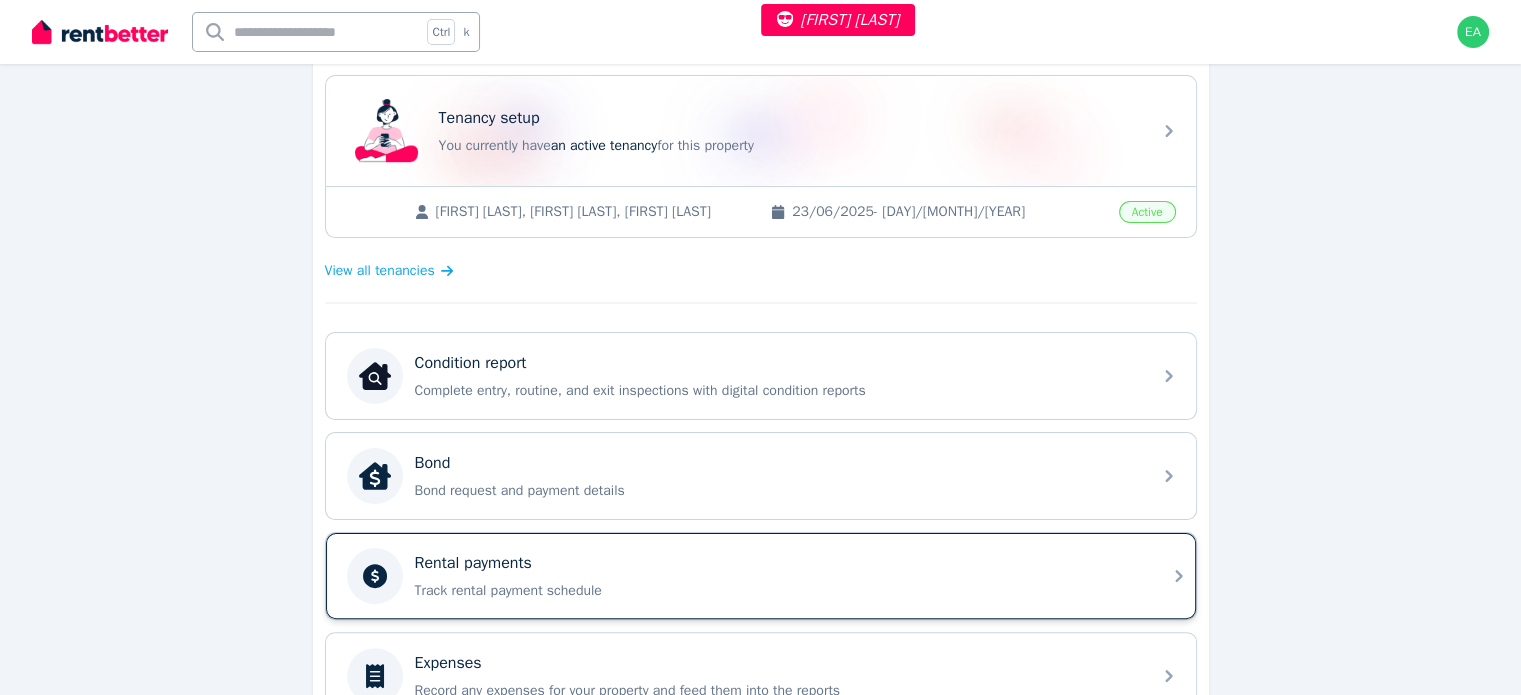 scroll, scrollTop: 500, scrollLeft: 0, axis: vertical 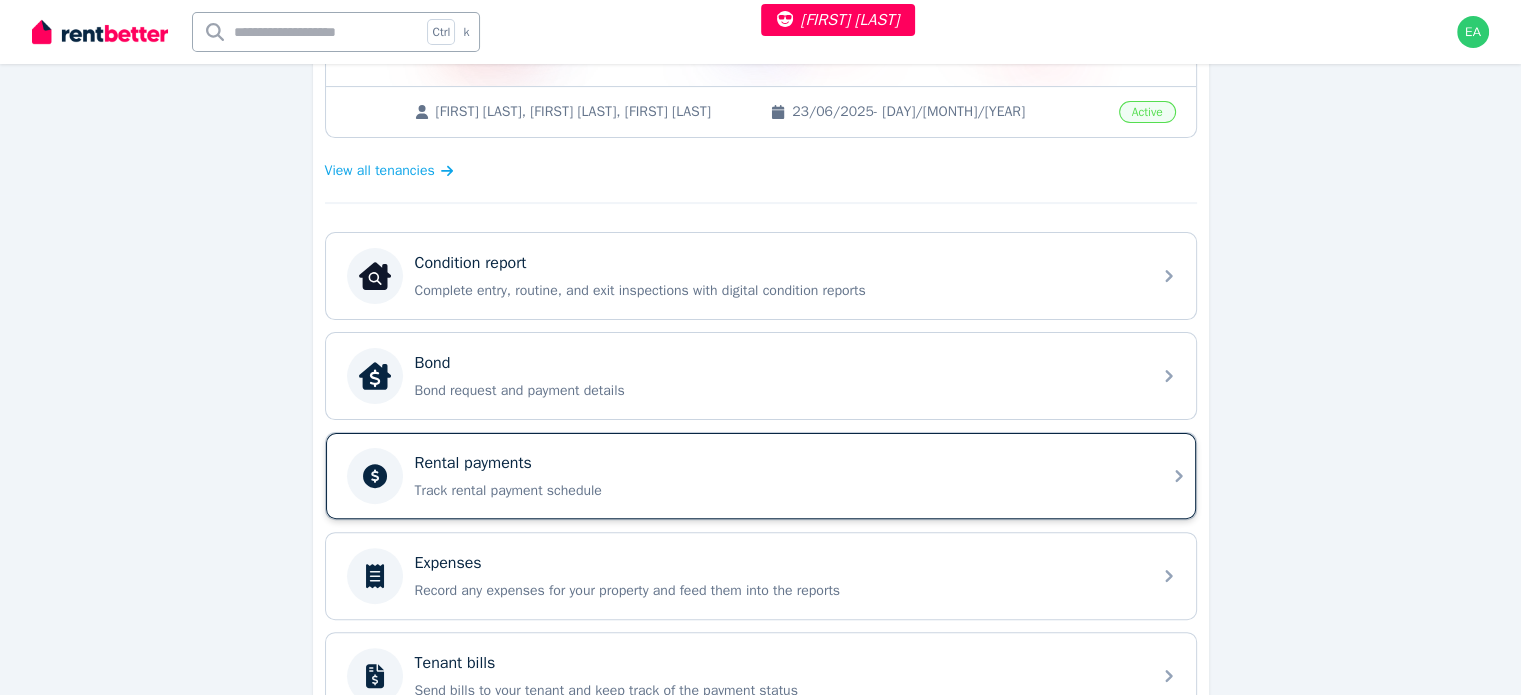 click on "Rental payments" at bounding box center (777, 463) 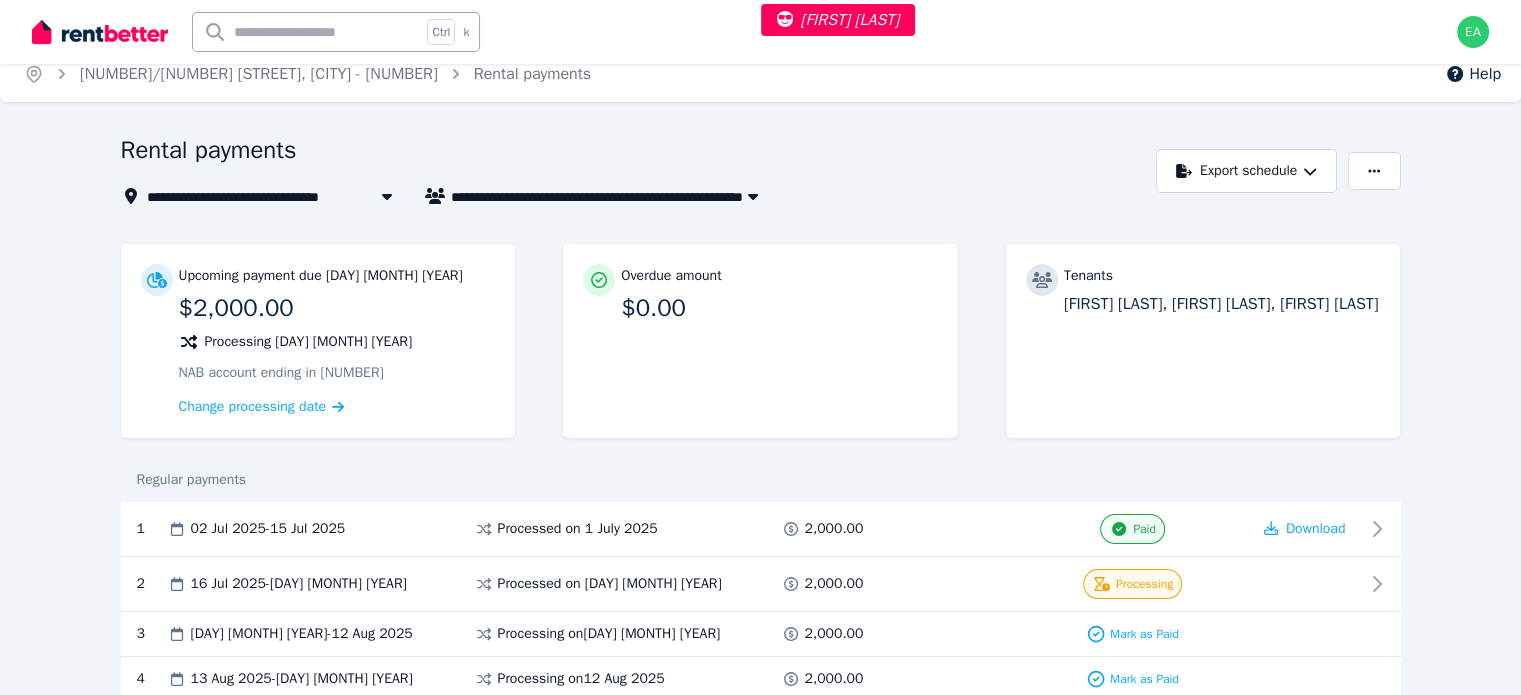 scroll, scrollTop: 0, scrollLeft: 0, axis: both 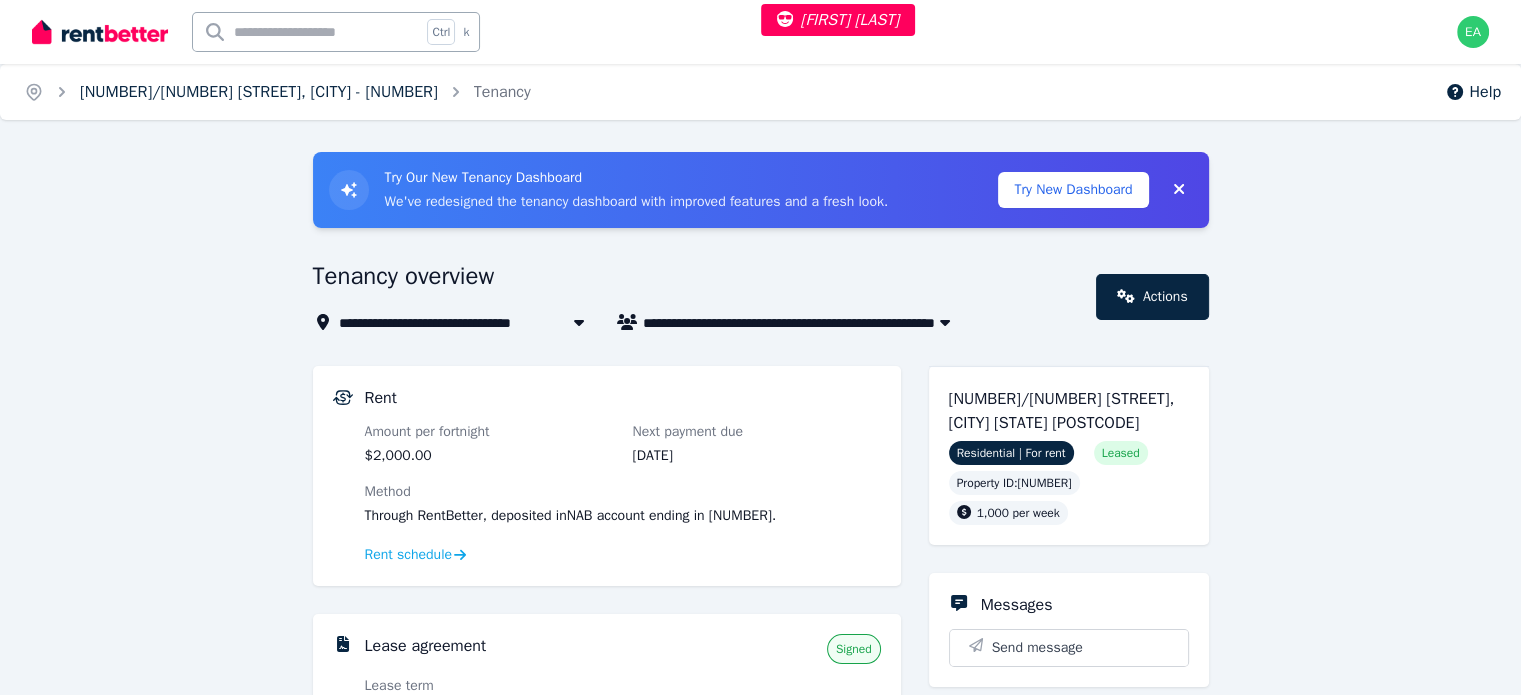 click on "[NUMBER]/[NUMBER] [STREET], [CITY] - [NUMBER]" at bounding box center [259, 92] 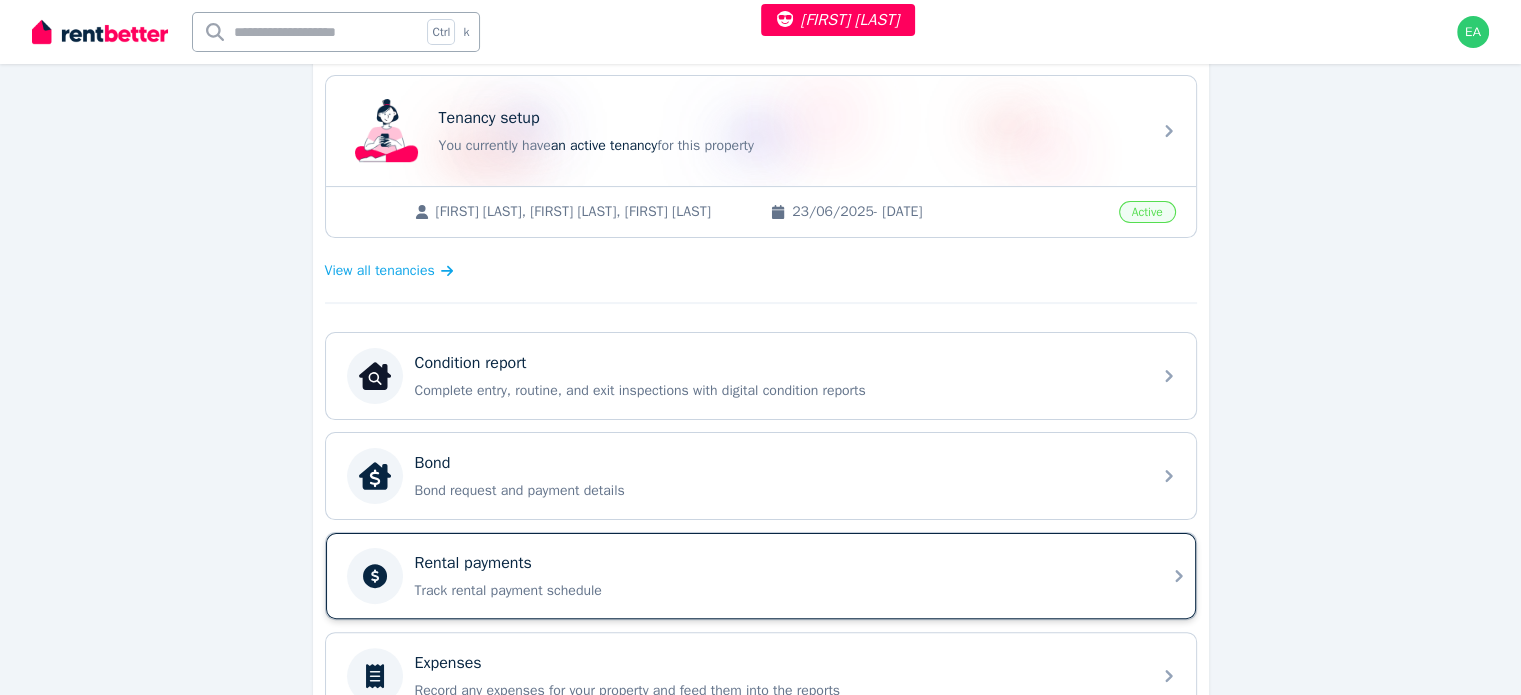 scroll, scrollTop: 500, scrollLeft: 0, axis: vertical 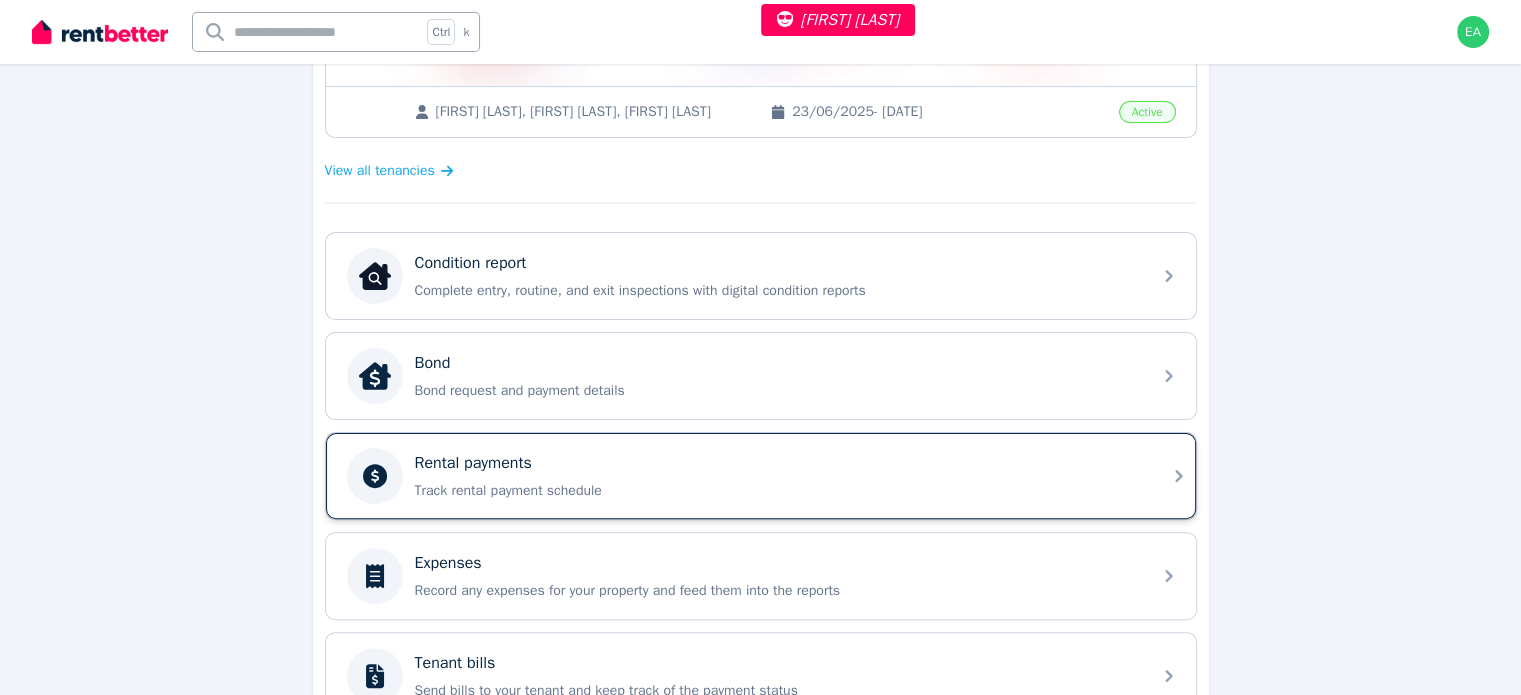 click on "Track rental payment schedule" at bounding box center [777, 491] 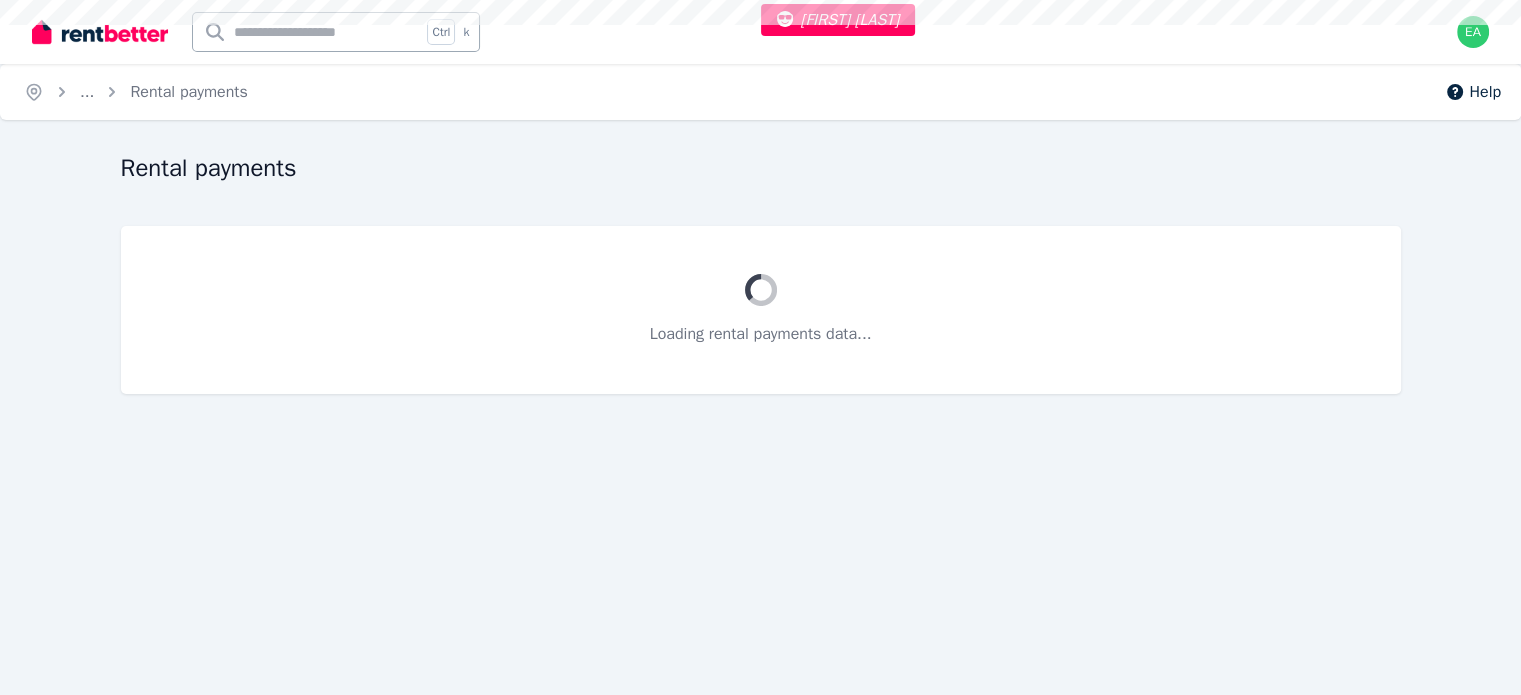 scroll, scrollTop: 0, scrollLeft: 0, axis: both 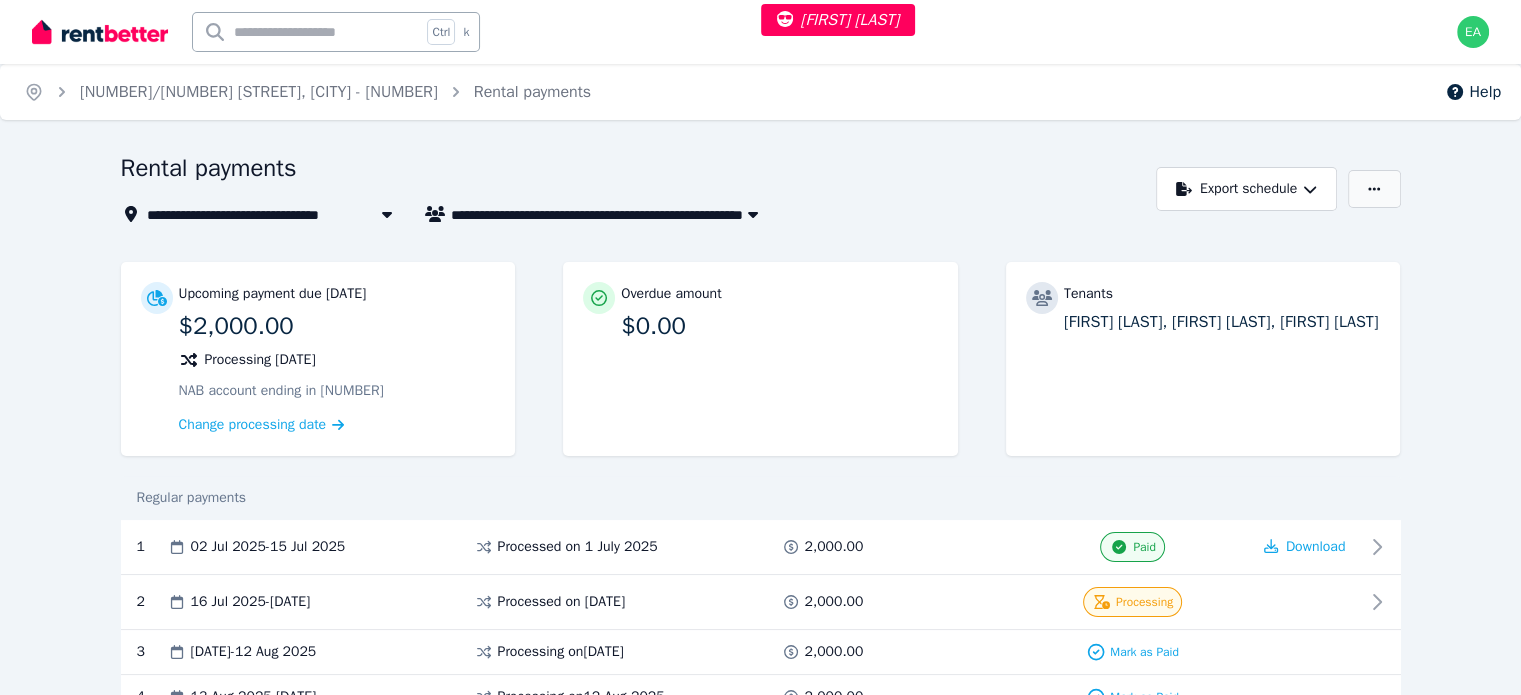 click 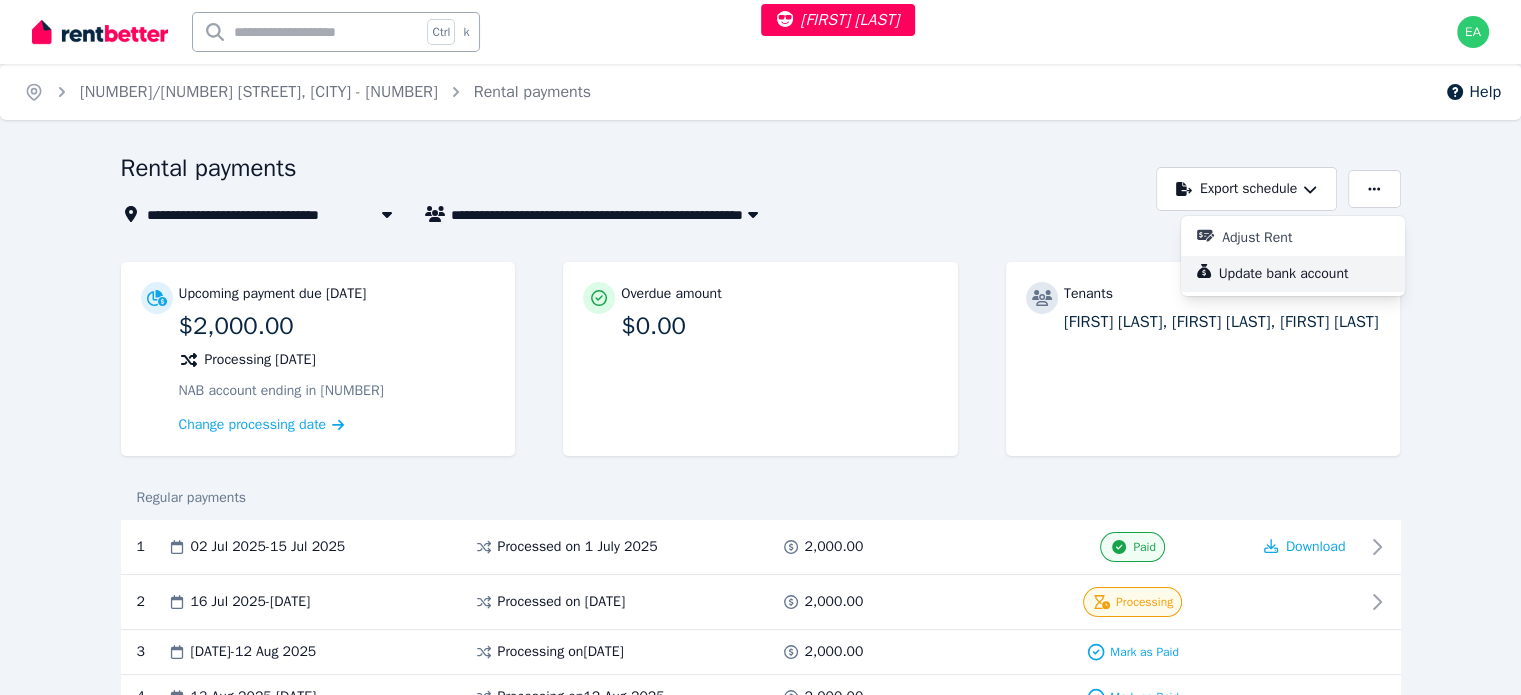 click on "Update bank account" at bounding box center [1304, 274] 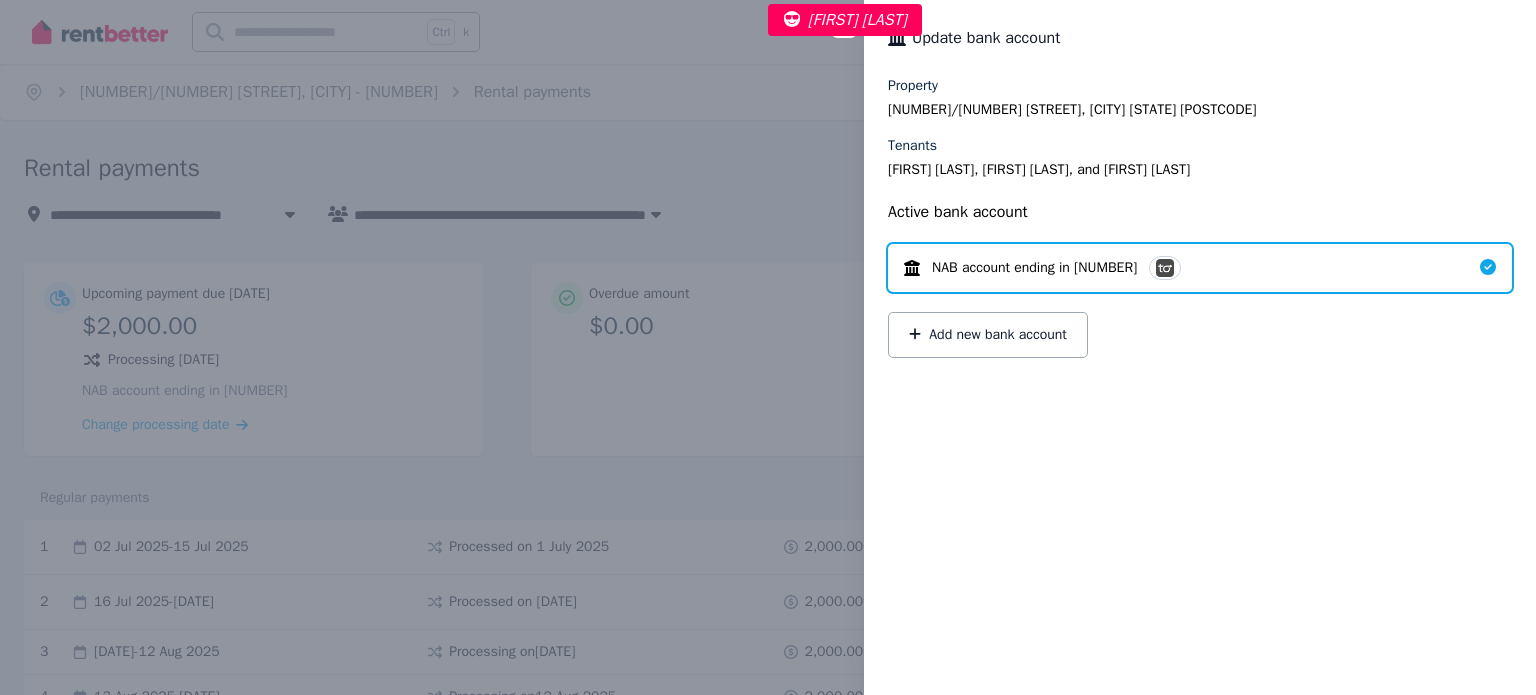 click on "Close panel Update bank account Property 6/245 Old South Head Rd, Bondi NSW 2026 Tenants Ezequiel Hellwig, Gabriel Schasiepen, and Giuliano Salamin Active bank account NAB account ending in 183 PayTo Add new bank account" at bounding box center [768, 347] 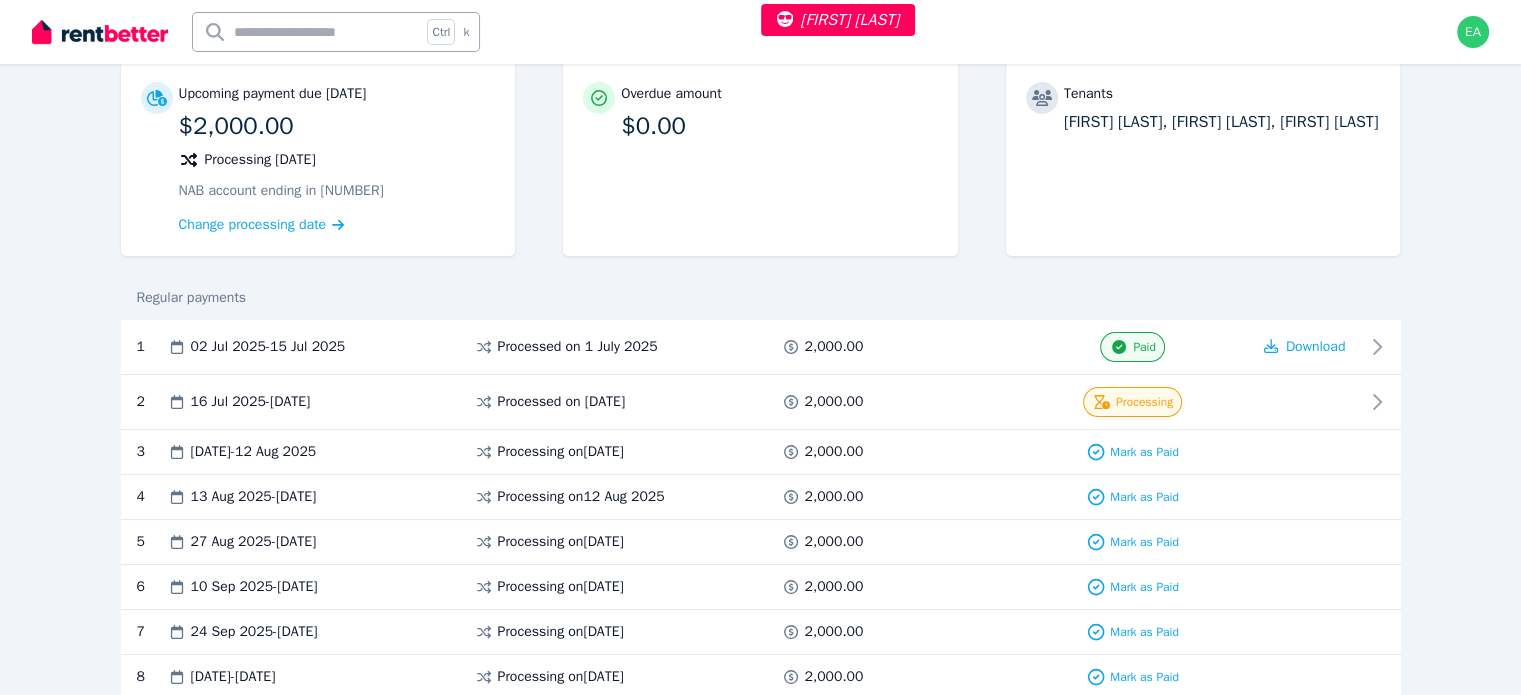 scroll, scrollTop: 0, scrollLeft: 0, axis: both 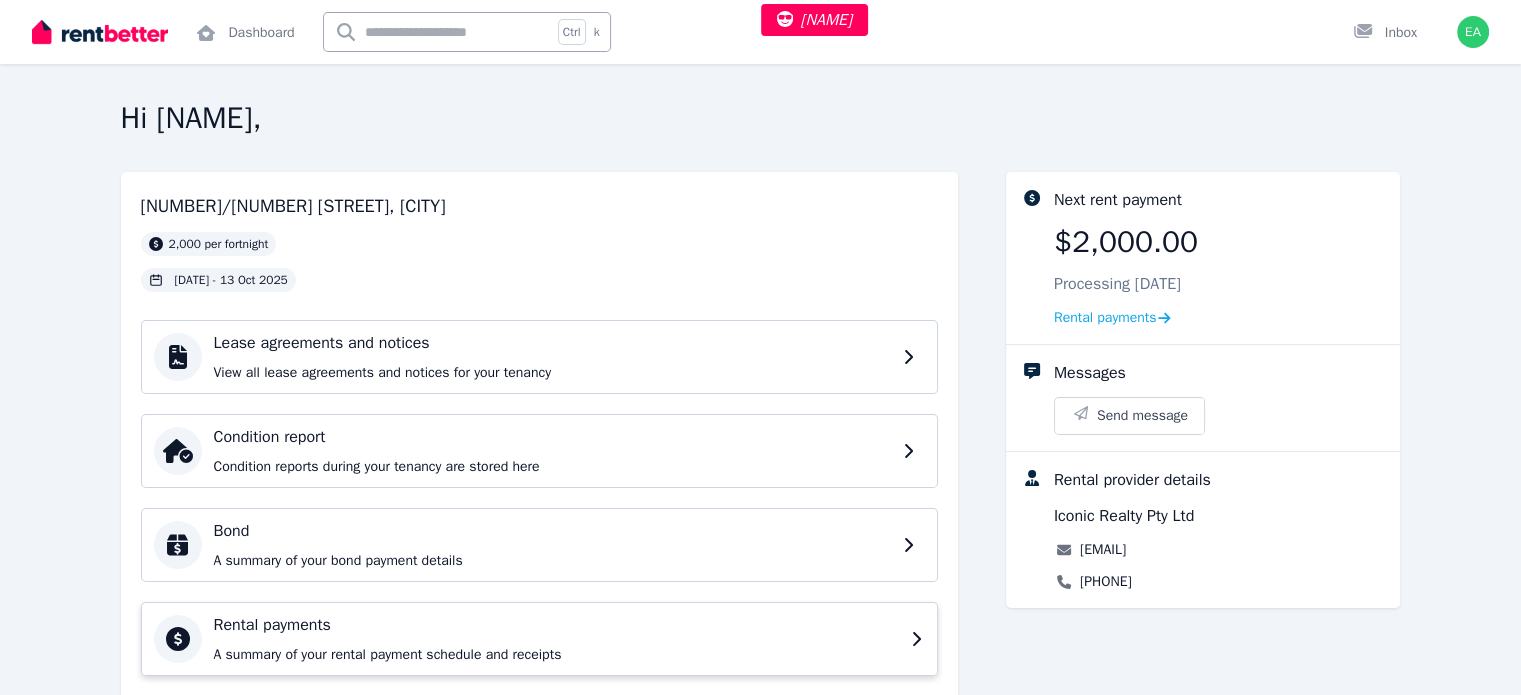 click on "Rental payments" at bounding box center (556, 625) 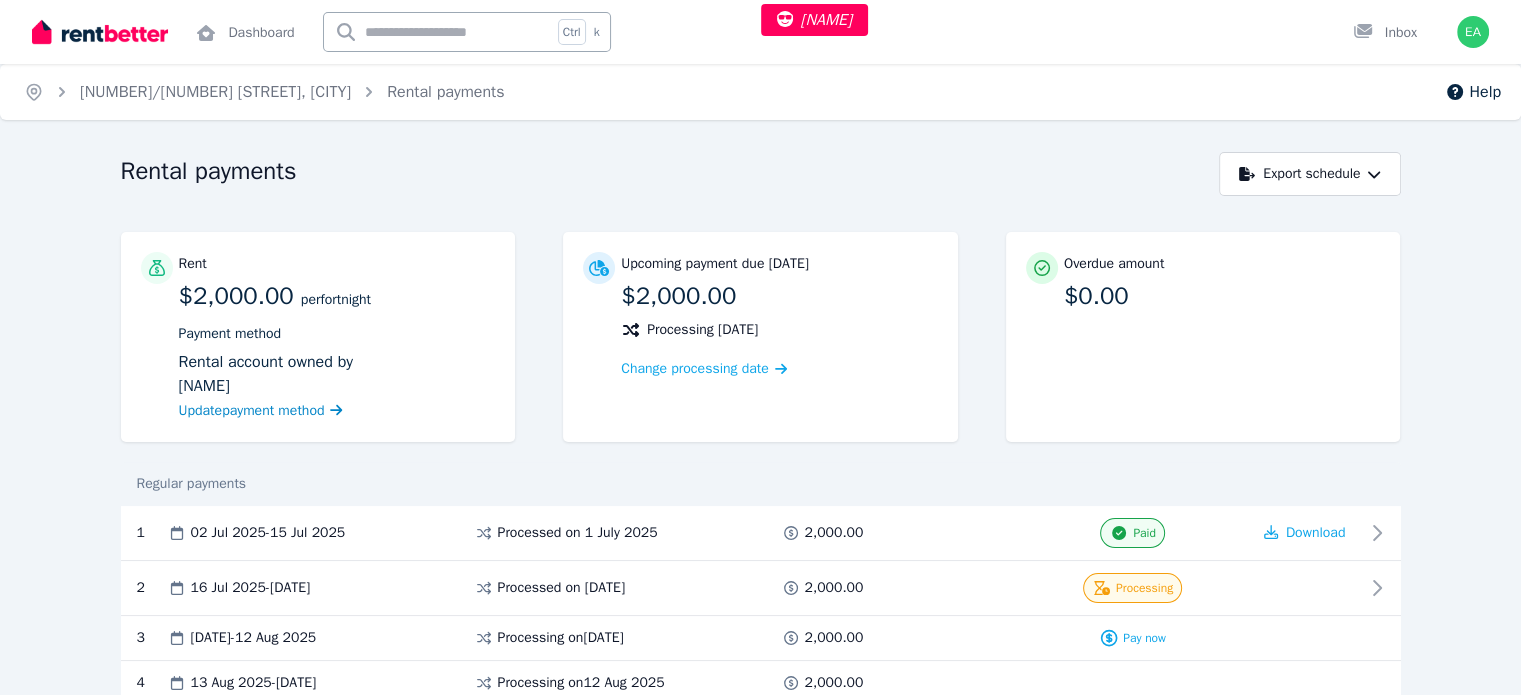 click on "Update  payment method" at bounding box center [252, 410] 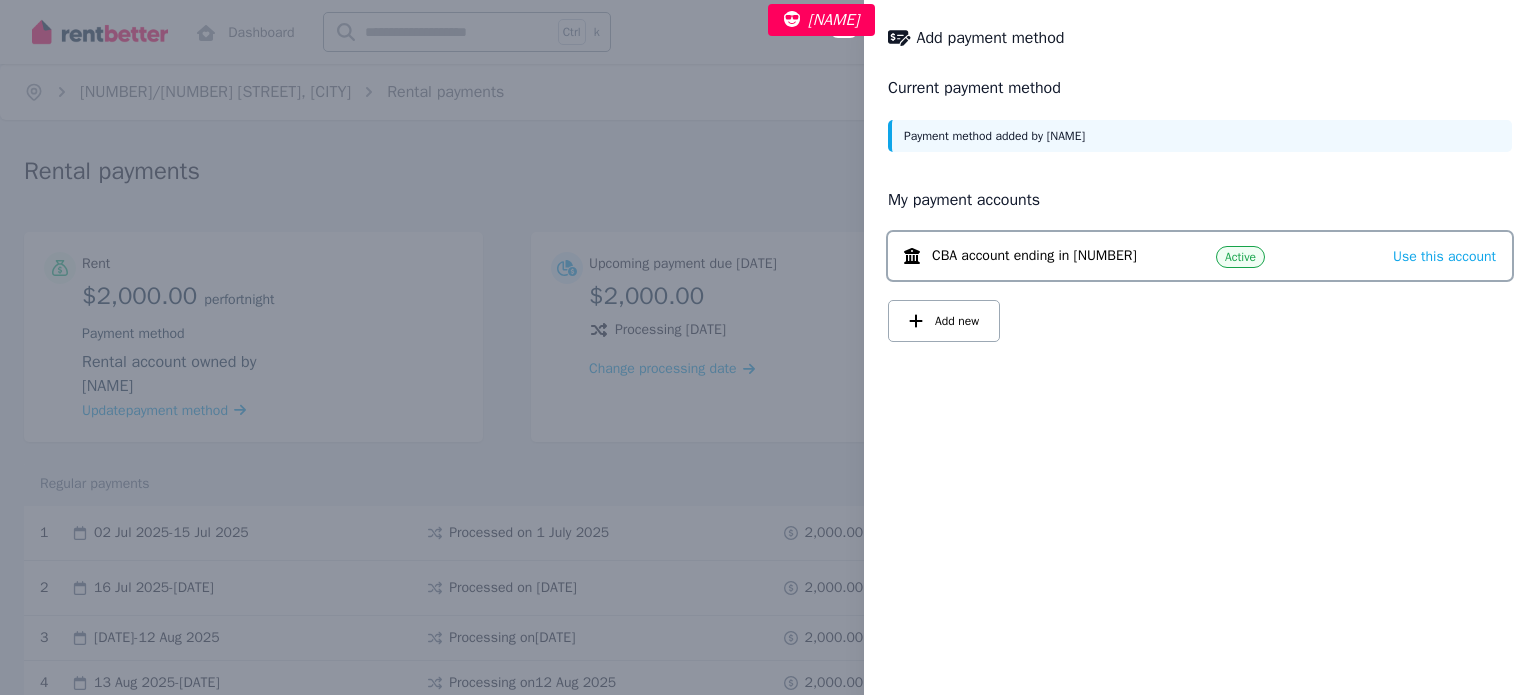click on "Close panel Add payment method Current payment method Payment method added by   Giuliano Salamin My payment accounts CBA account ending in 580 Active Use this account Add new" at bounding box center (768, 347) 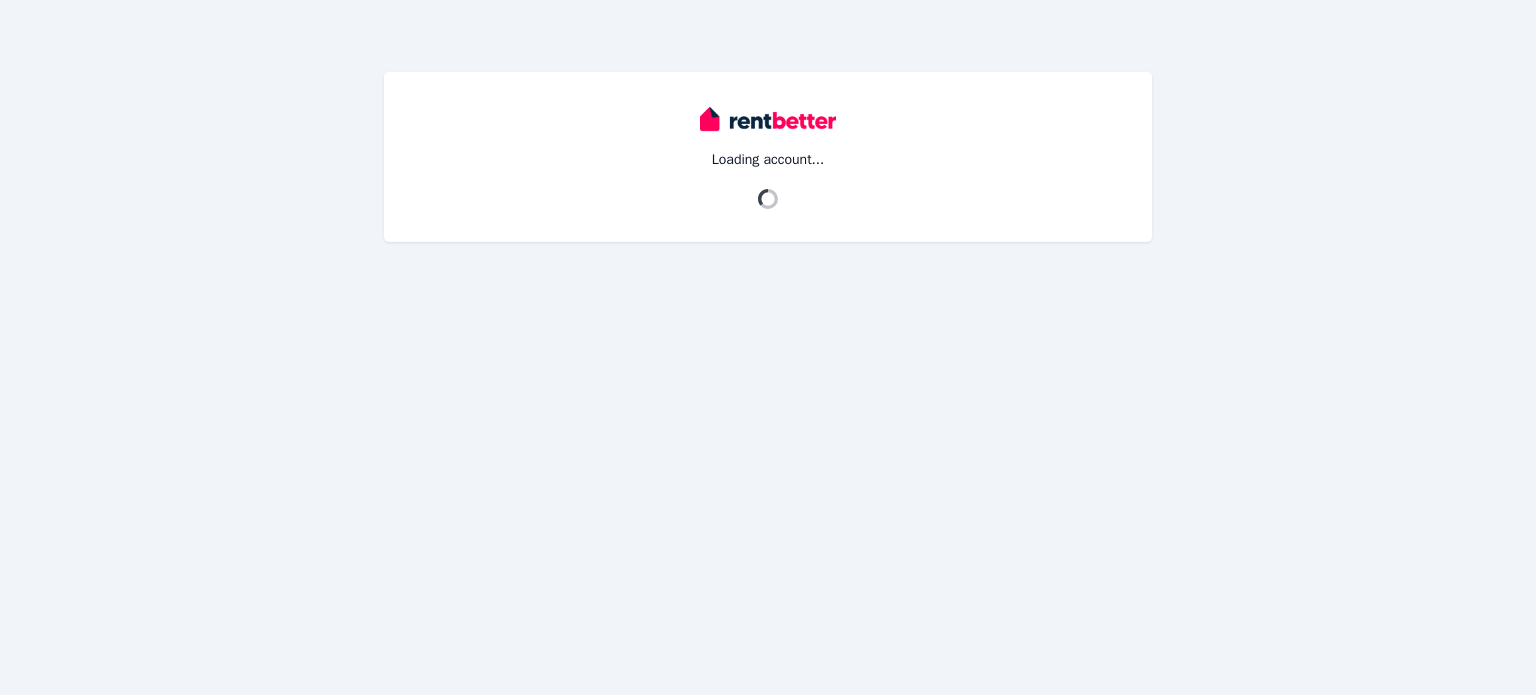 scroll, scrollTop: 0, scrollLeft: 0, axis: both 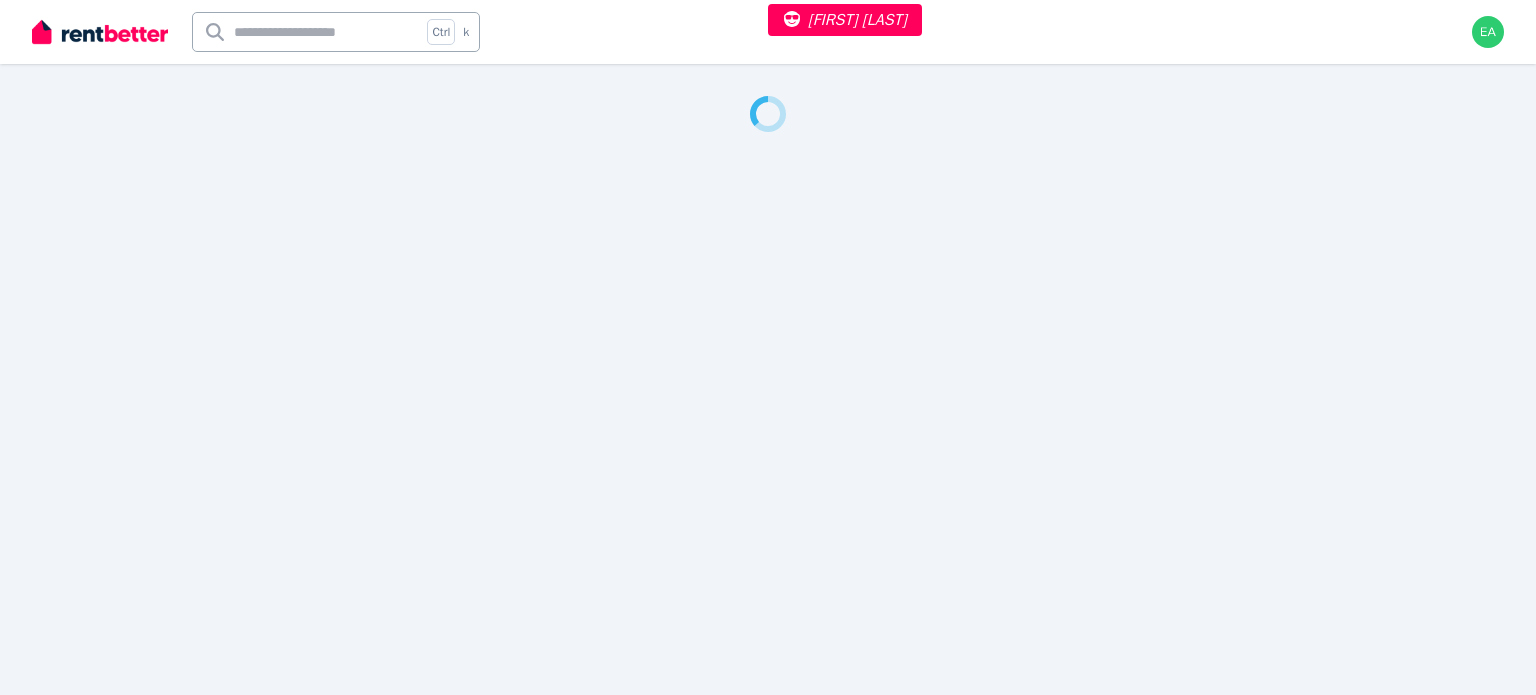 select on "***" 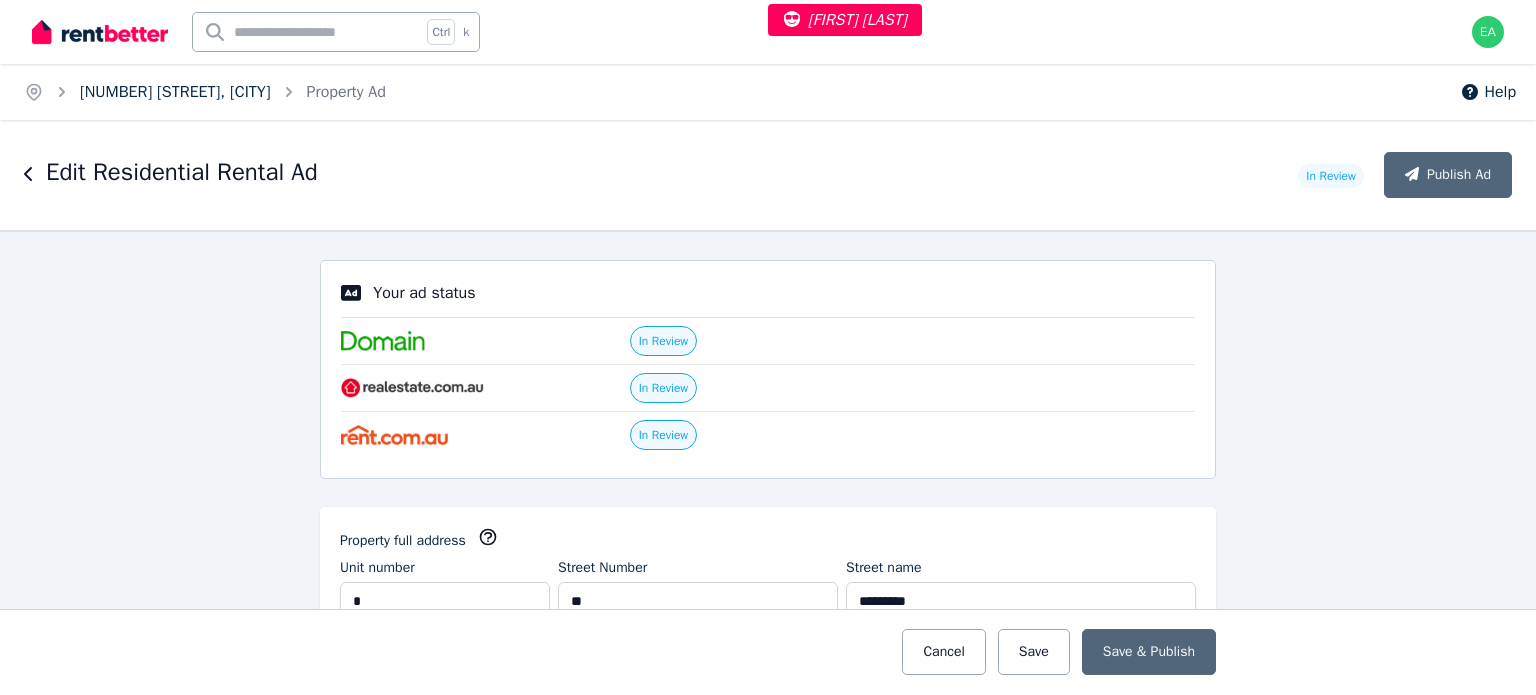click on "[NUMBER] [STREET], [CITY]" at bounding box center (175, 92) 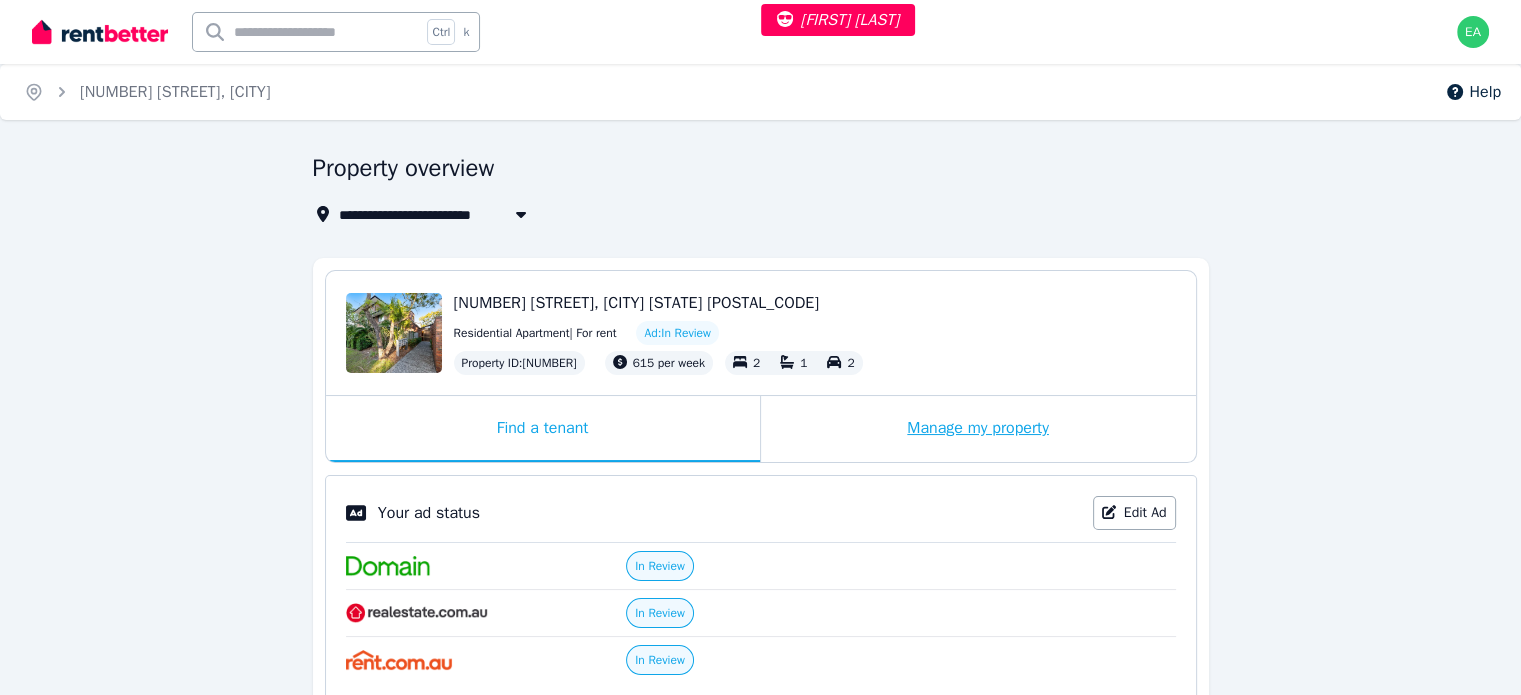 click on "Manage my property" at bounding box center (978, 429) 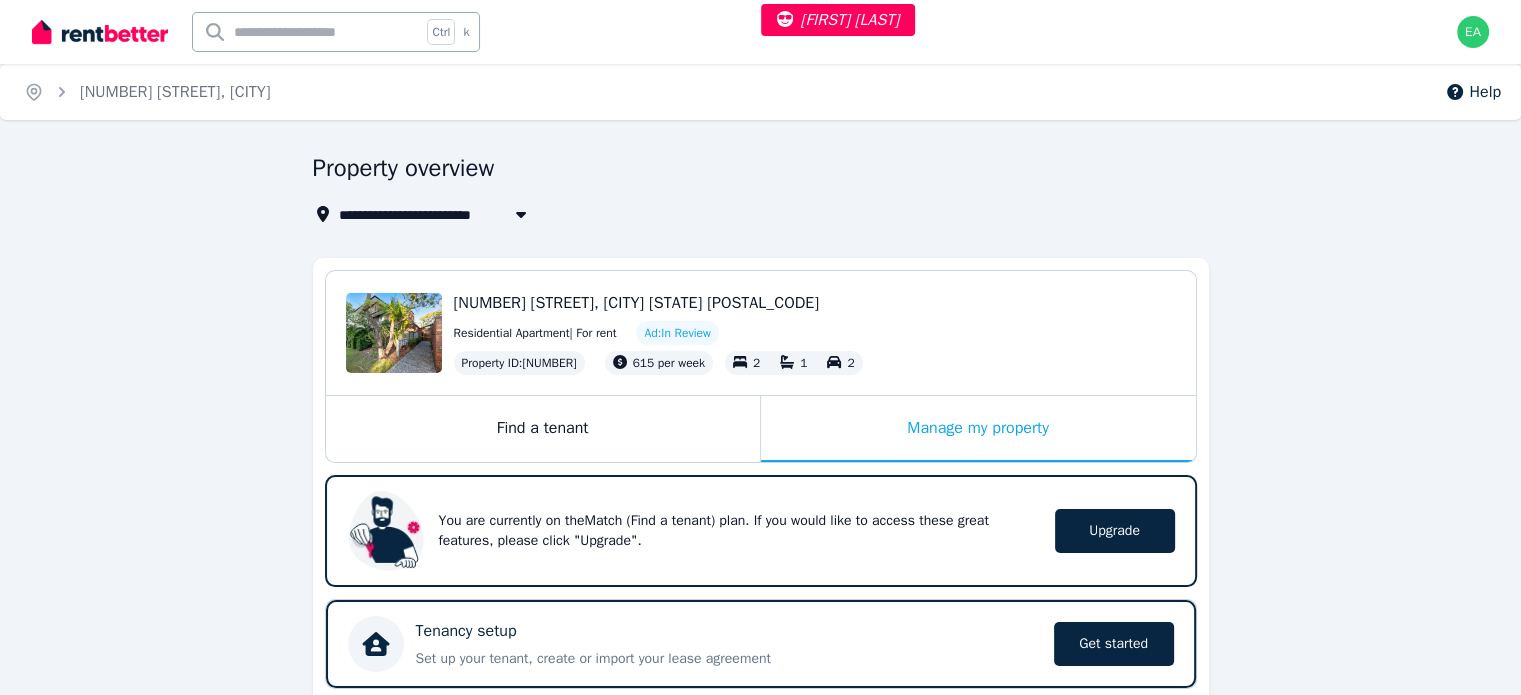 scroll, scrollTop: 500, scrollLeft: 0, axis: vertical 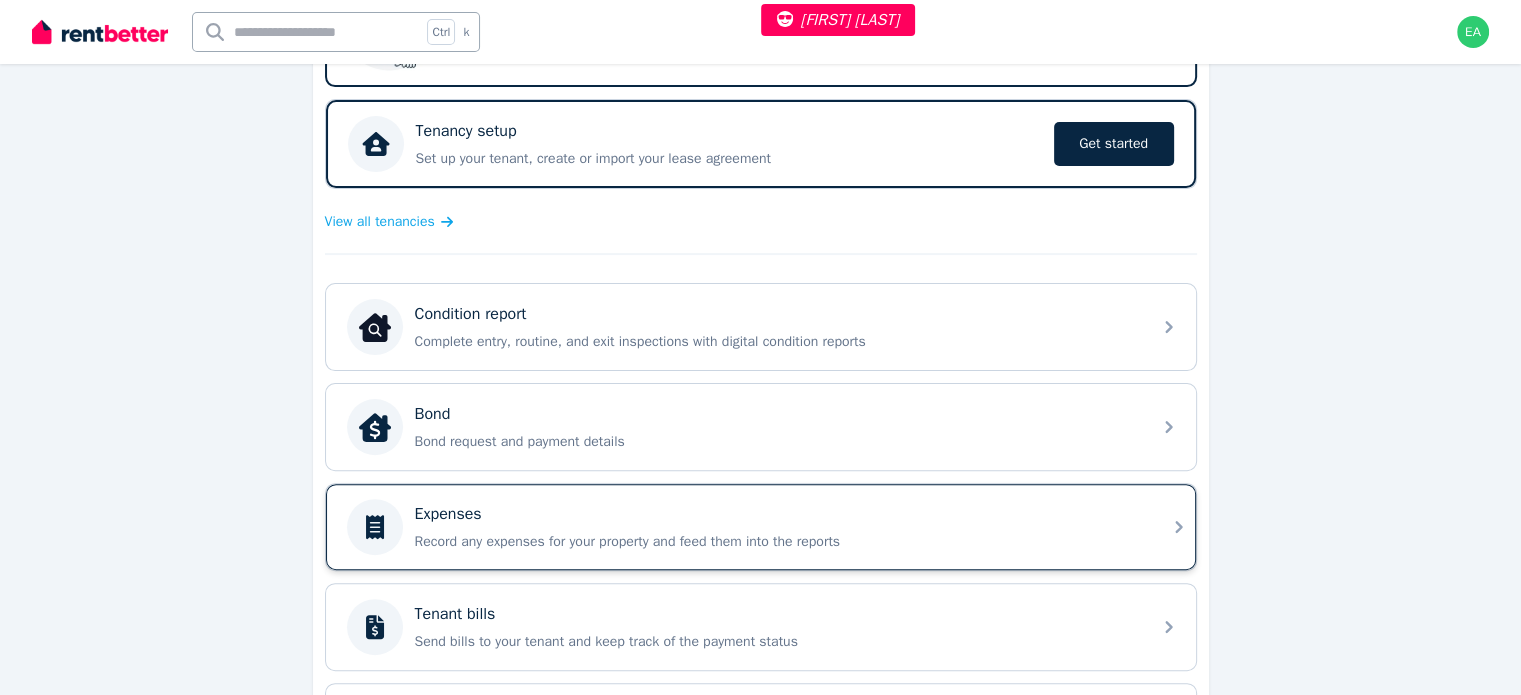 click on "Expenses Record any expenses for your property and feed them into the reports" at bounding box center [777, 527] 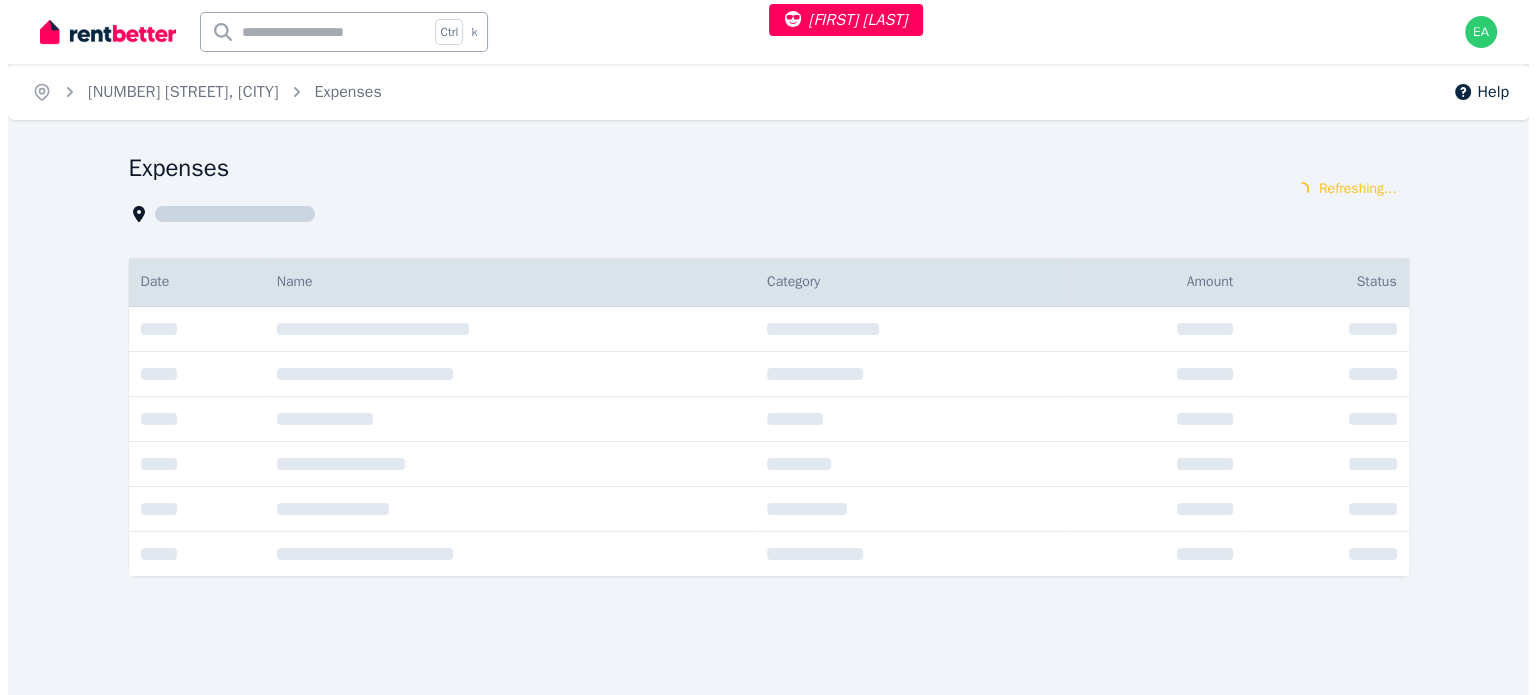 scroll, scrollTop: 0, scrollLeft: 0, axis: both 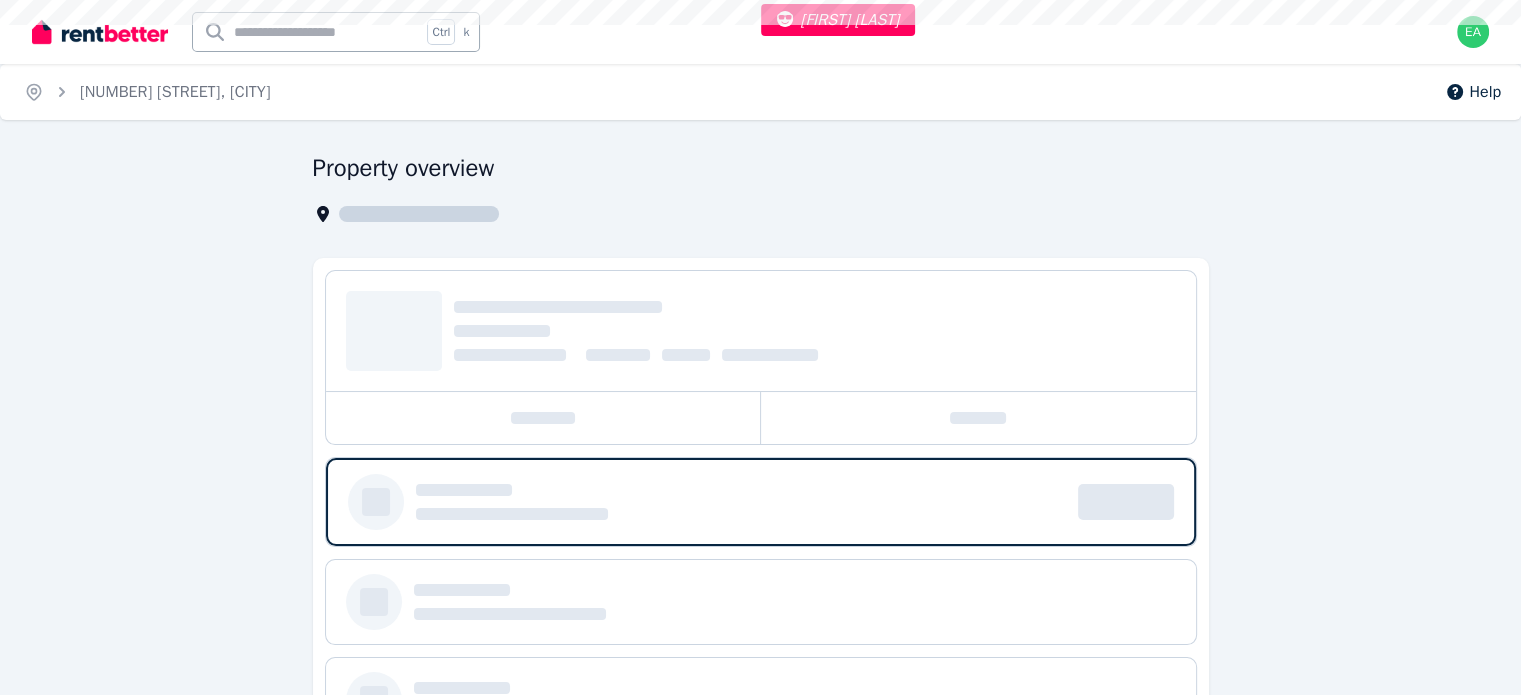 select on "***" 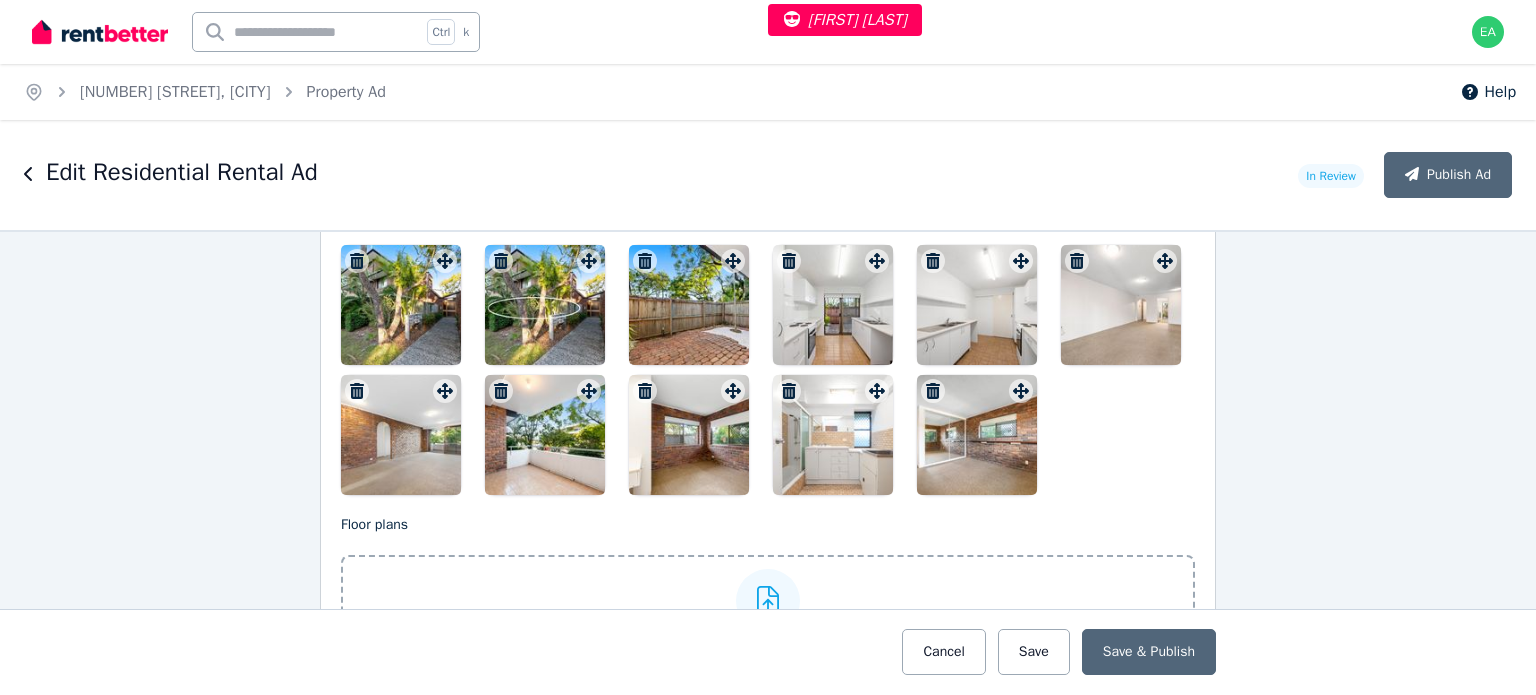 scroll, scrollTop: 2600, scrollLeft: 0, axis: vertical 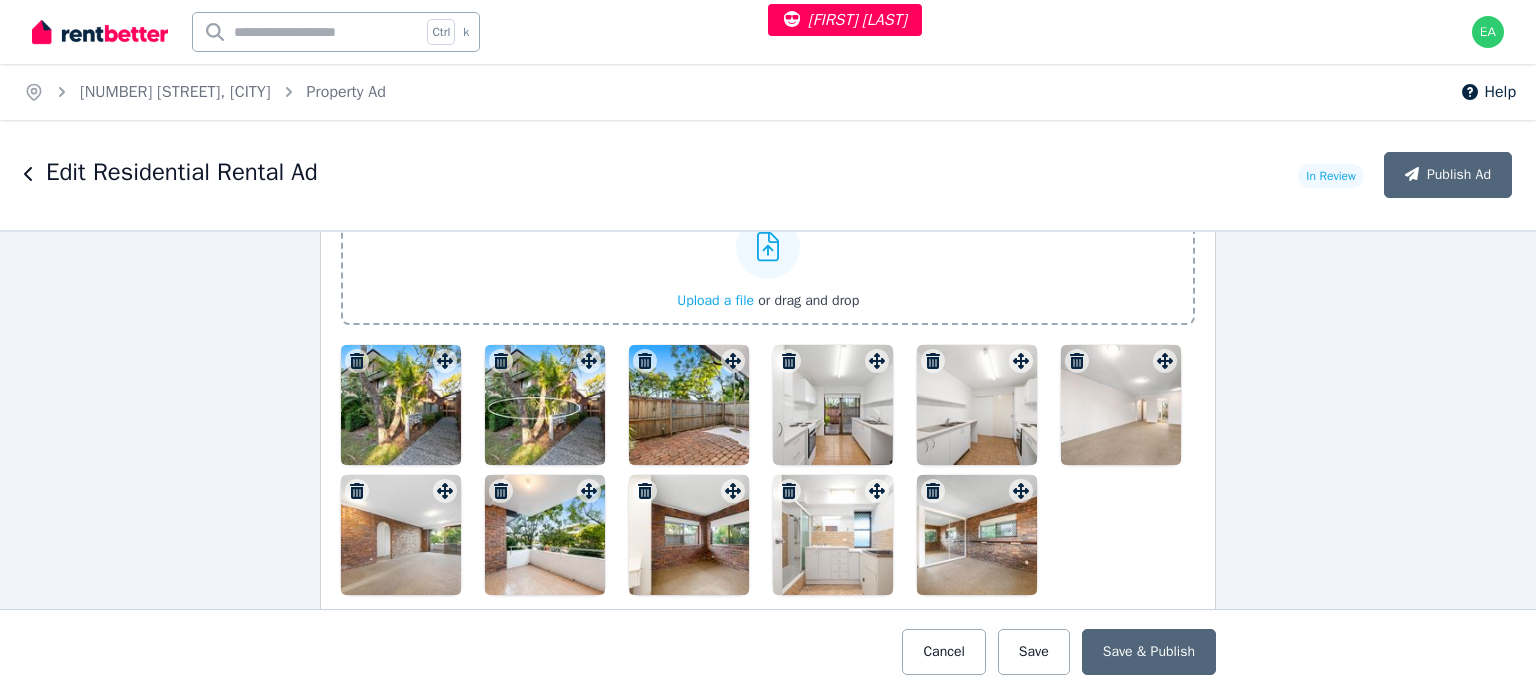 click at bounding box center [401, 405] 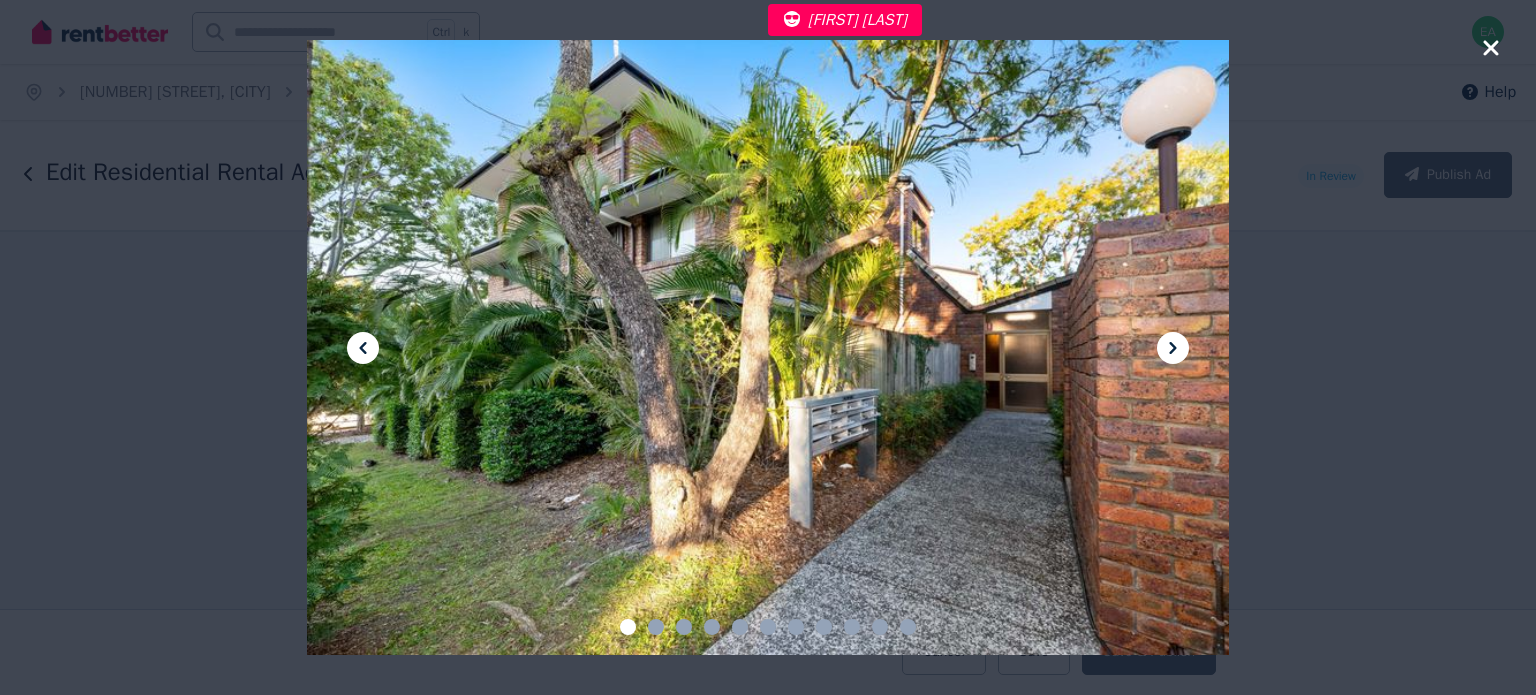 click 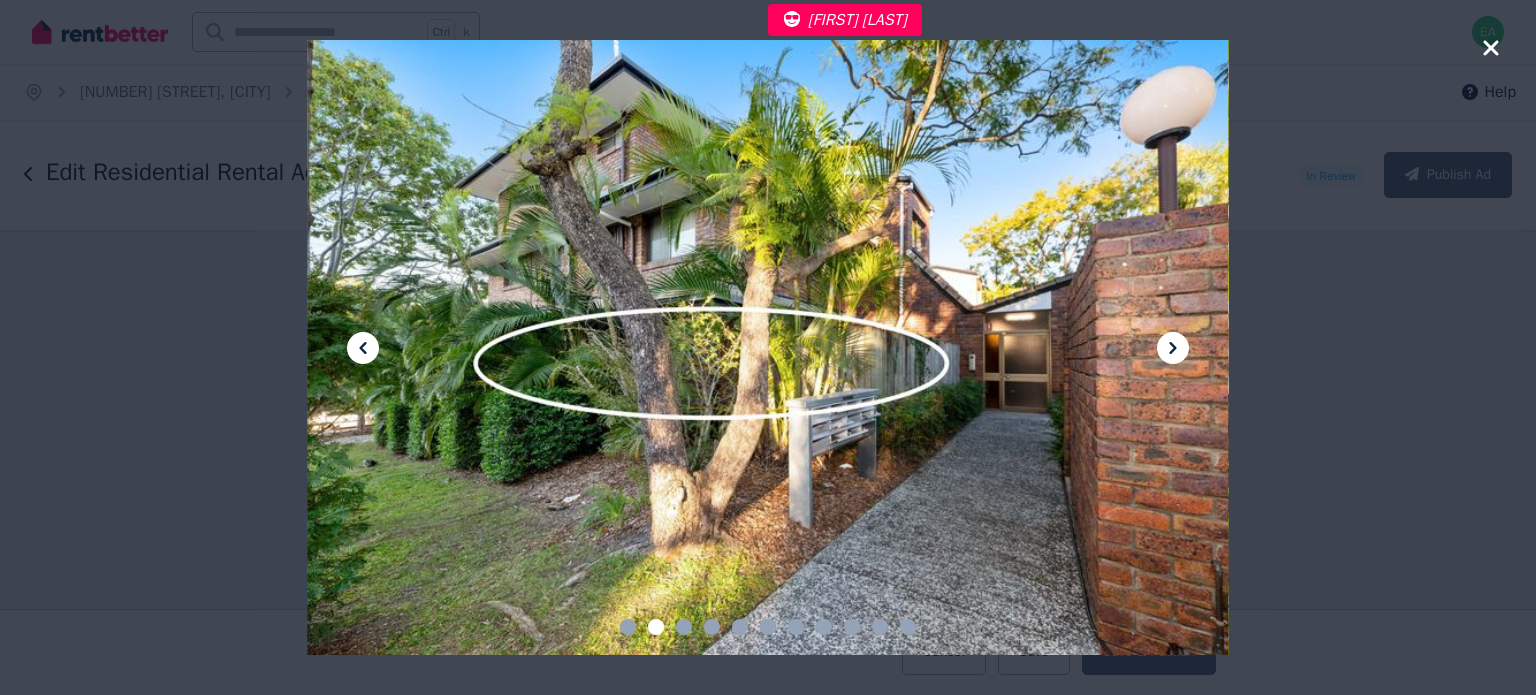 click 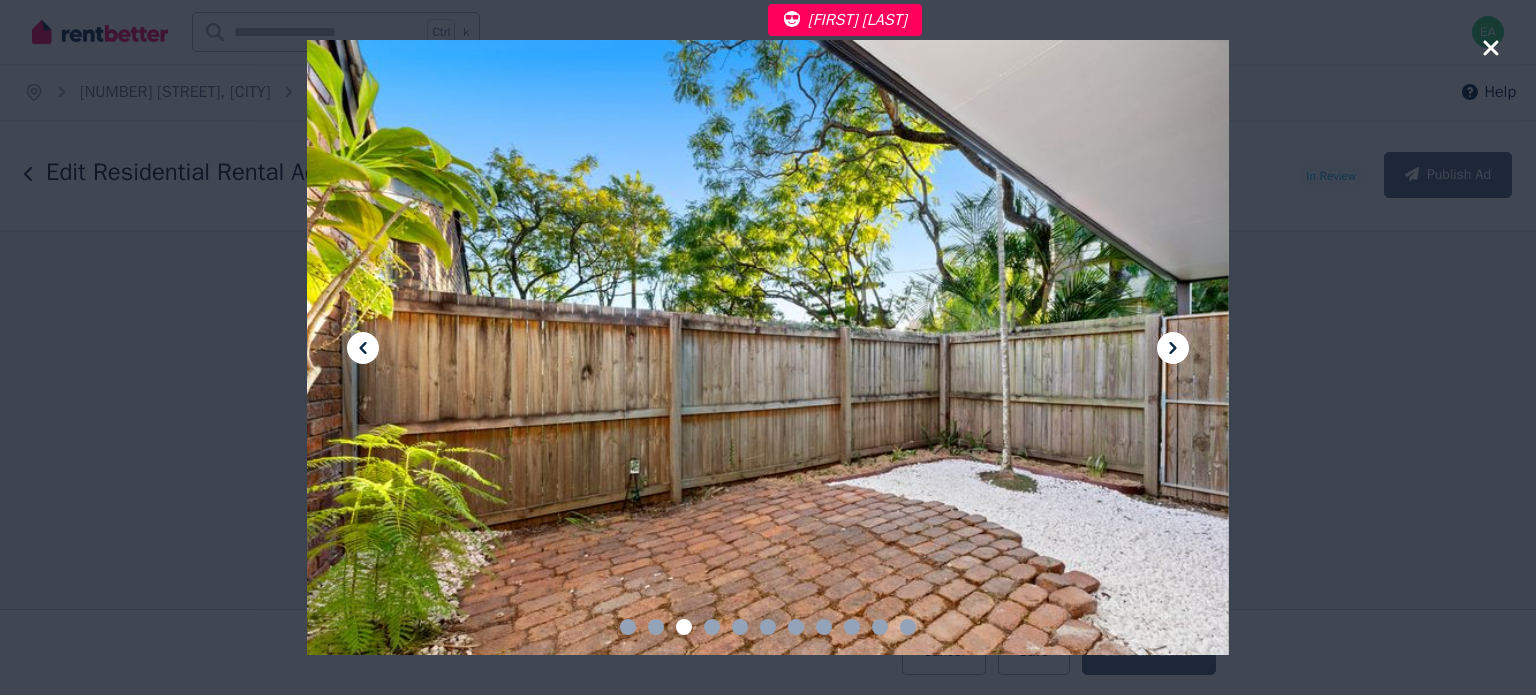click 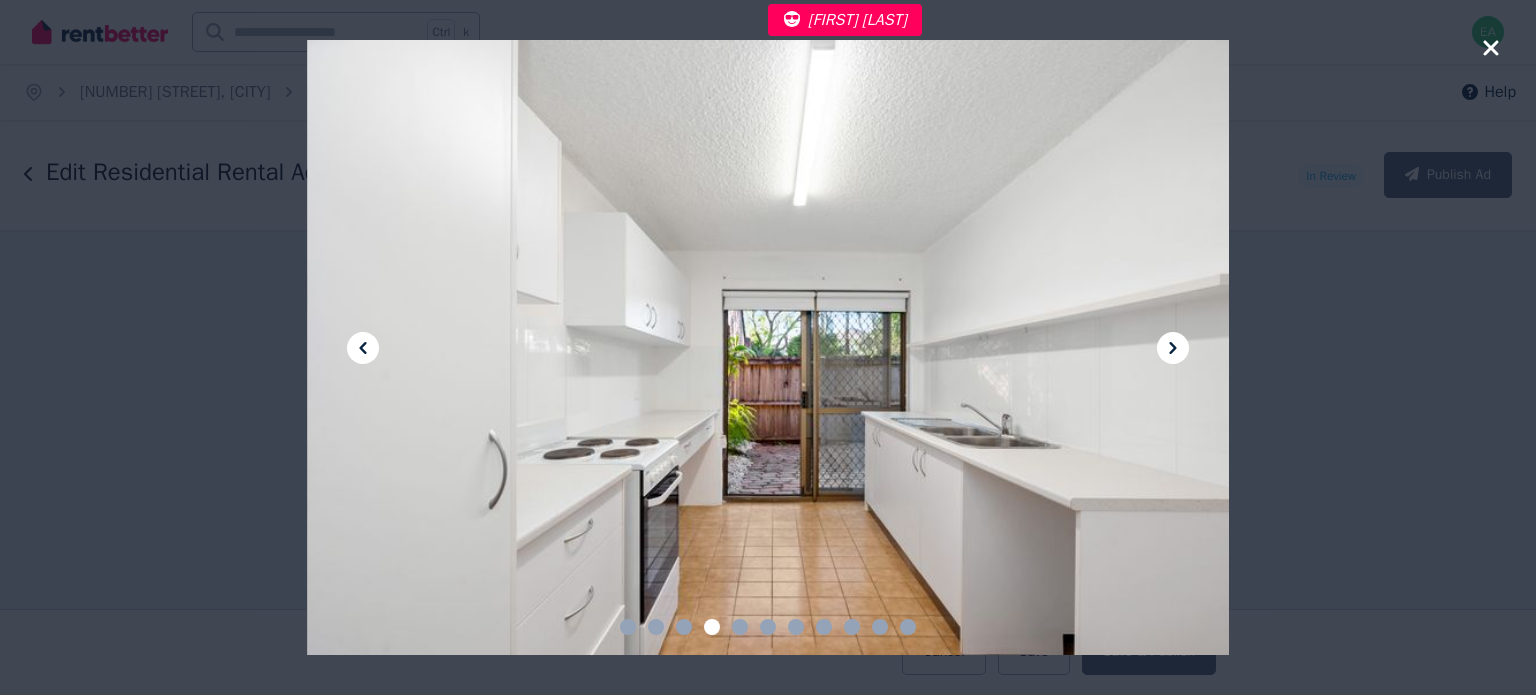 click 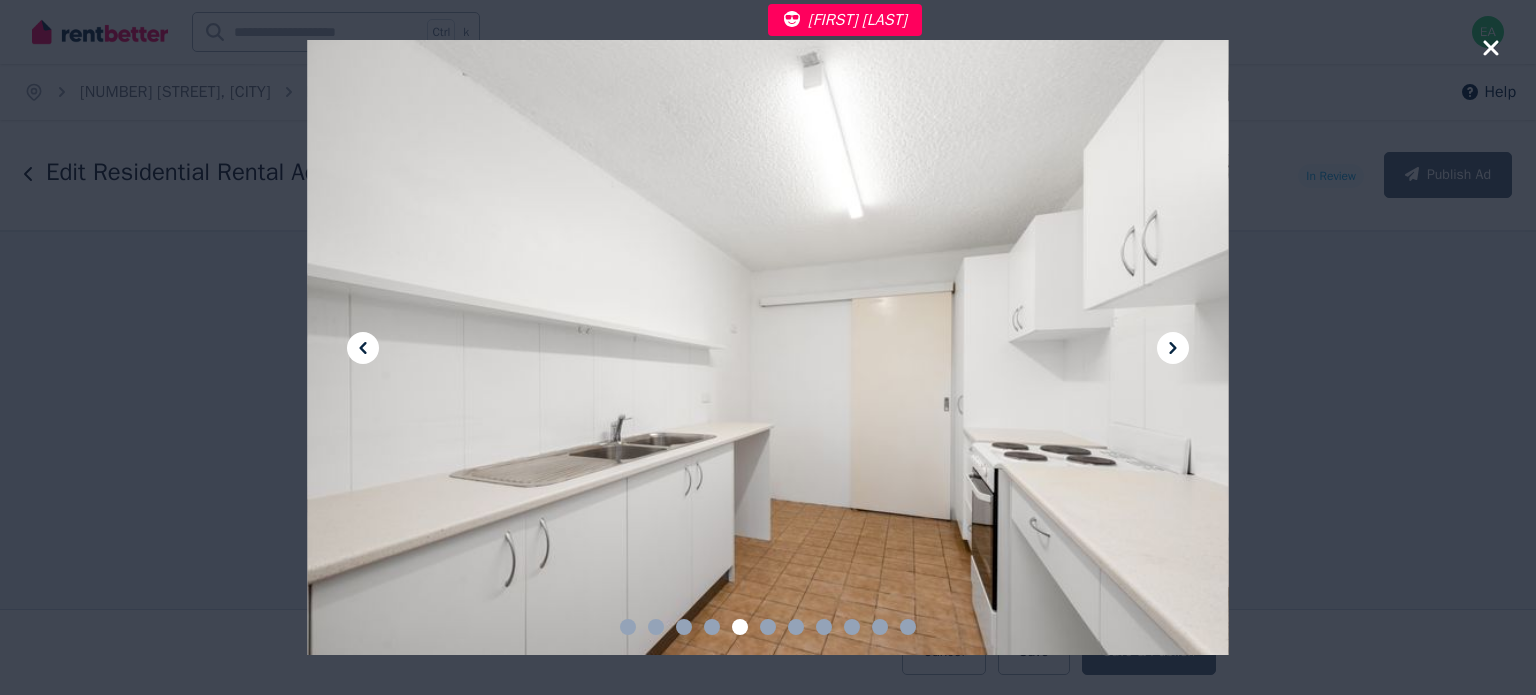 click 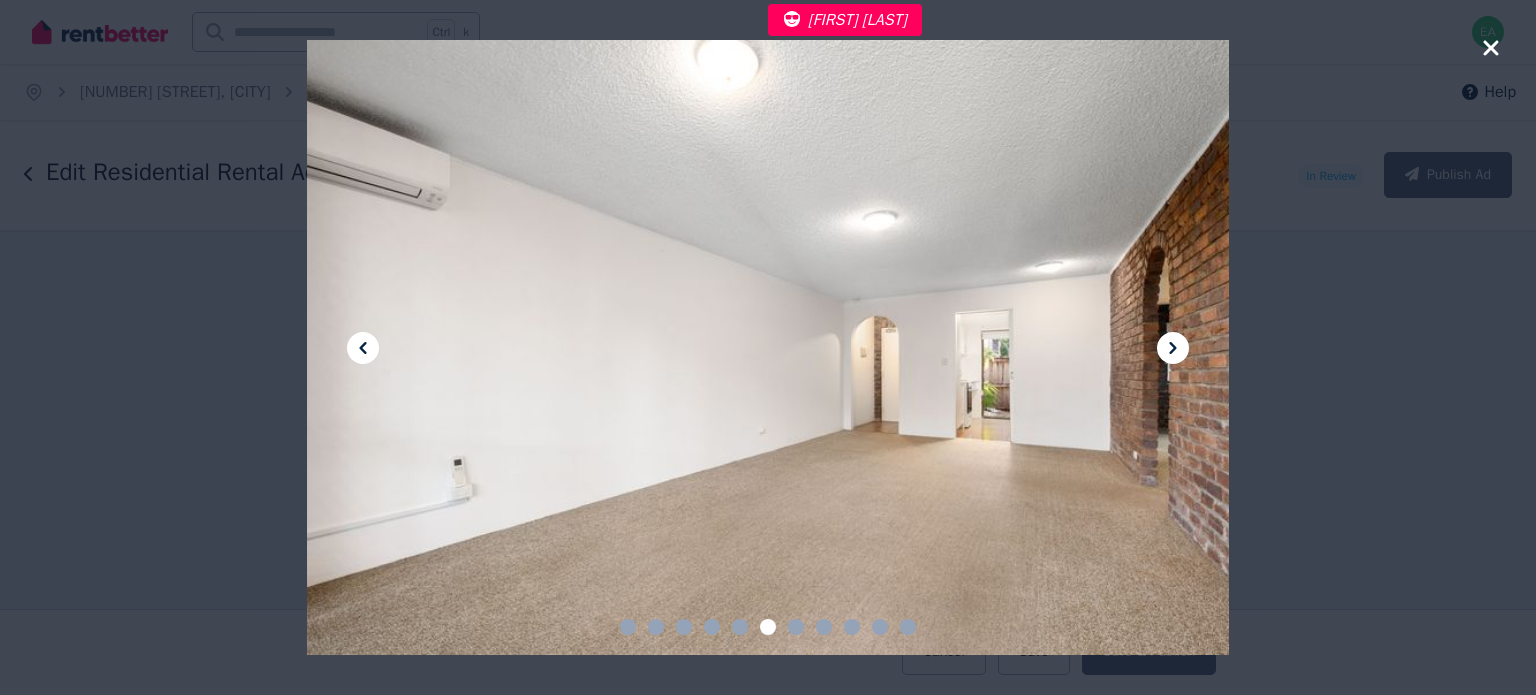 click 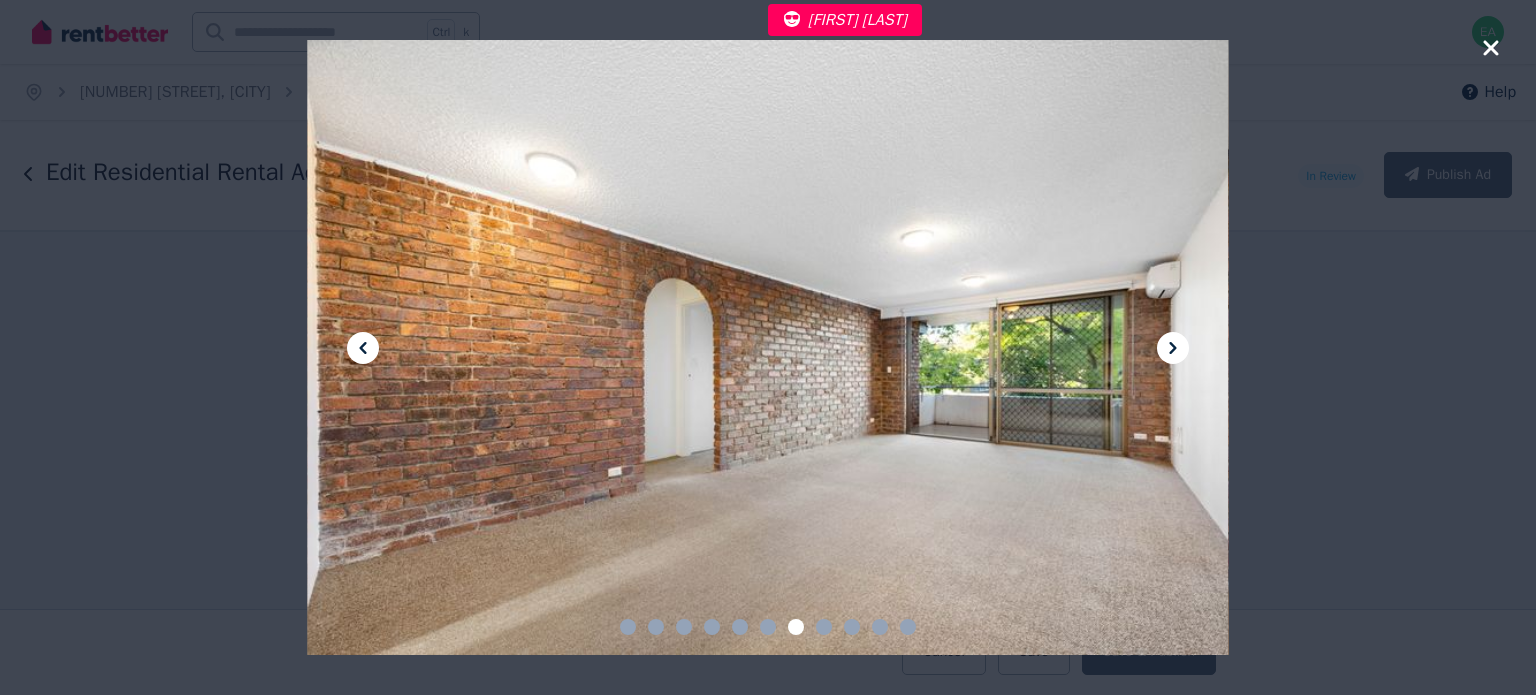 click 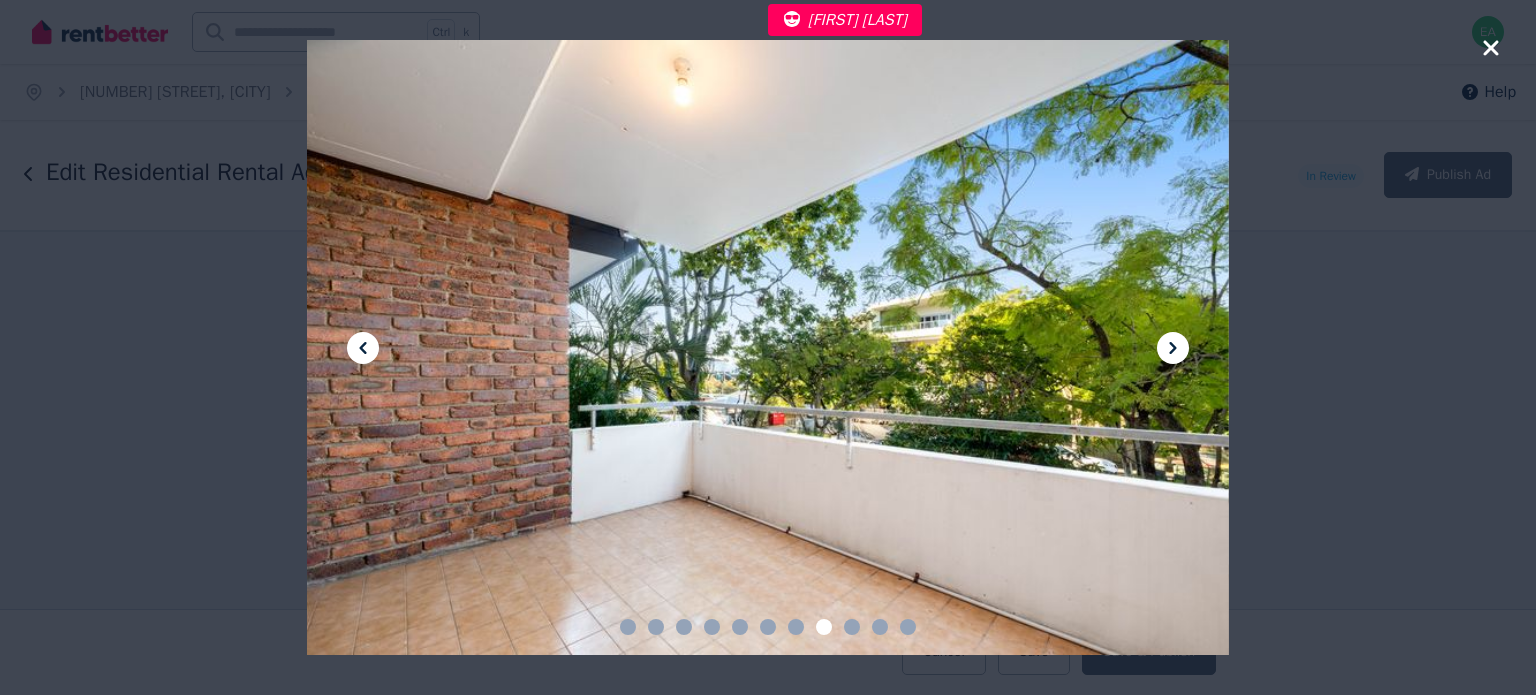 click 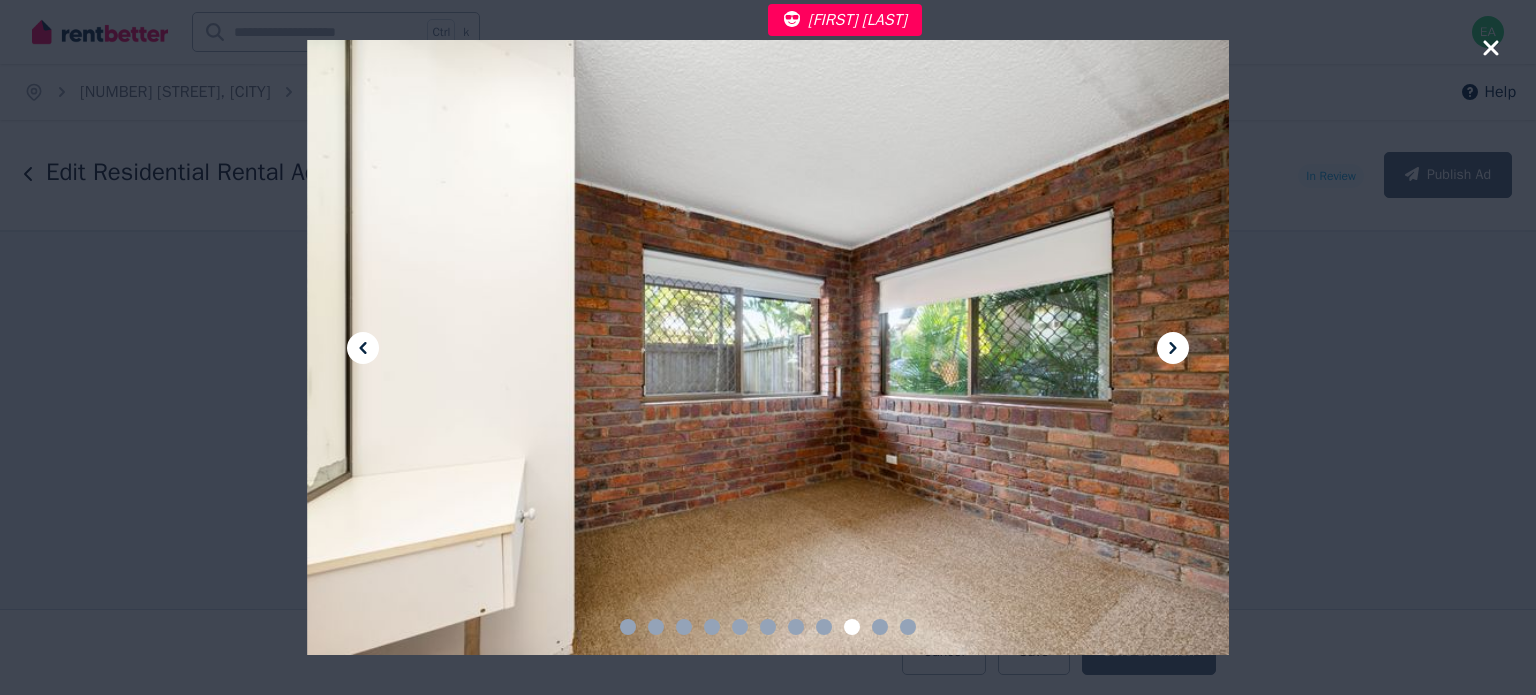 click 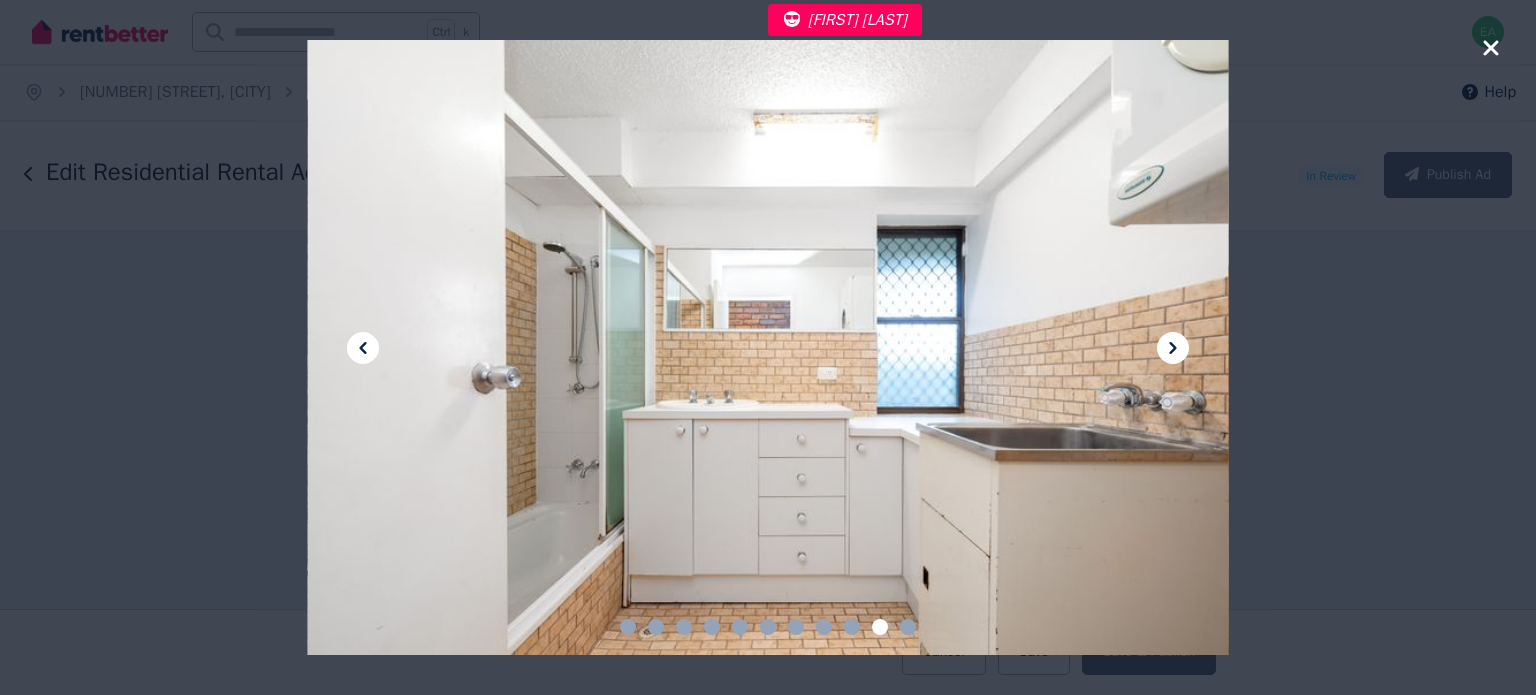 click 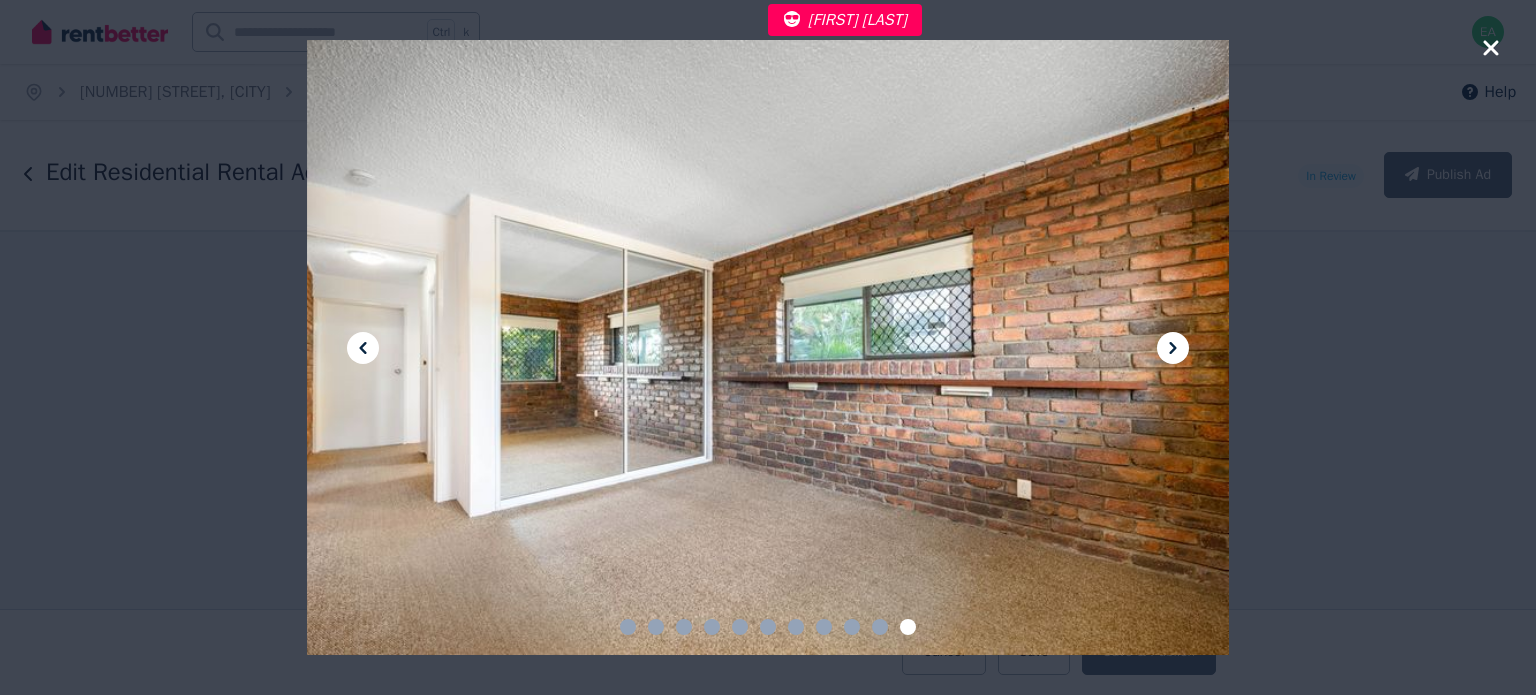 click 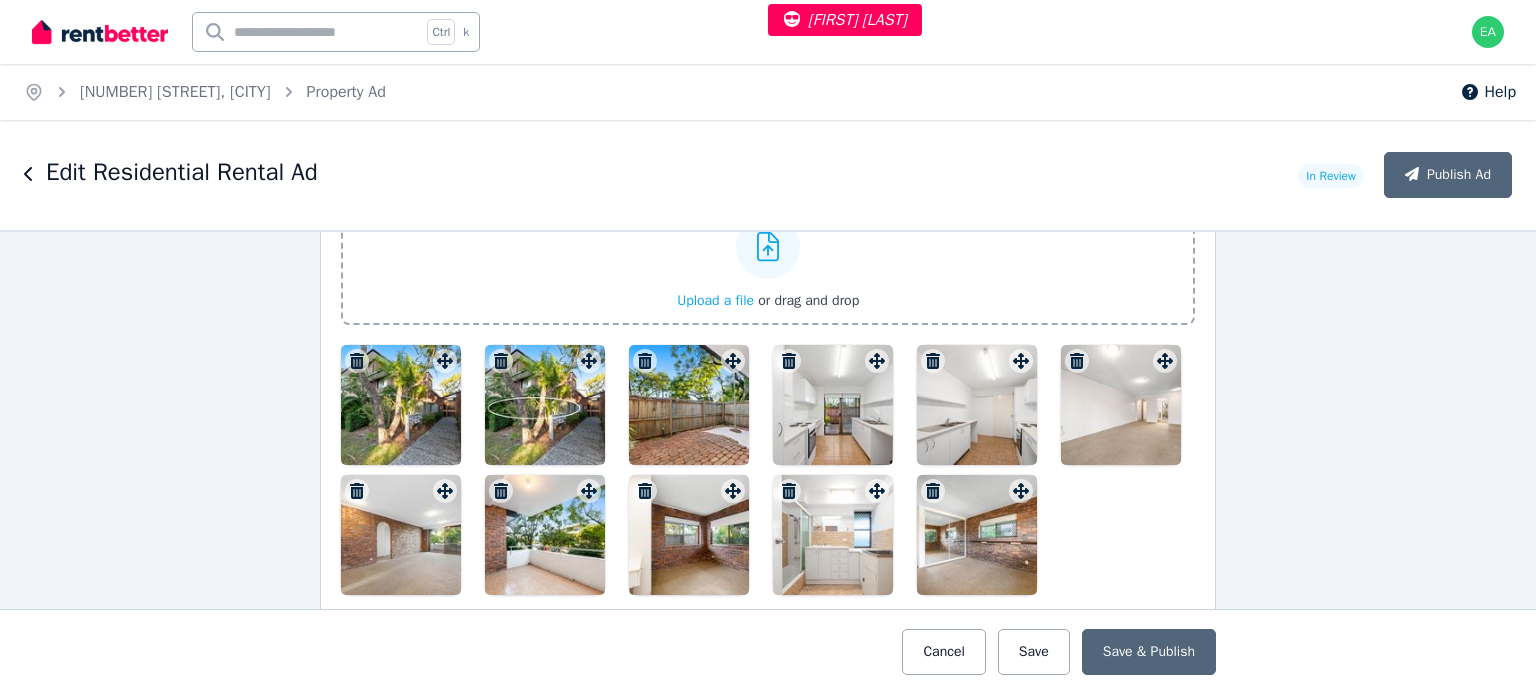 scroll, scrollTop: 2900, scrollLeft: 0, axis: vertical 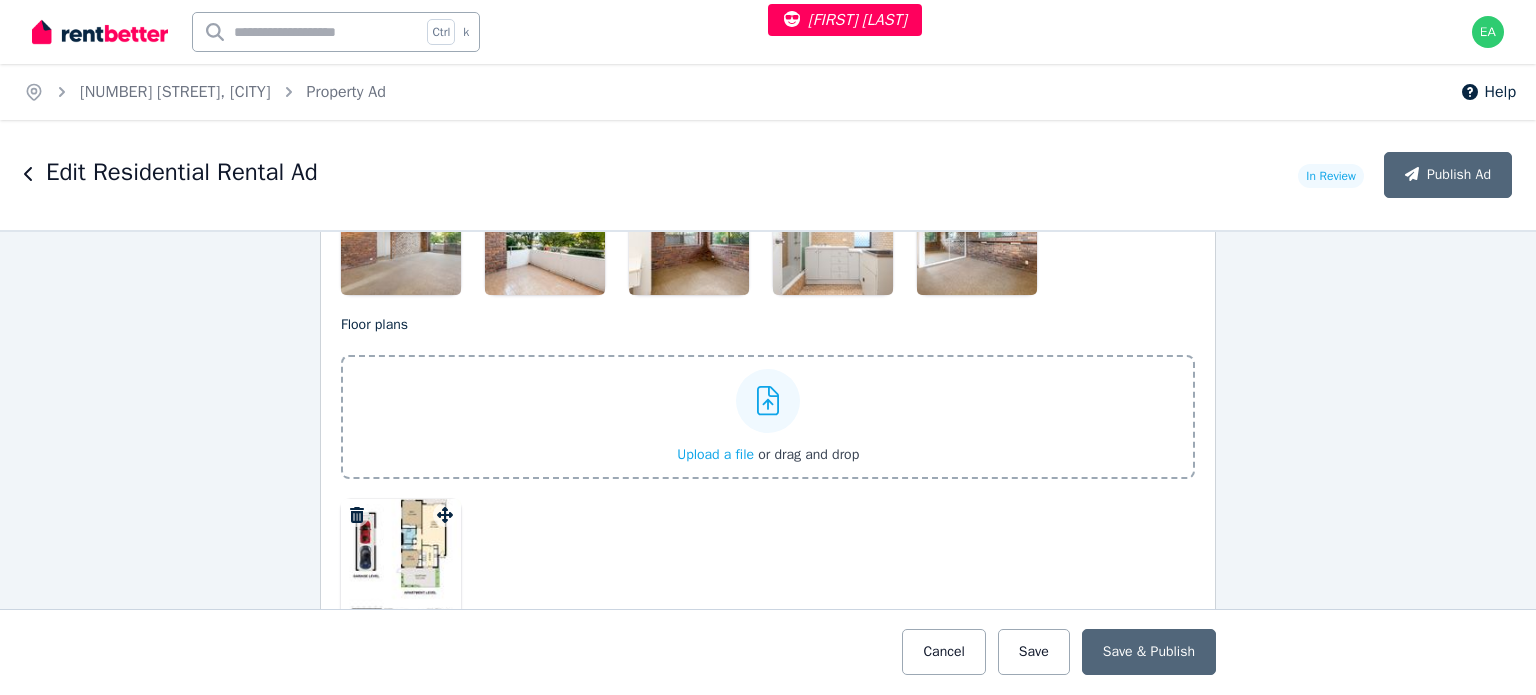 click at bounding box center [401, 559] 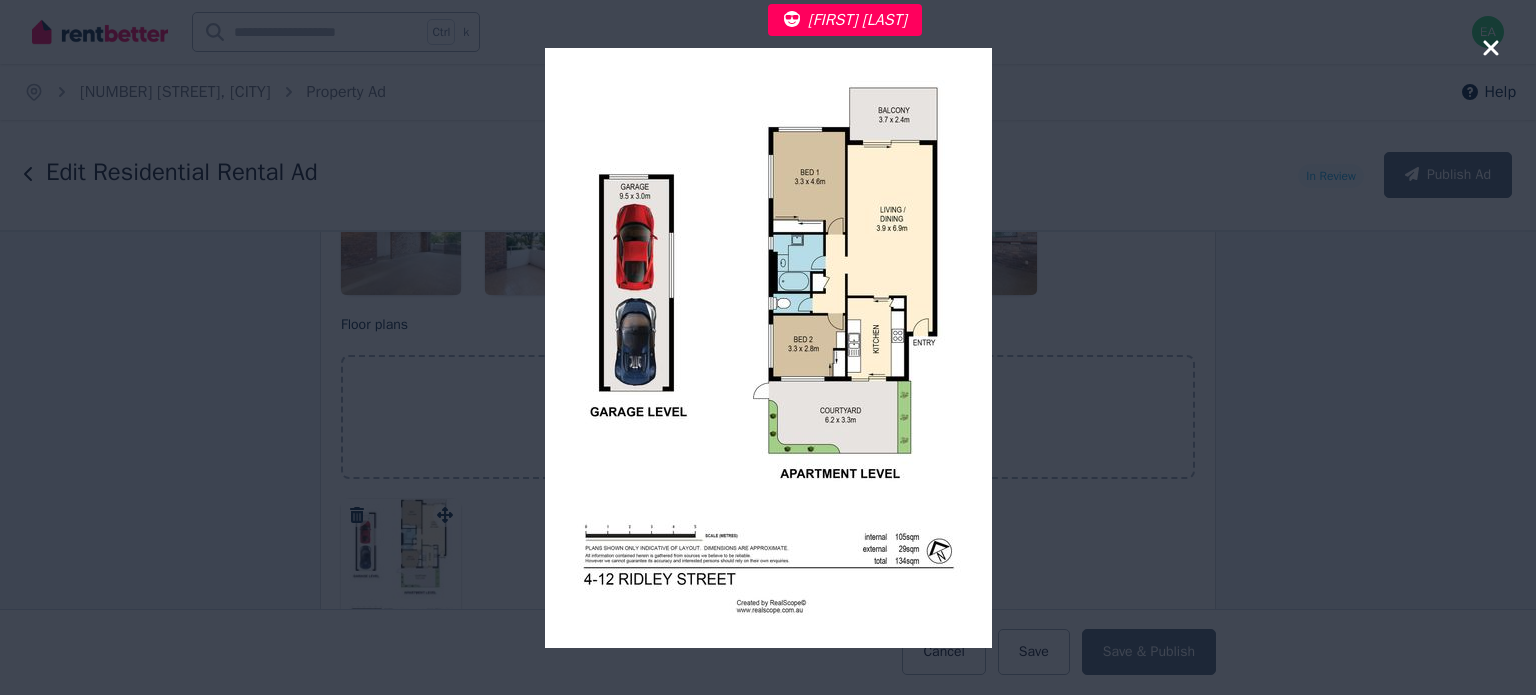 click 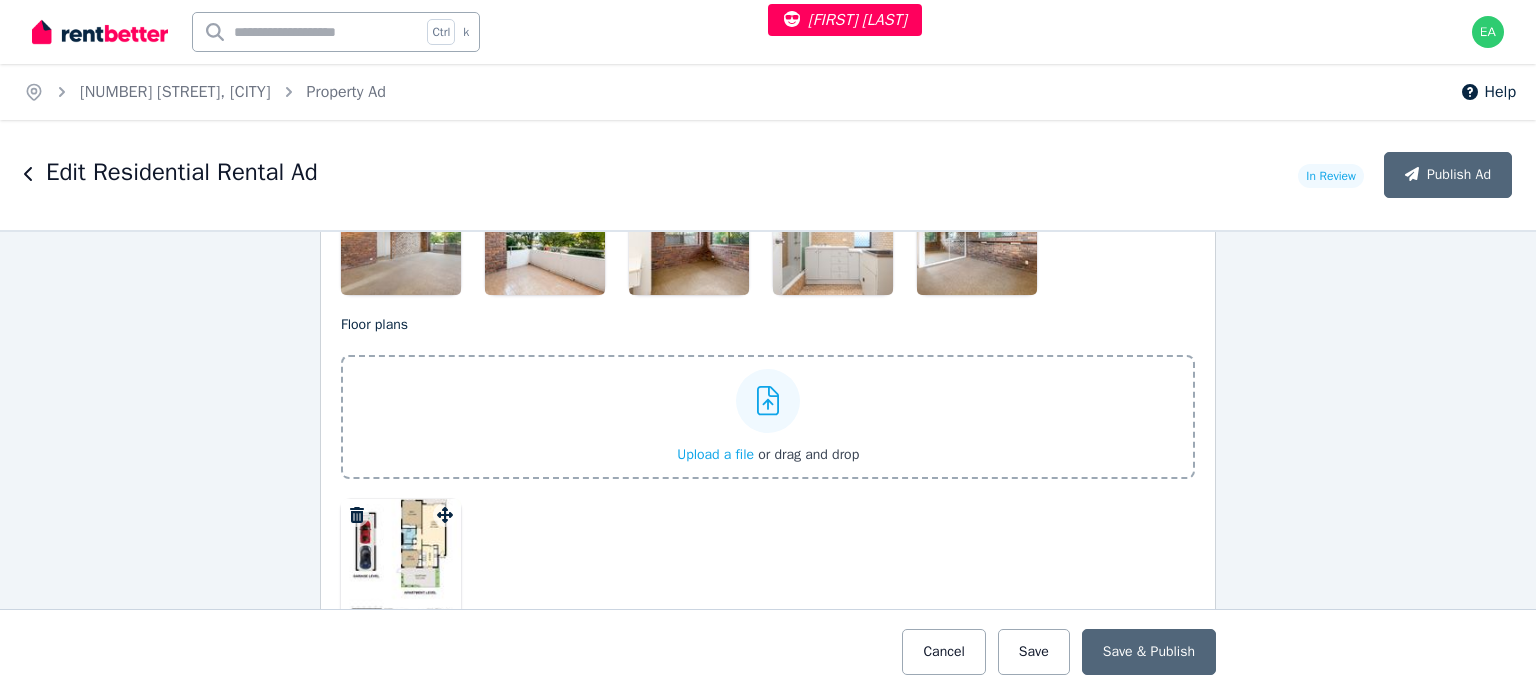 scroll, scrollTop: 2400, scrollLeft: 0, axis: vertical 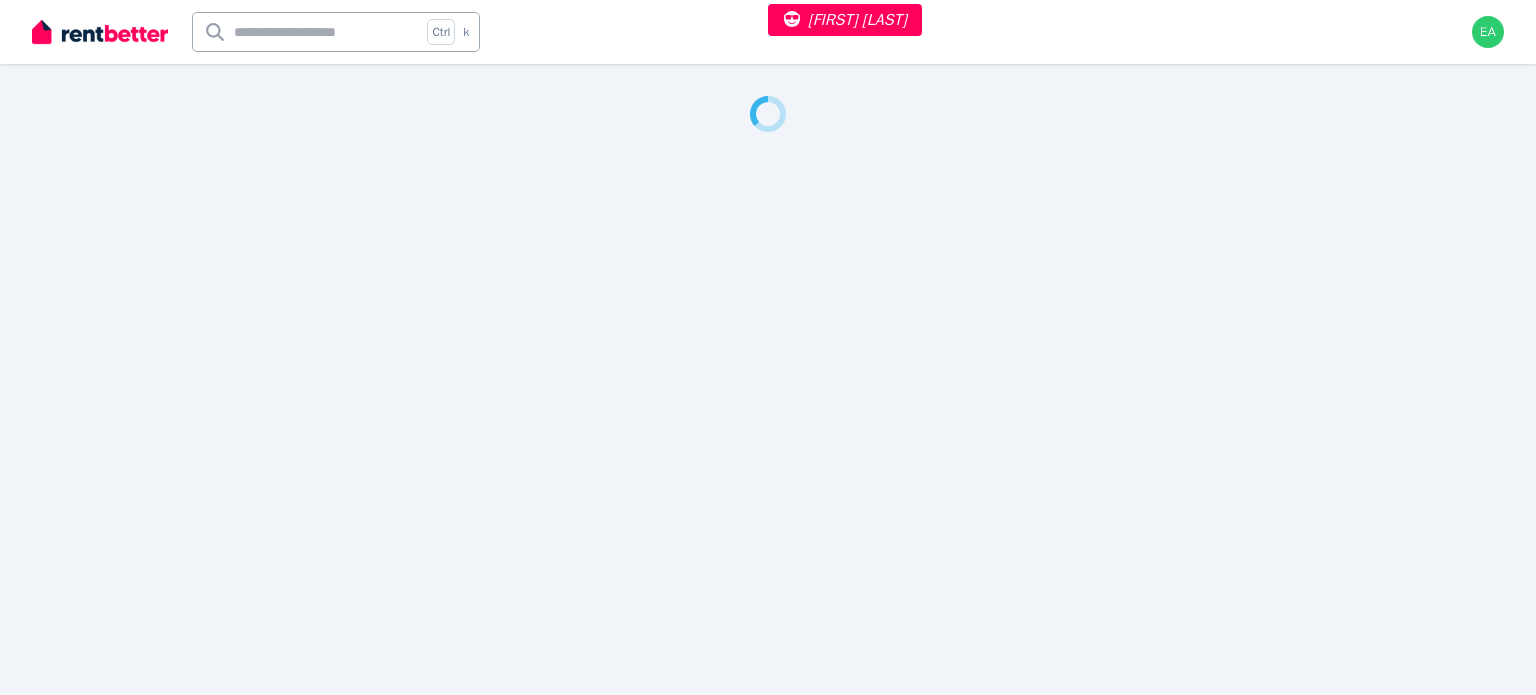 select on "**" 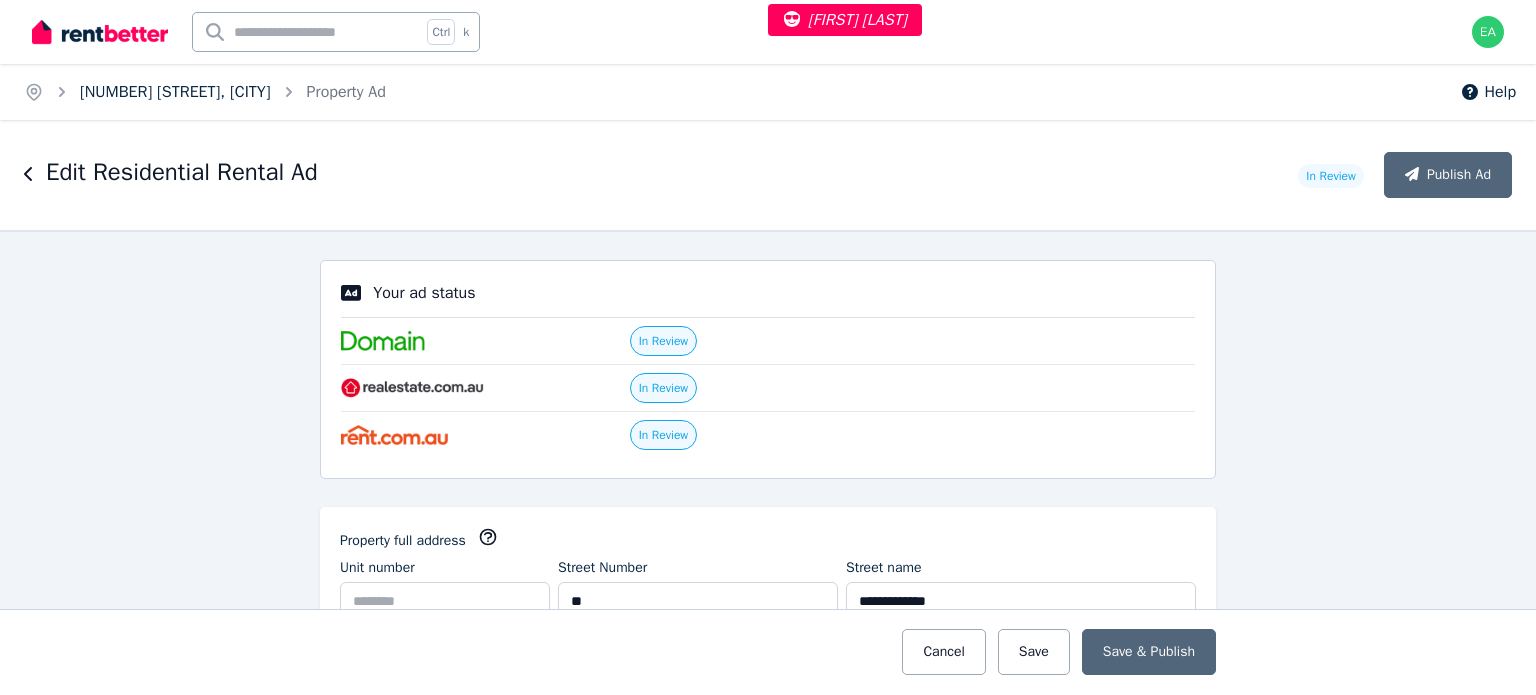 click on "36 Kimbarlee Way, Lesmurdie" at bounding box center (175, 92) 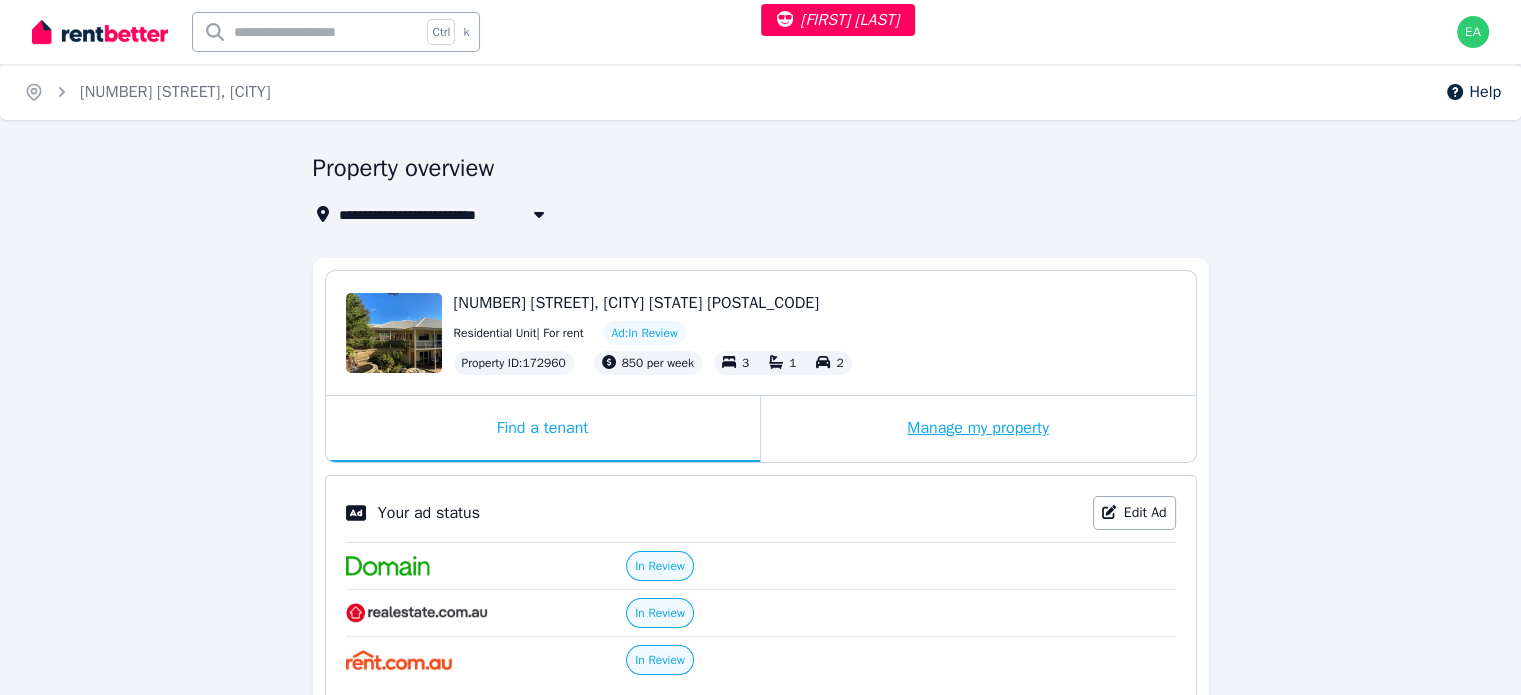 click on "Manage my property" at bounding box center (978, 429) 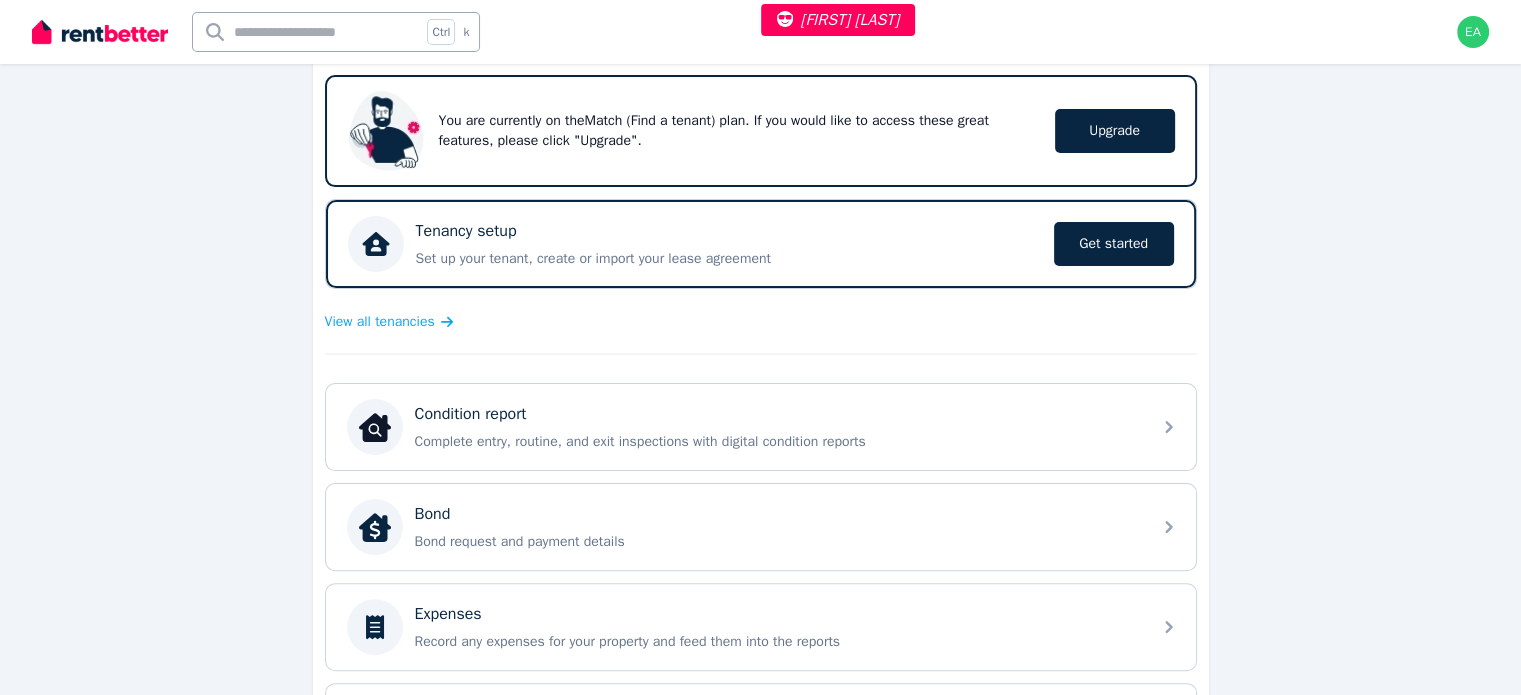 scroll, scrollTop: 500, scrollLeft: 0, axis: vertical 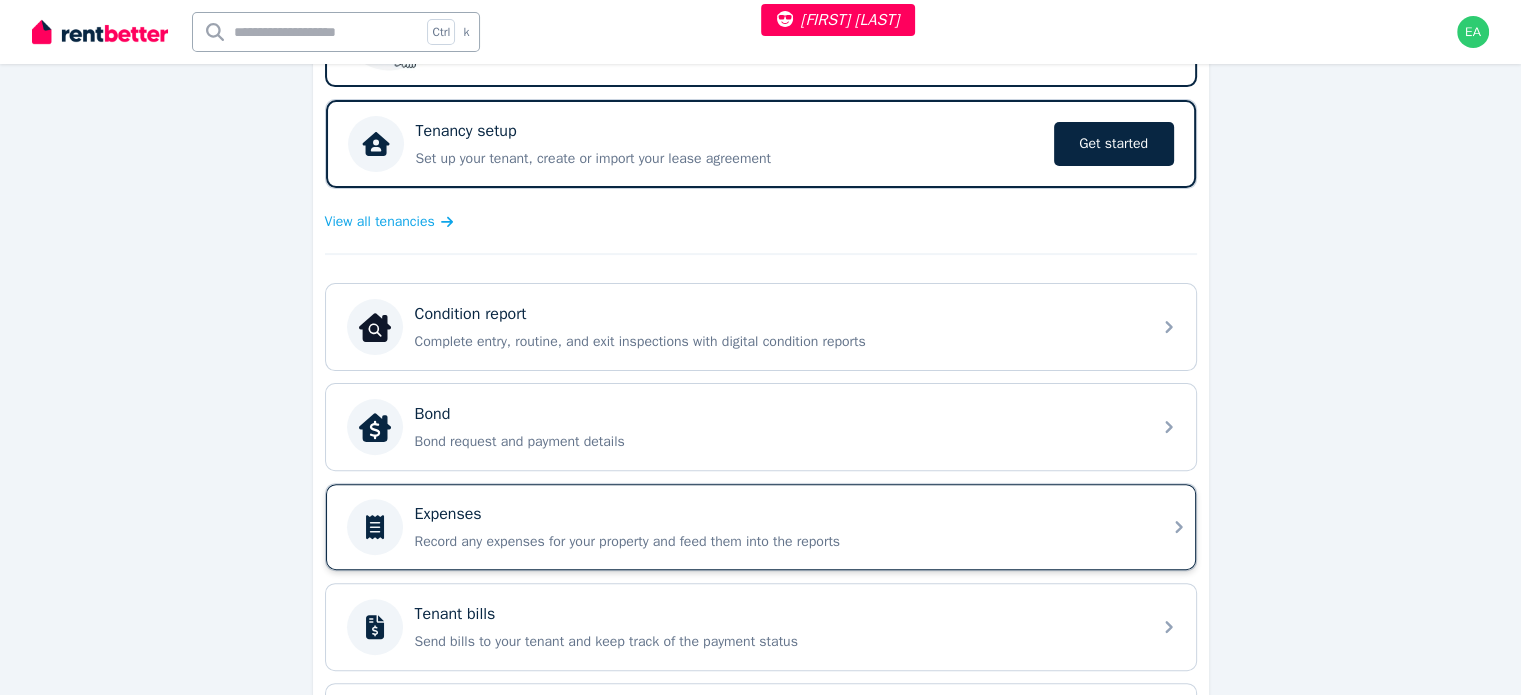 click on "Expenses" at bounding box center (777, 514) 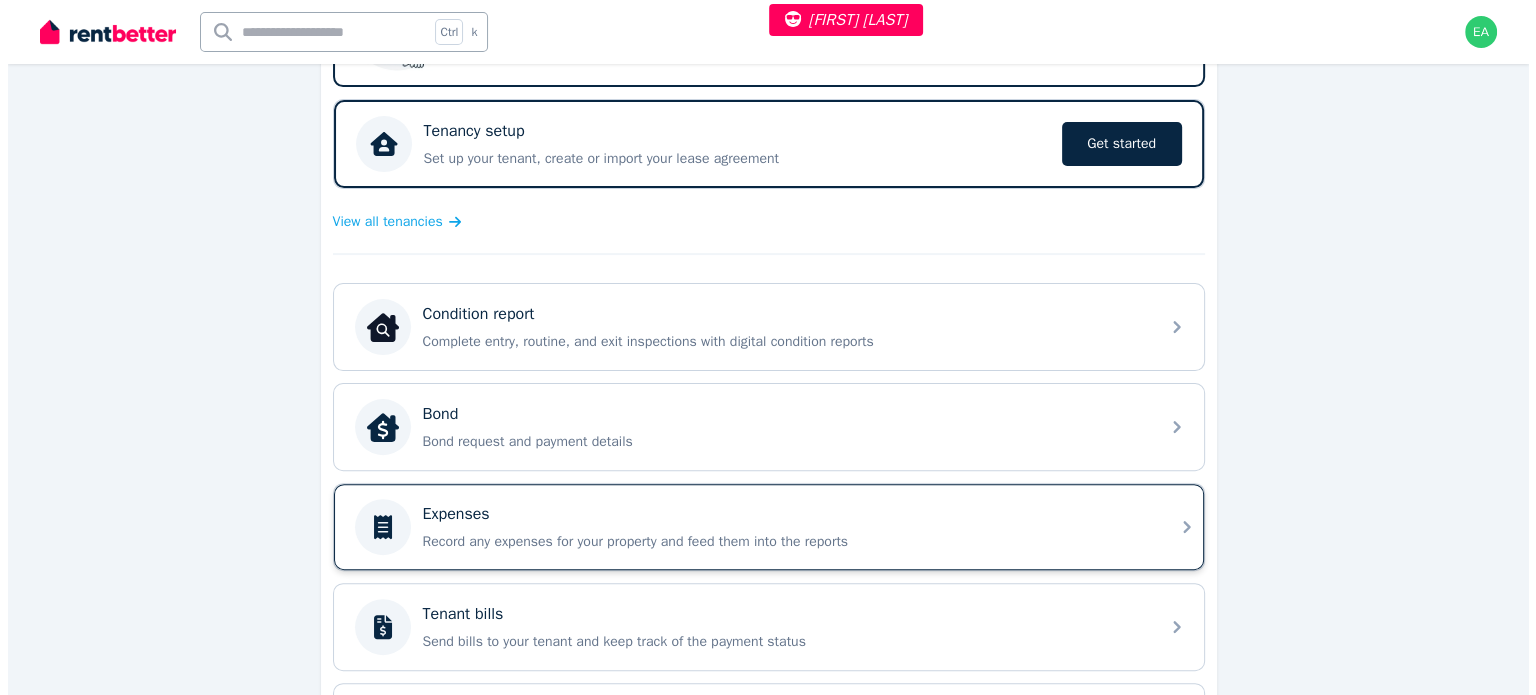 scroll, scrollTop: 0, scrollLeft: 0, axis: both 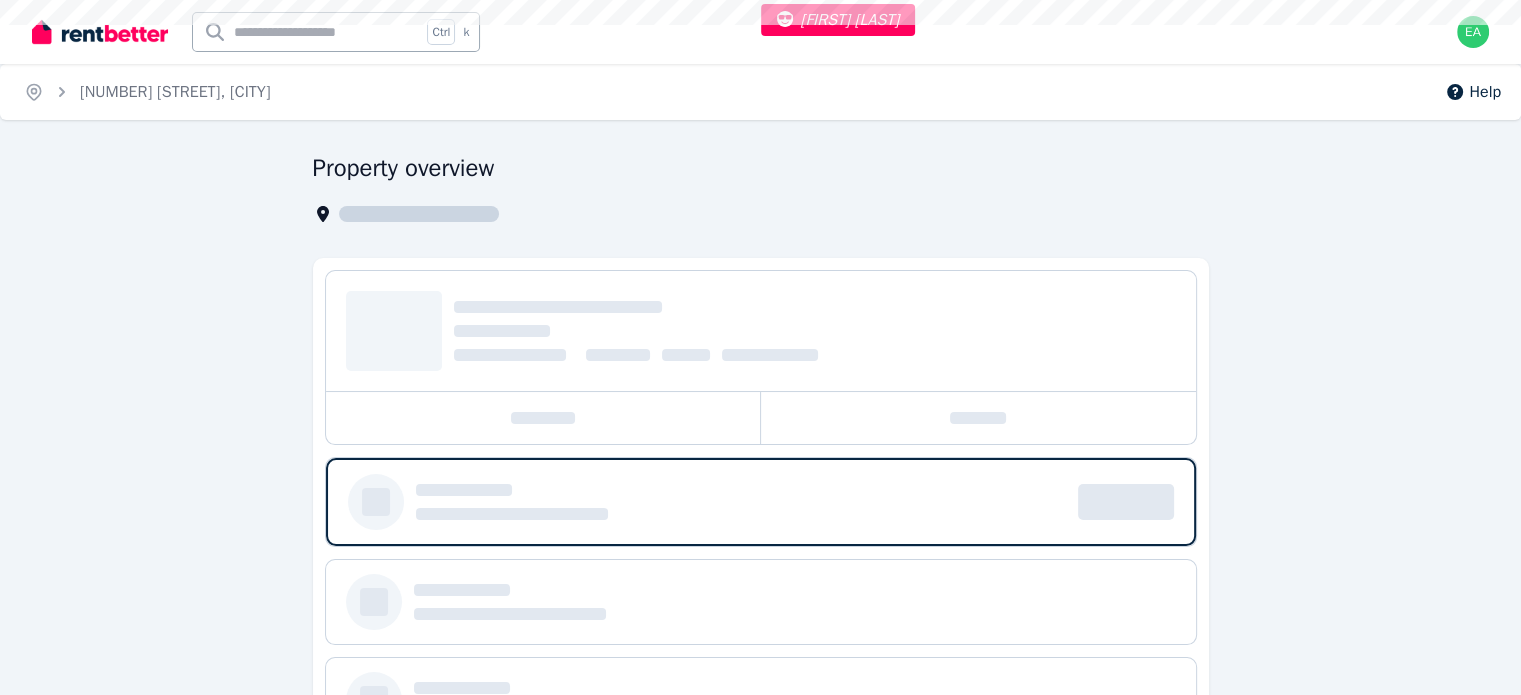 select on "**" 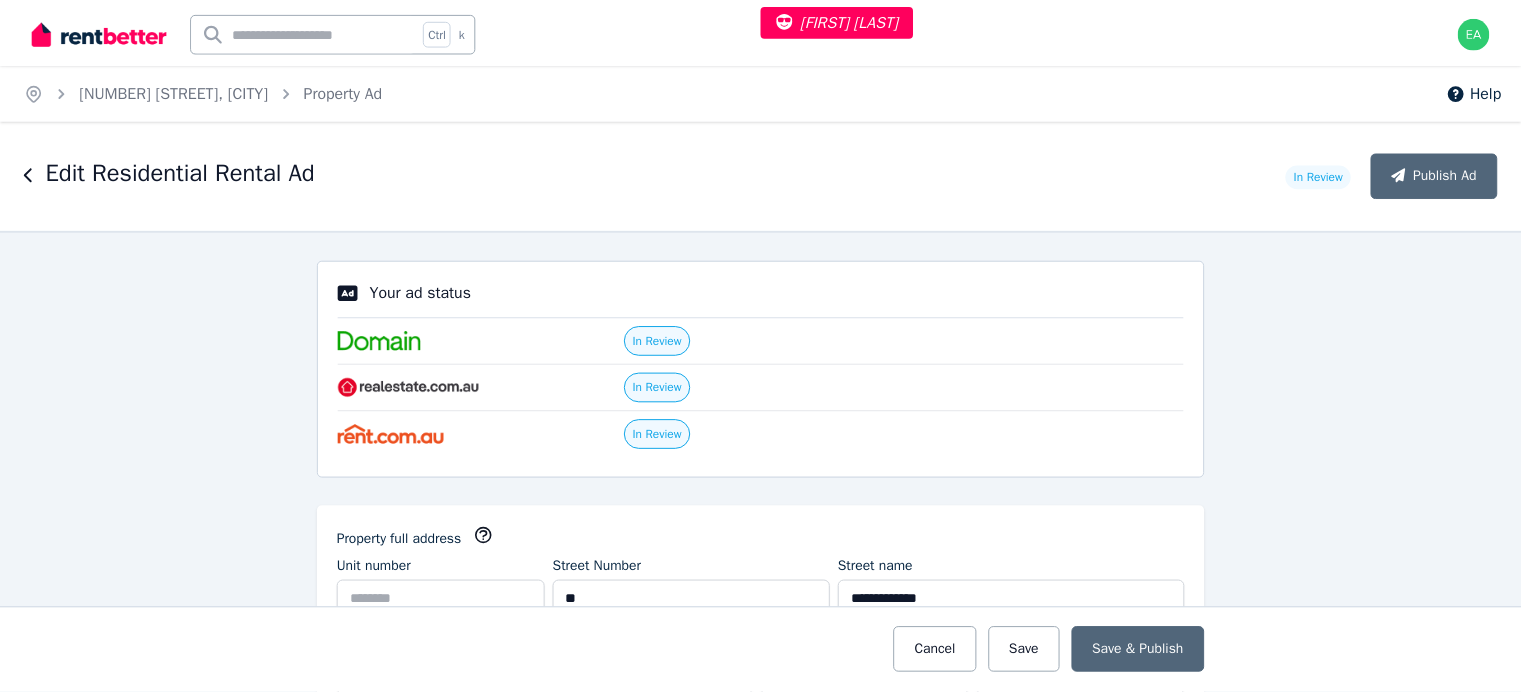 scroll, scrollTop: 400, scrollLeft: 0, axis: vertical 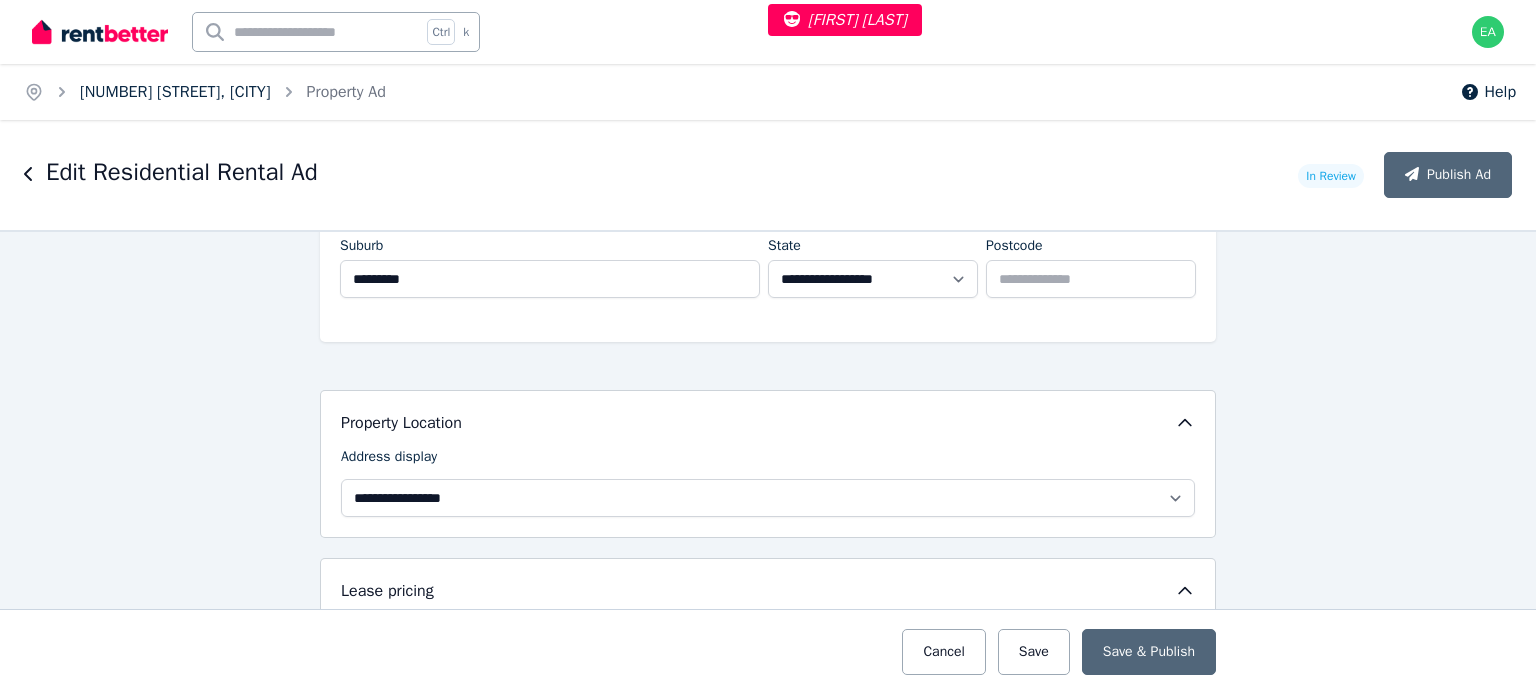 click on "36 Kimbarlee Way, Lesmurdie" at bounding box center (175, 92) 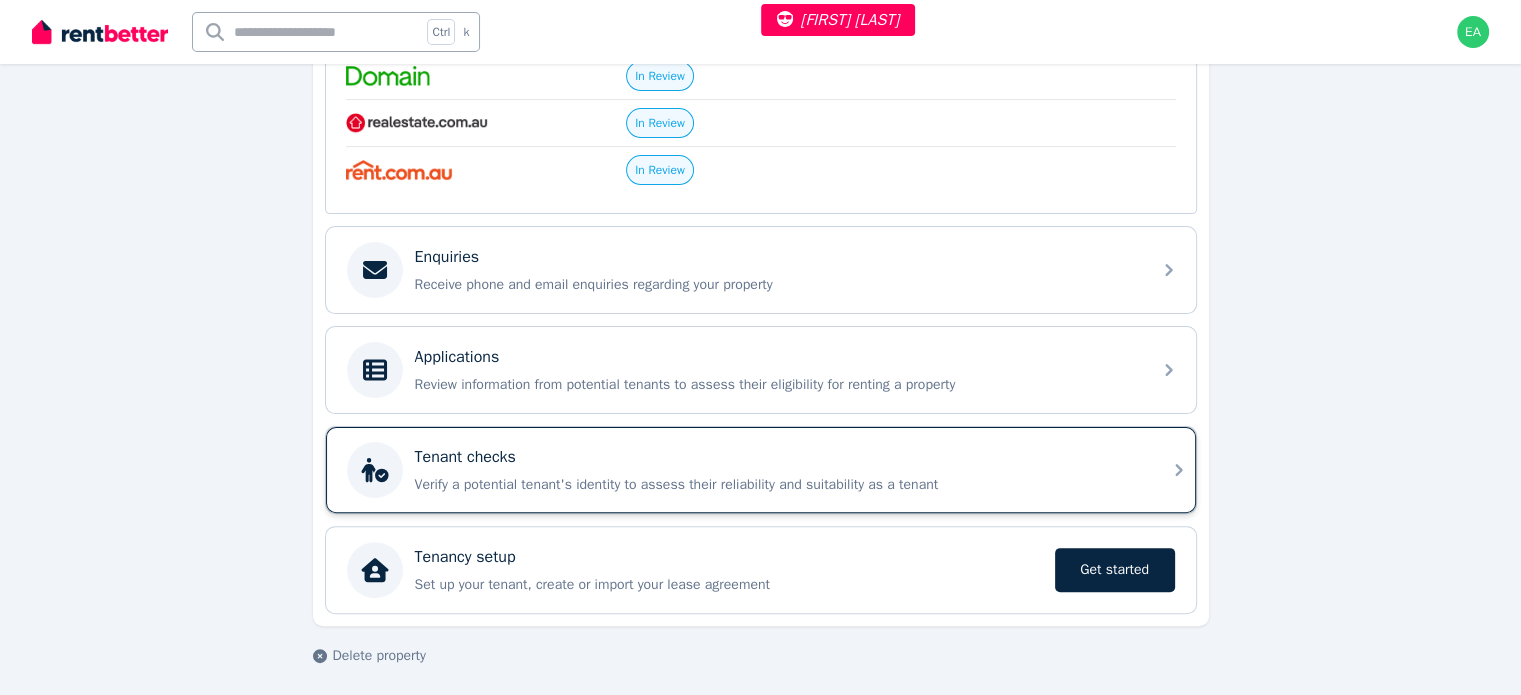 scroll, scrollTop: 90, scrollLeft: 0, axis: vertical 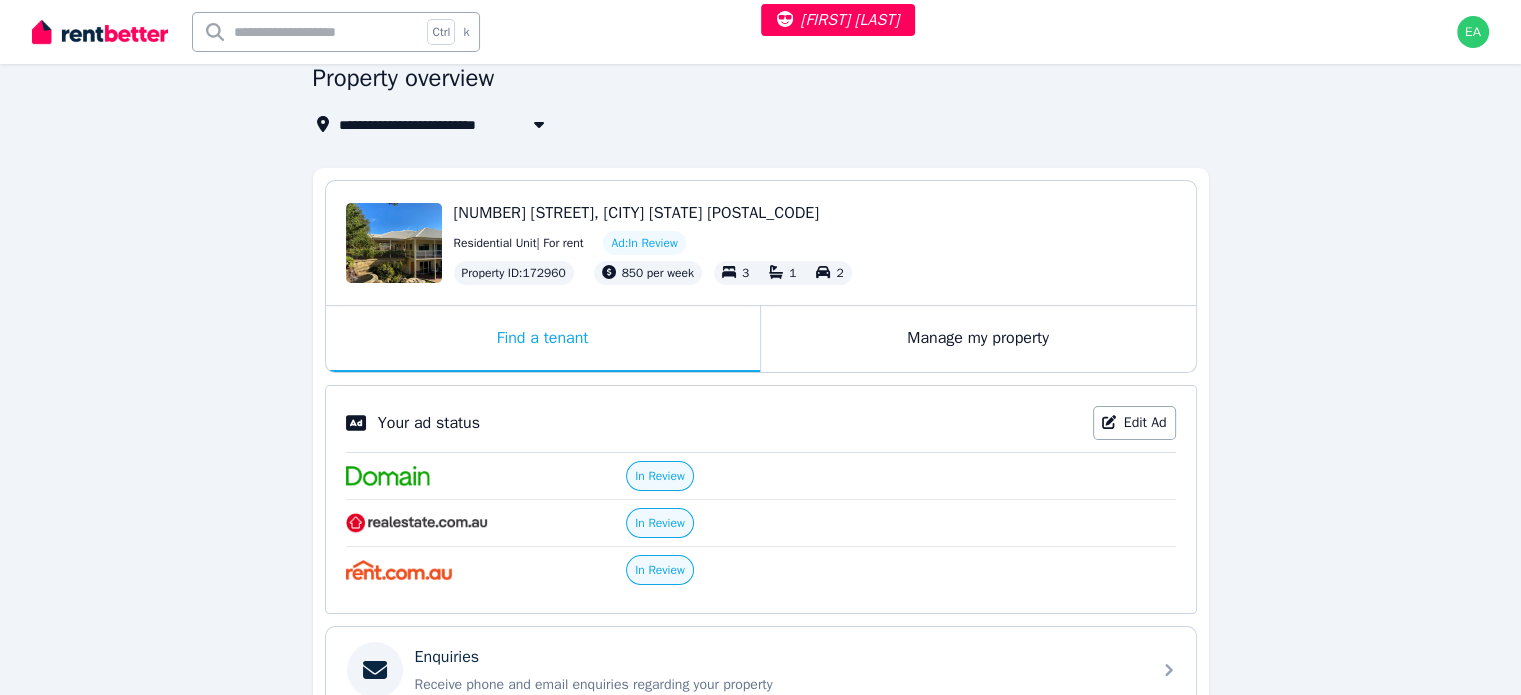 click on "**********" at bounding box center [760, 582] 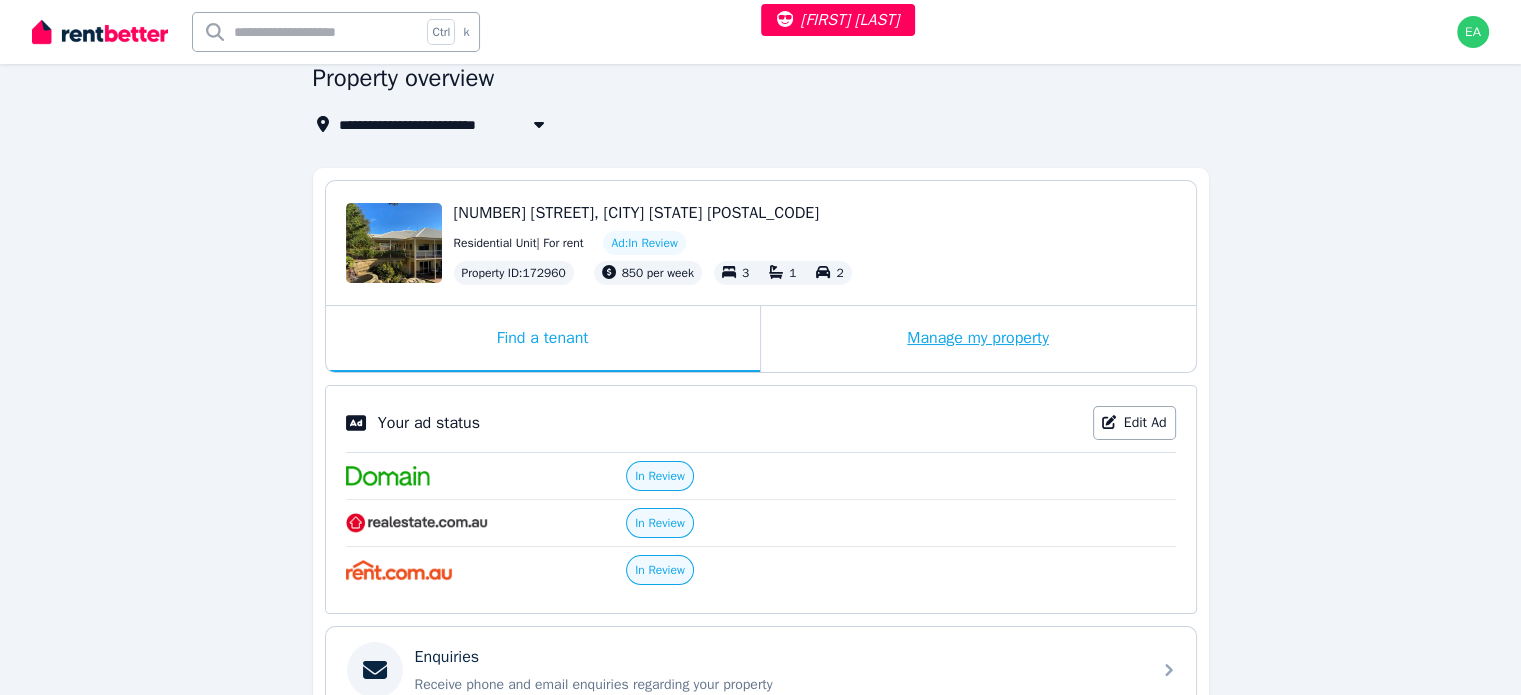click on "Manage my property" at bounding box center [978, 339] 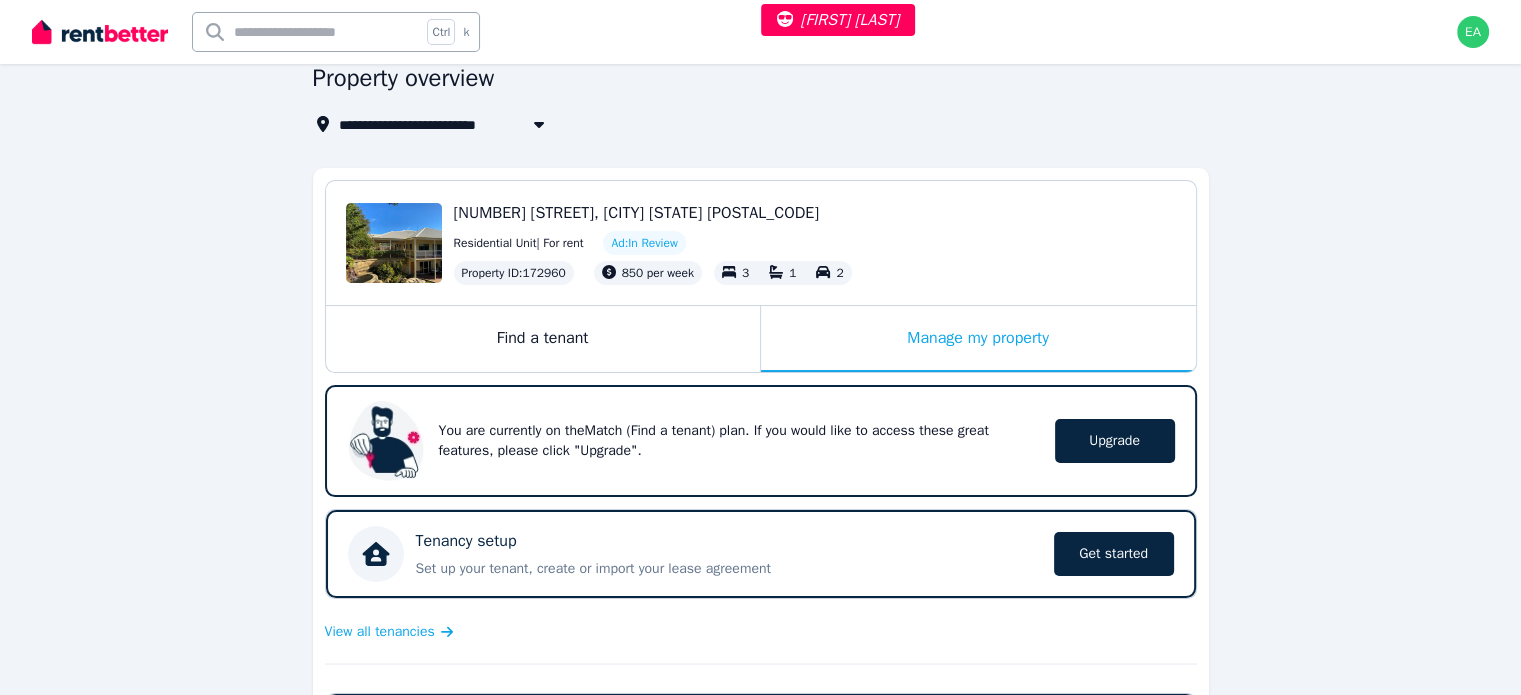 scroll, scrollTop: 490, scrollLeft: 0, axis: vertical 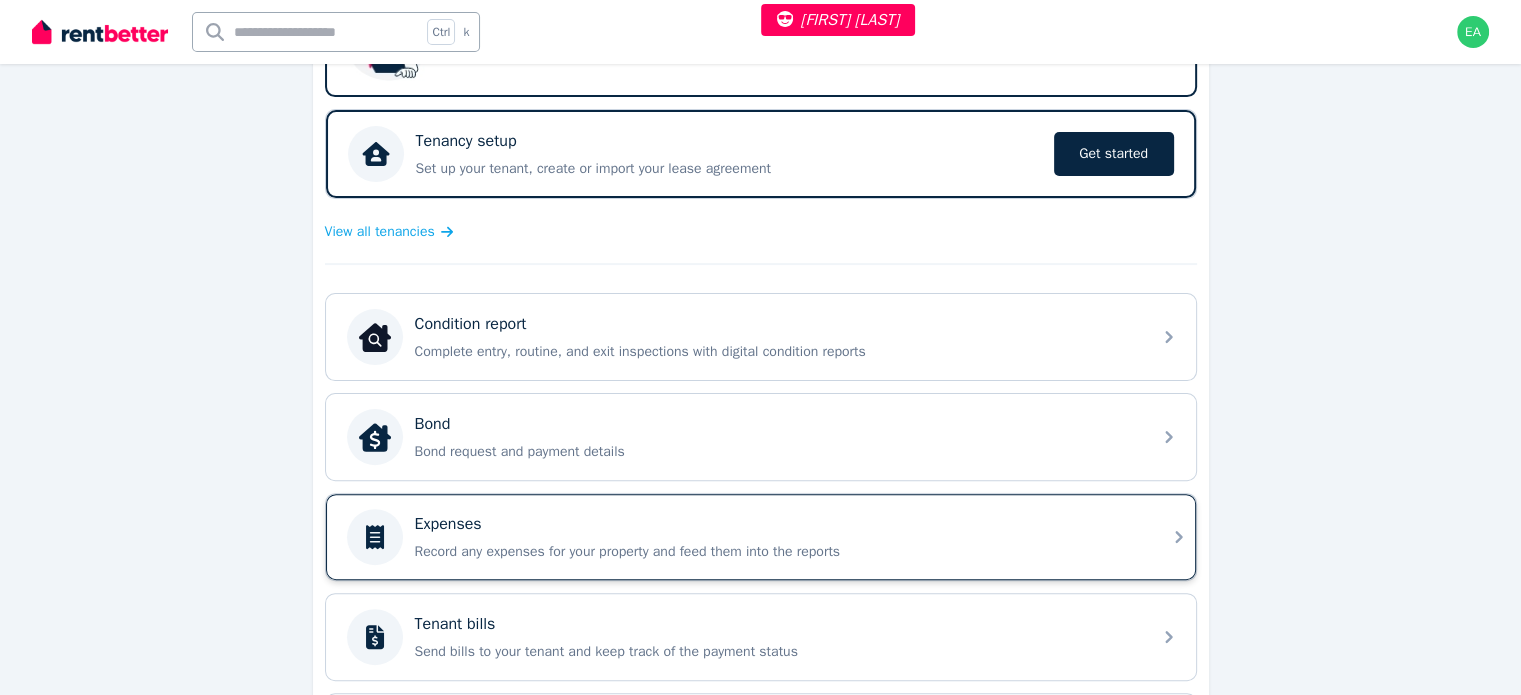 click on "Expenses" at bounding box center (777, 524) 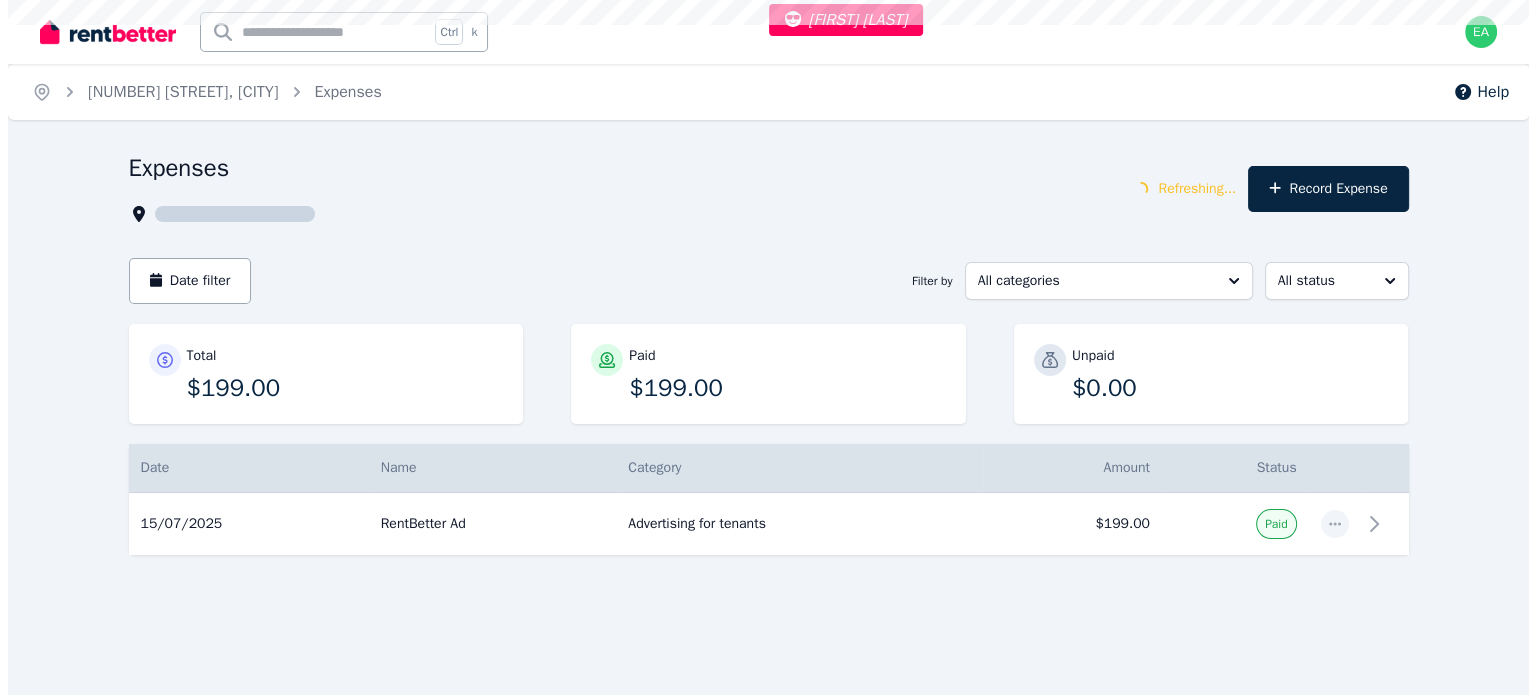 scroll, scrollTop: 0, scrollLeft: 0, axis: both 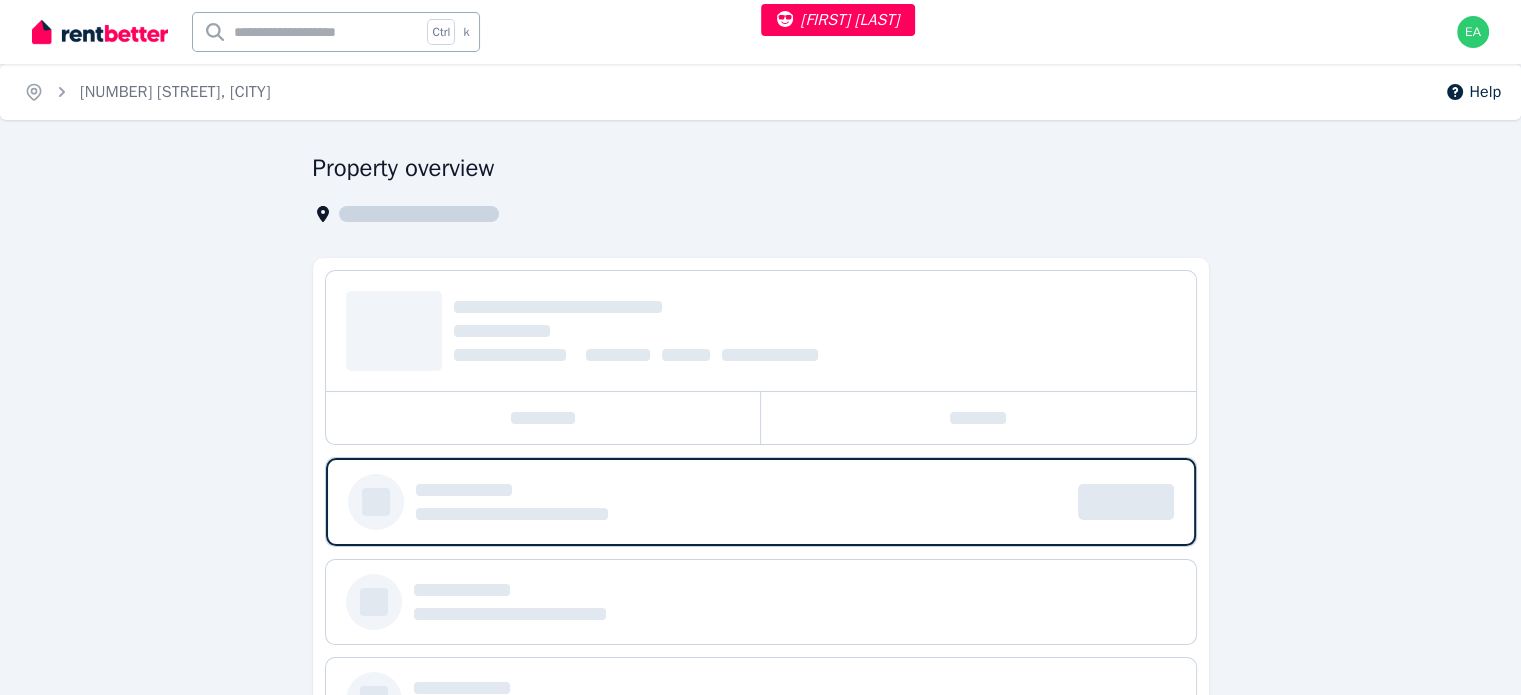 select on "**" 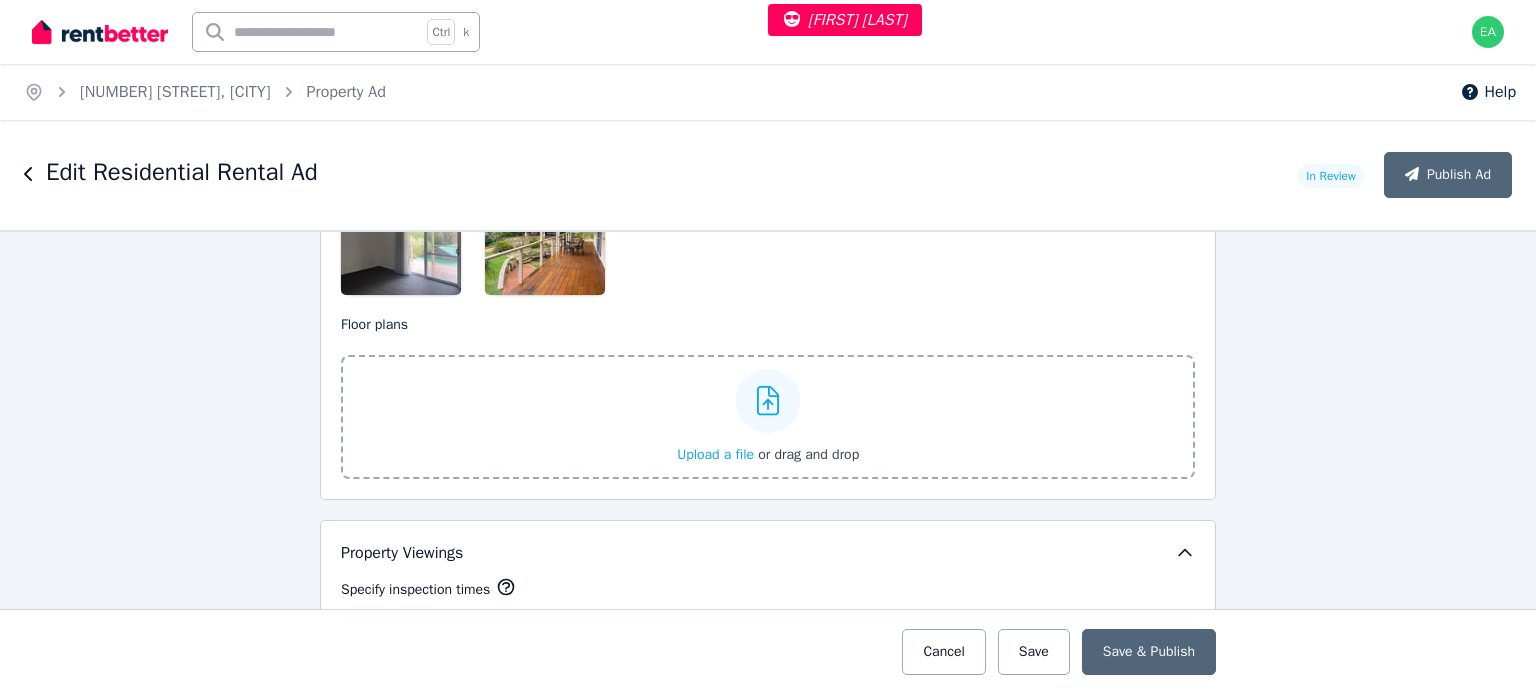 scroll, scrollTop: 2700, scrollLeft: 0, axis: vertical 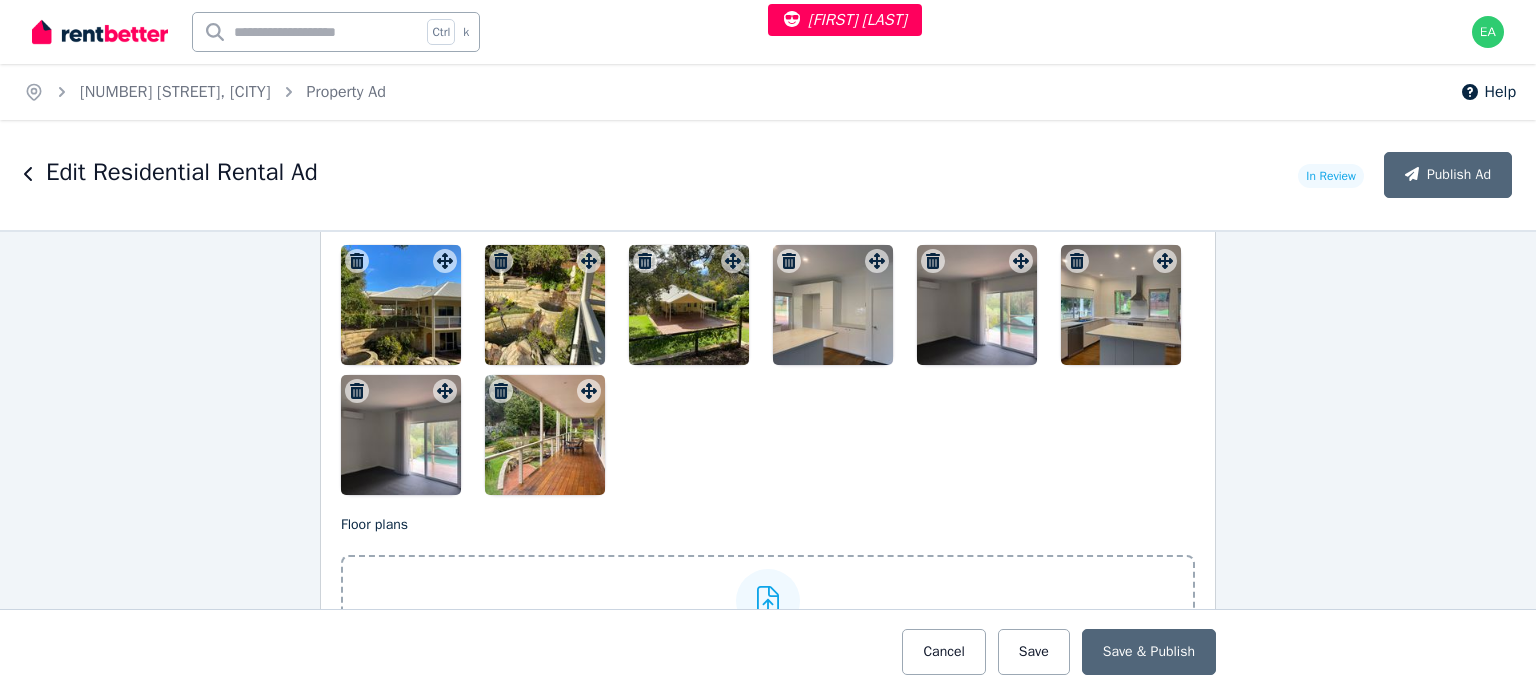 click at bounding box center (401, 305) 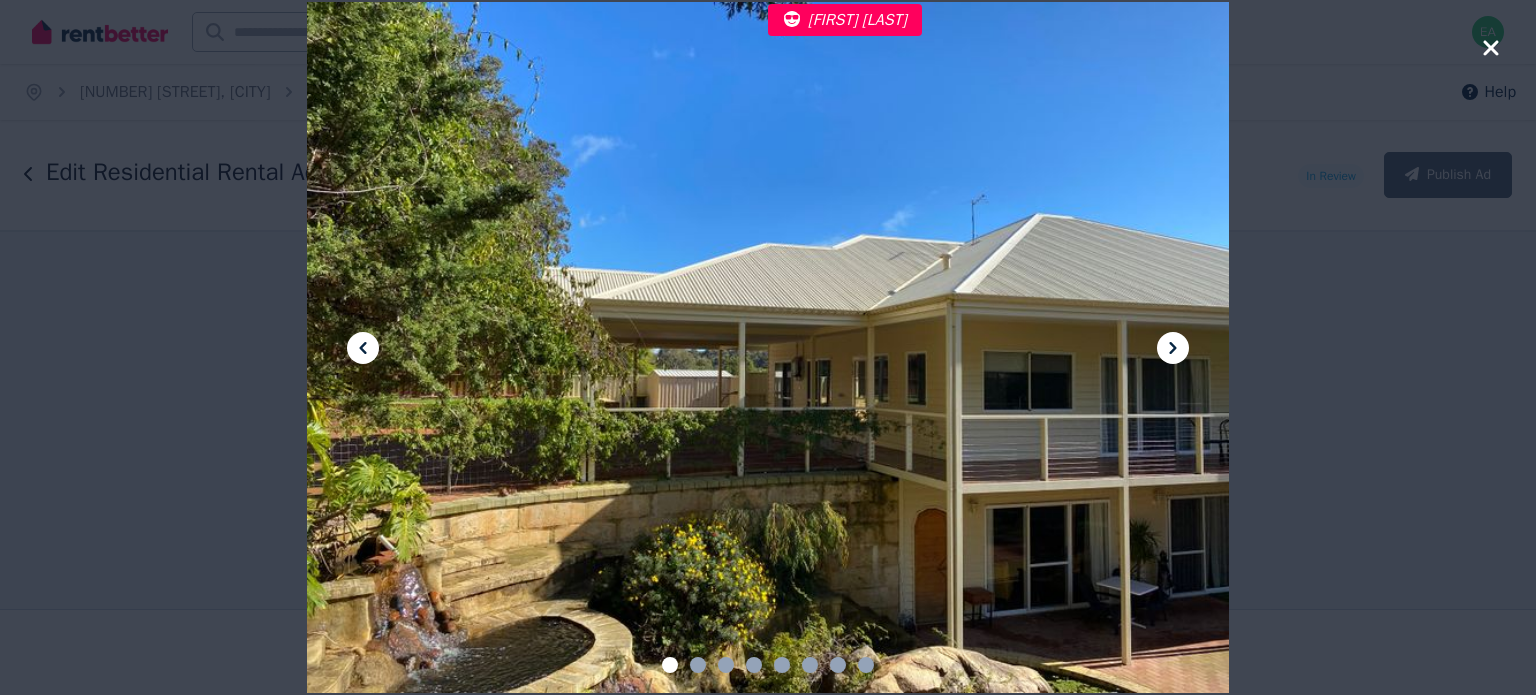 click 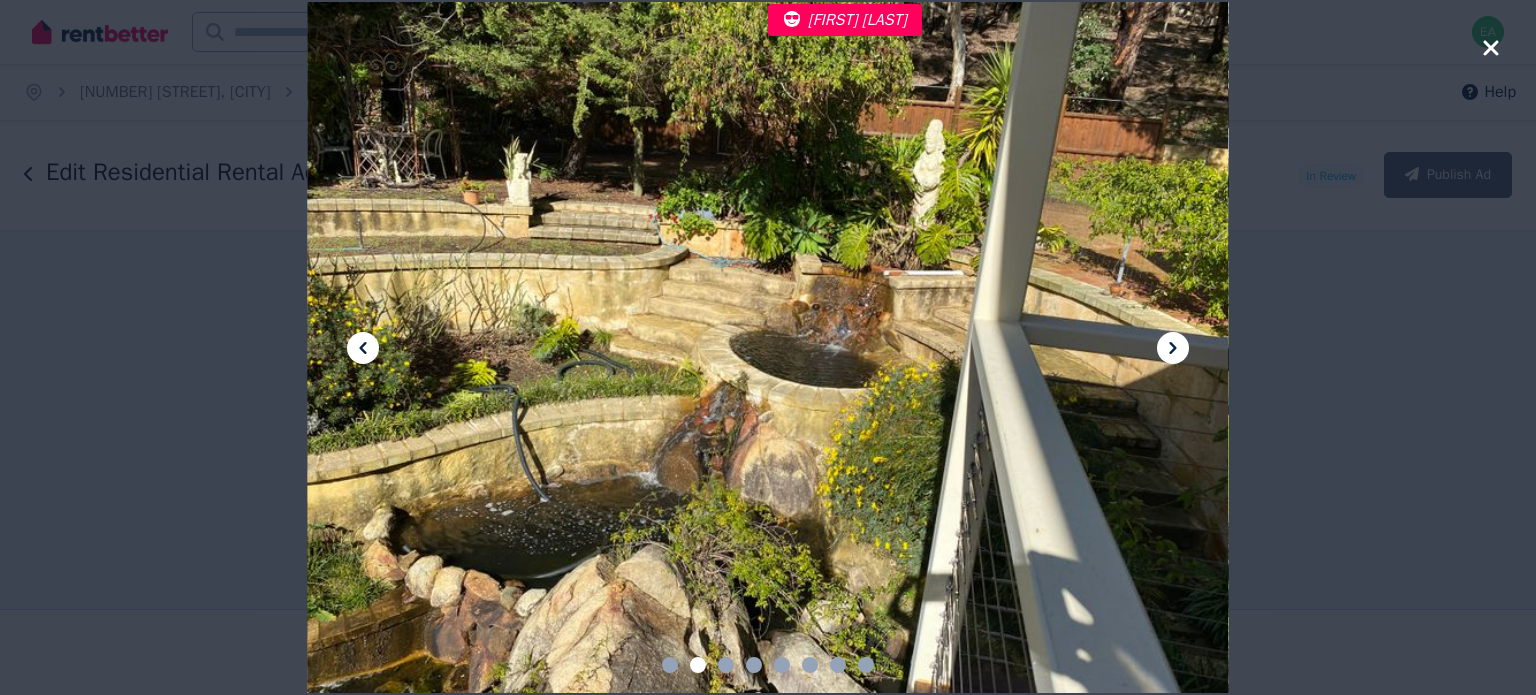 click 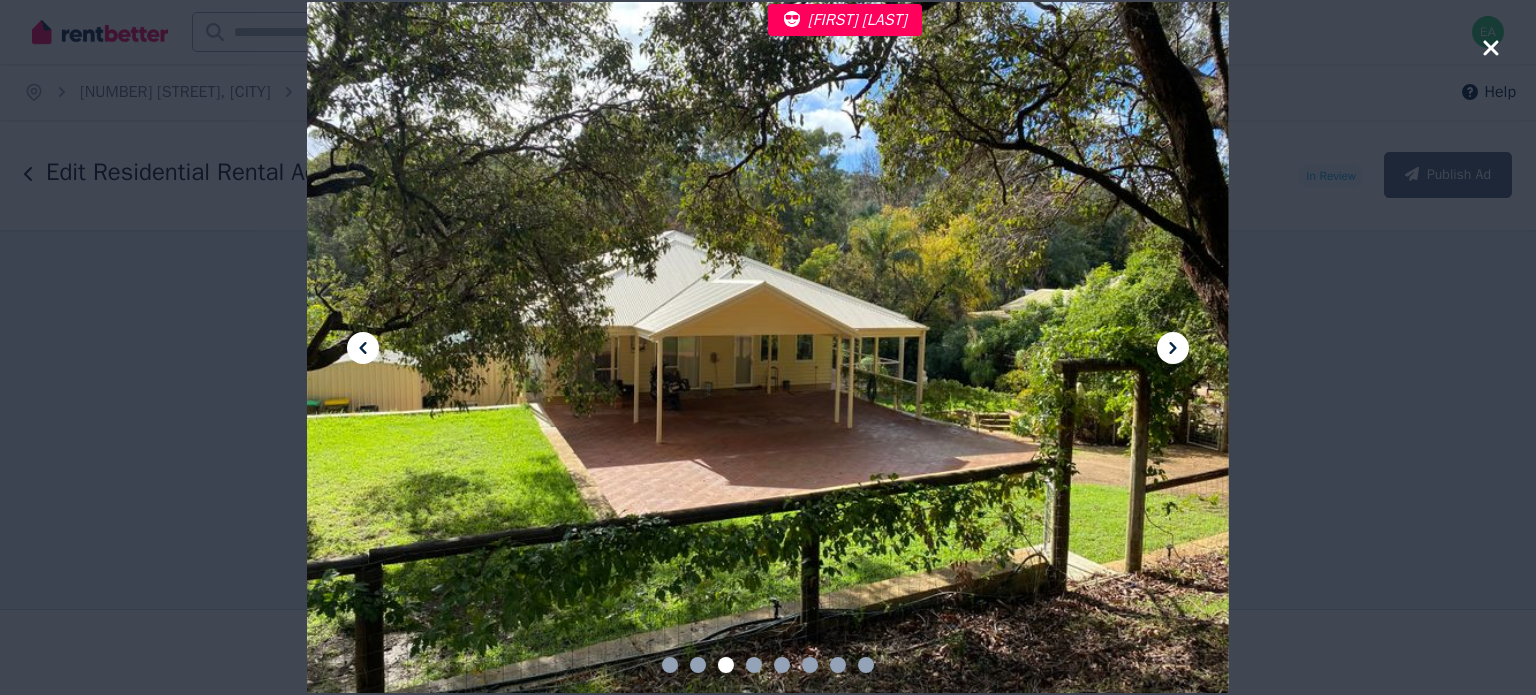 click 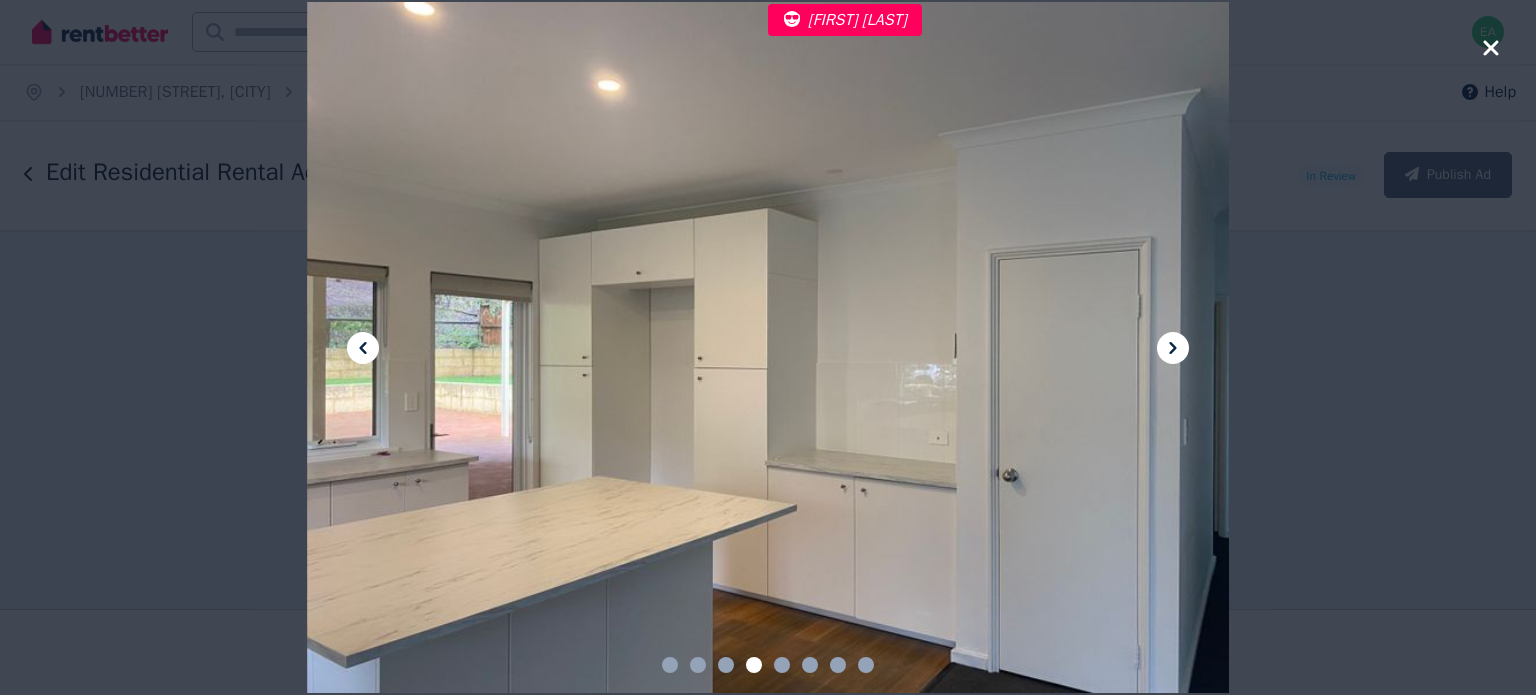 click 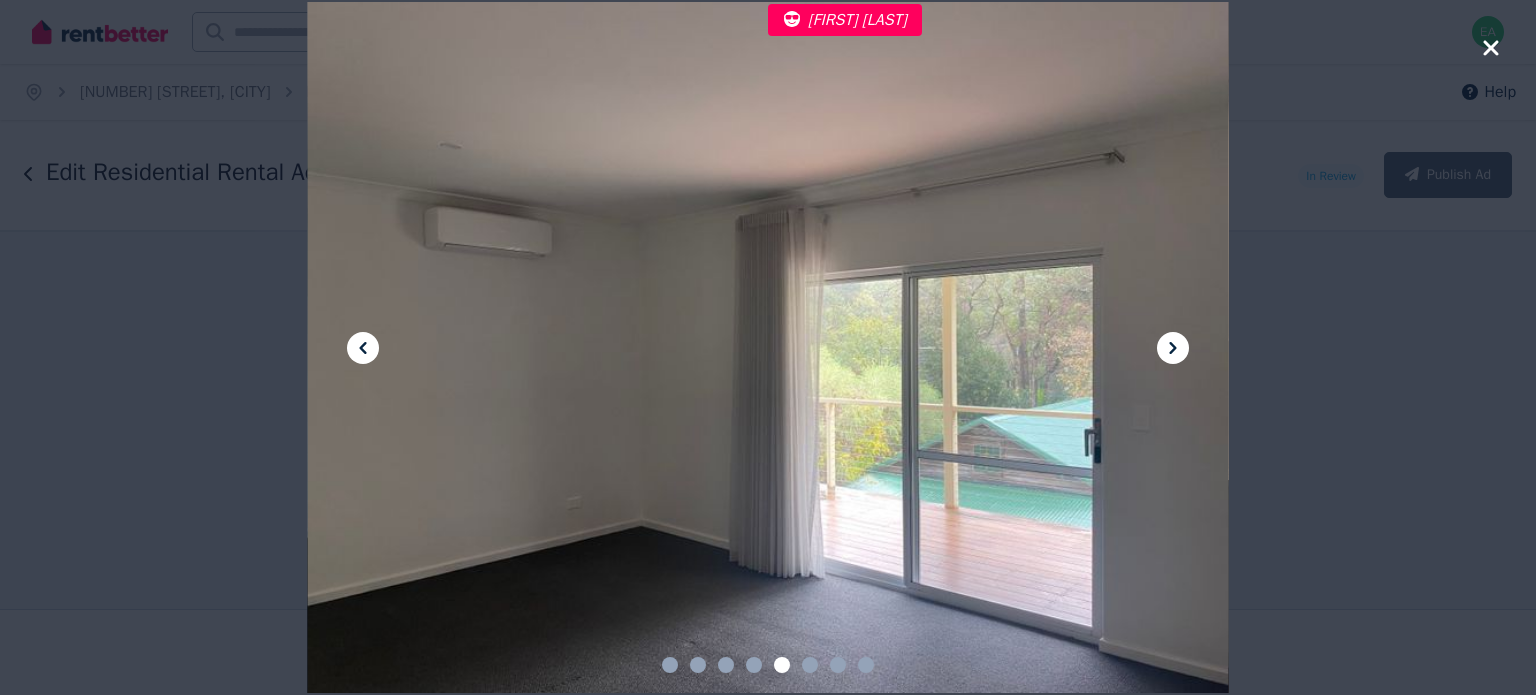 click 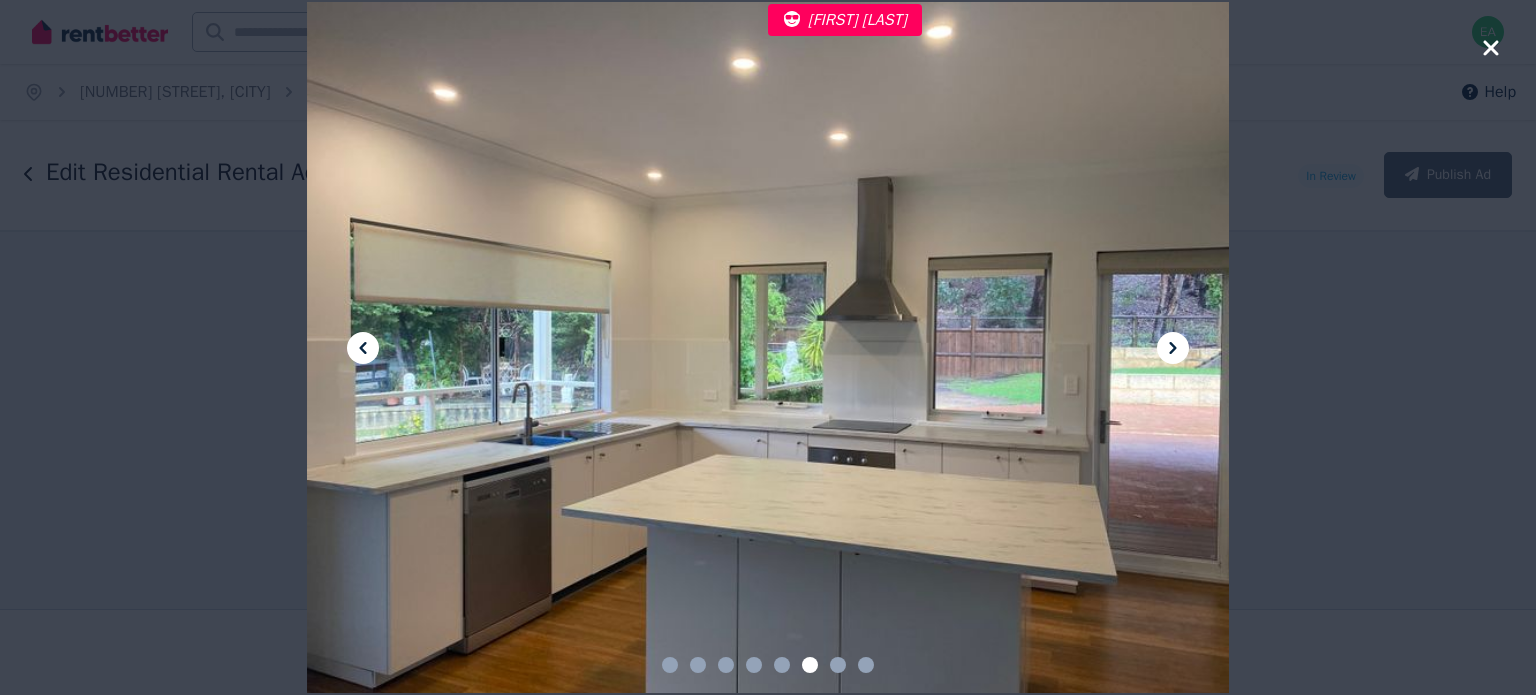 click 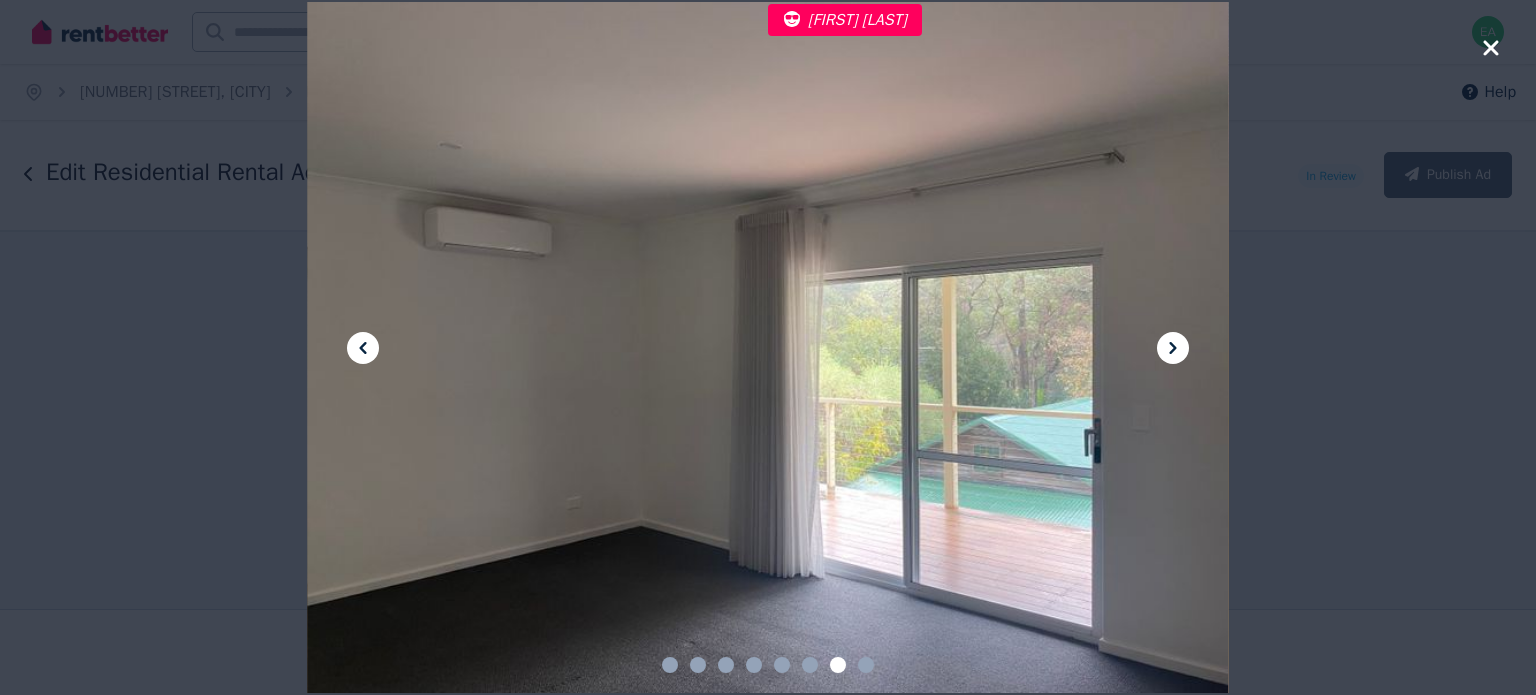 click 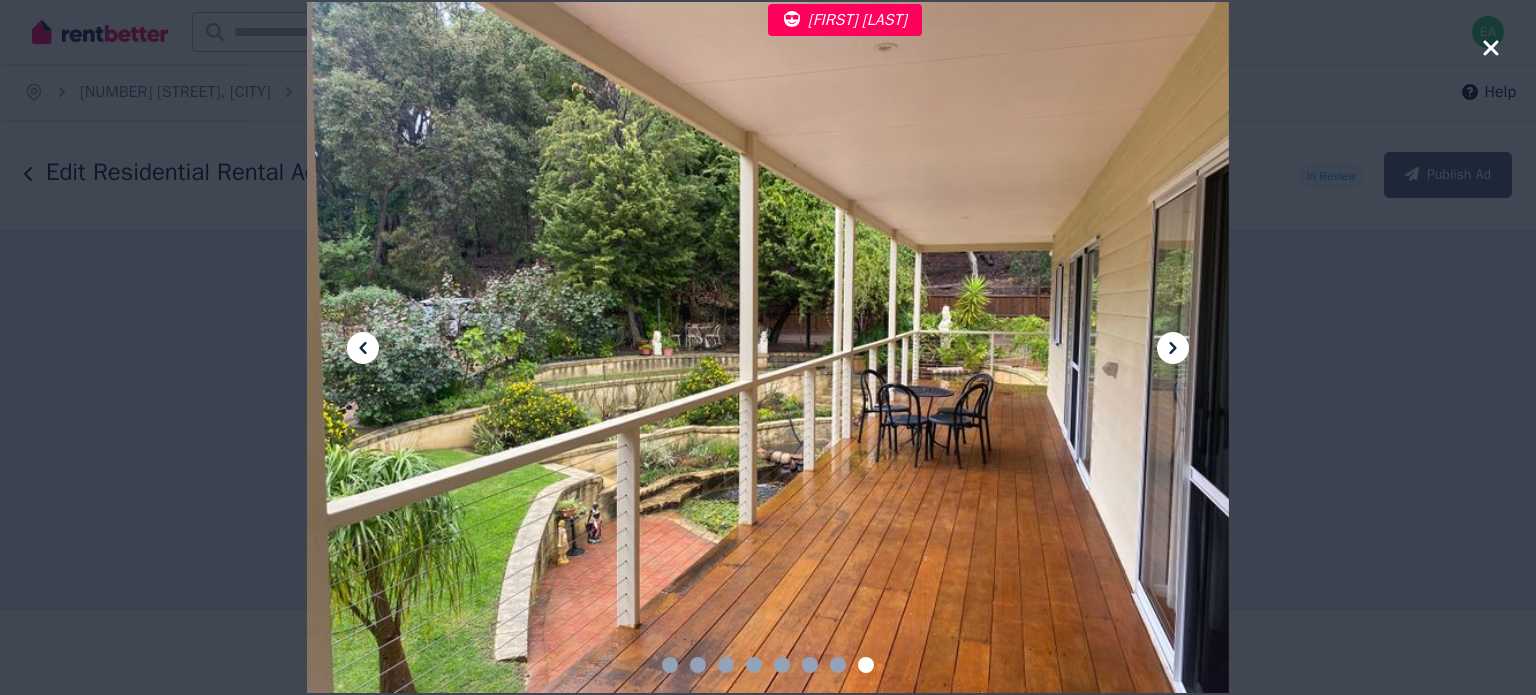 click 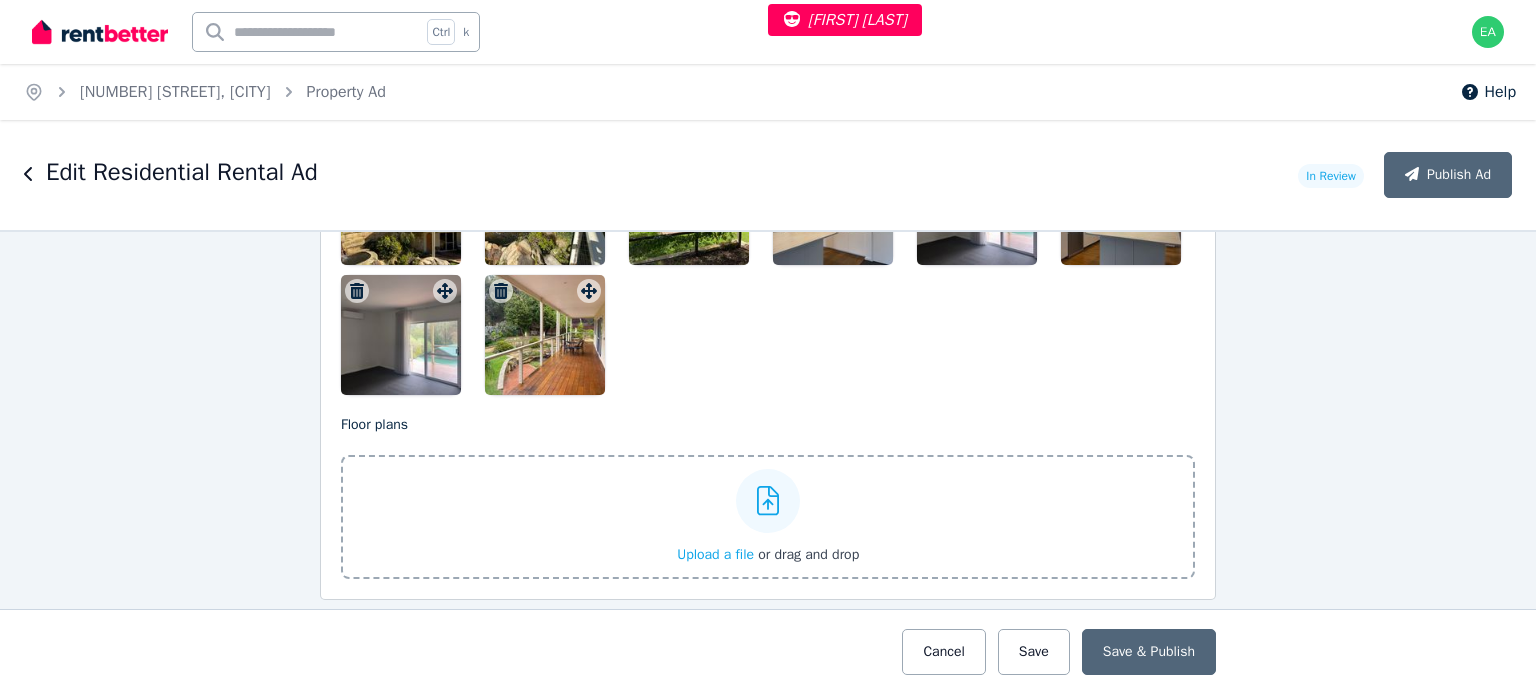 scroll, scrollTop: 2700, scrollLeft: 0, axis: vertical 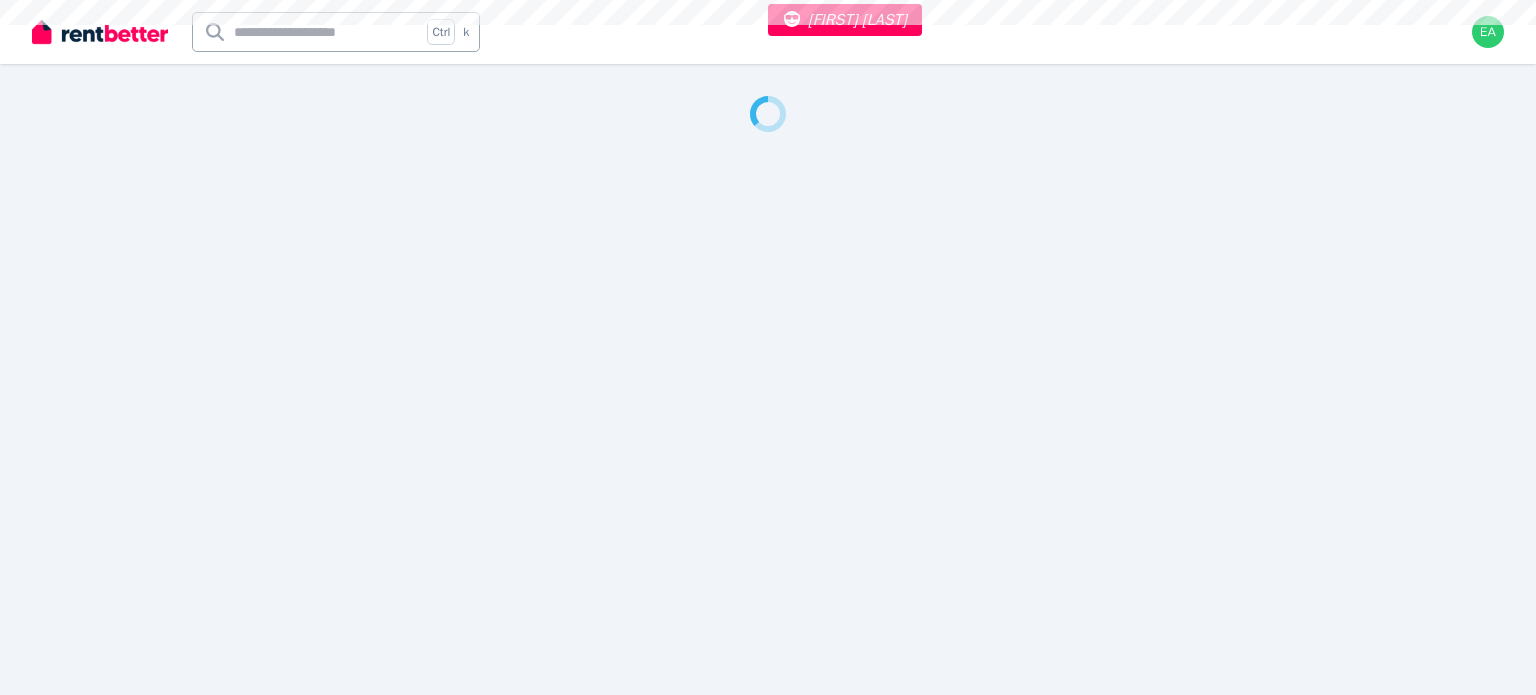 select on "***" 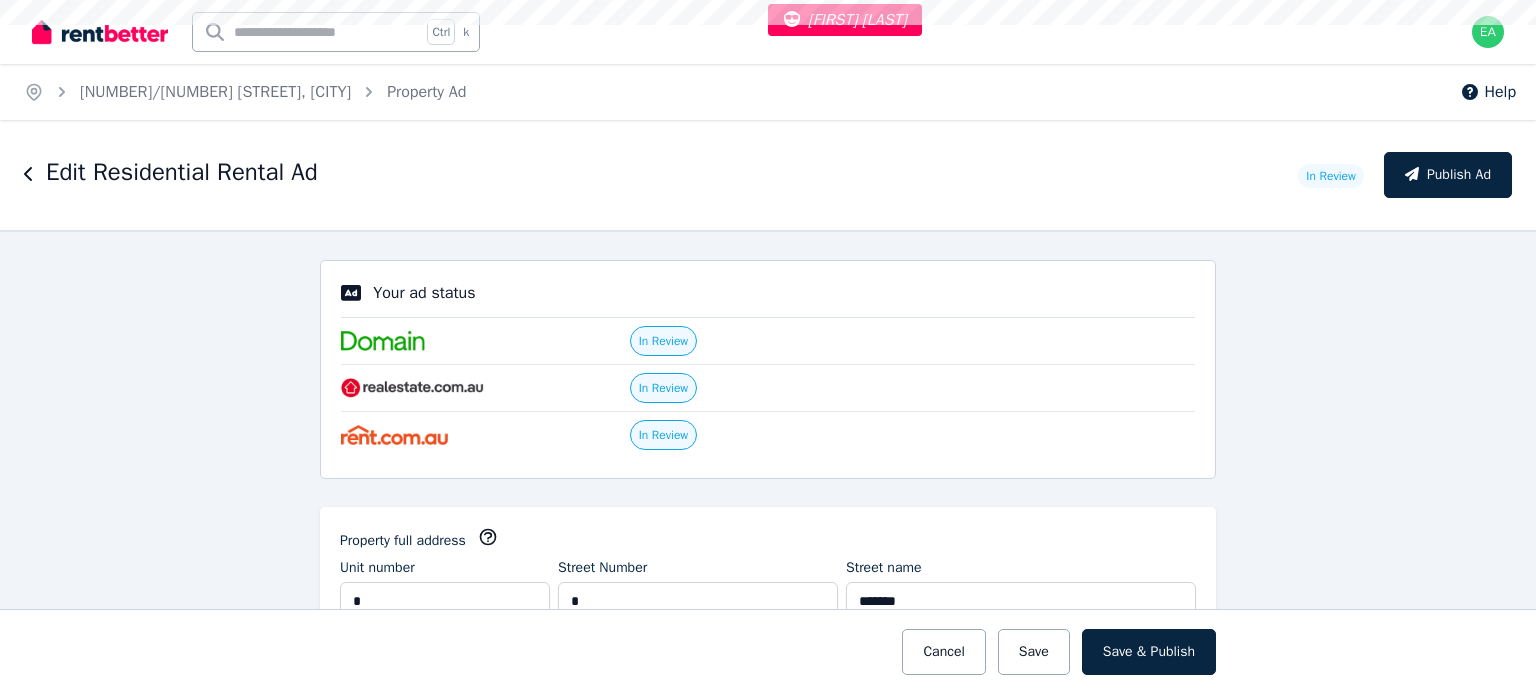 scroll, scrollTop: 0, scrollLeft: 0, axis: both 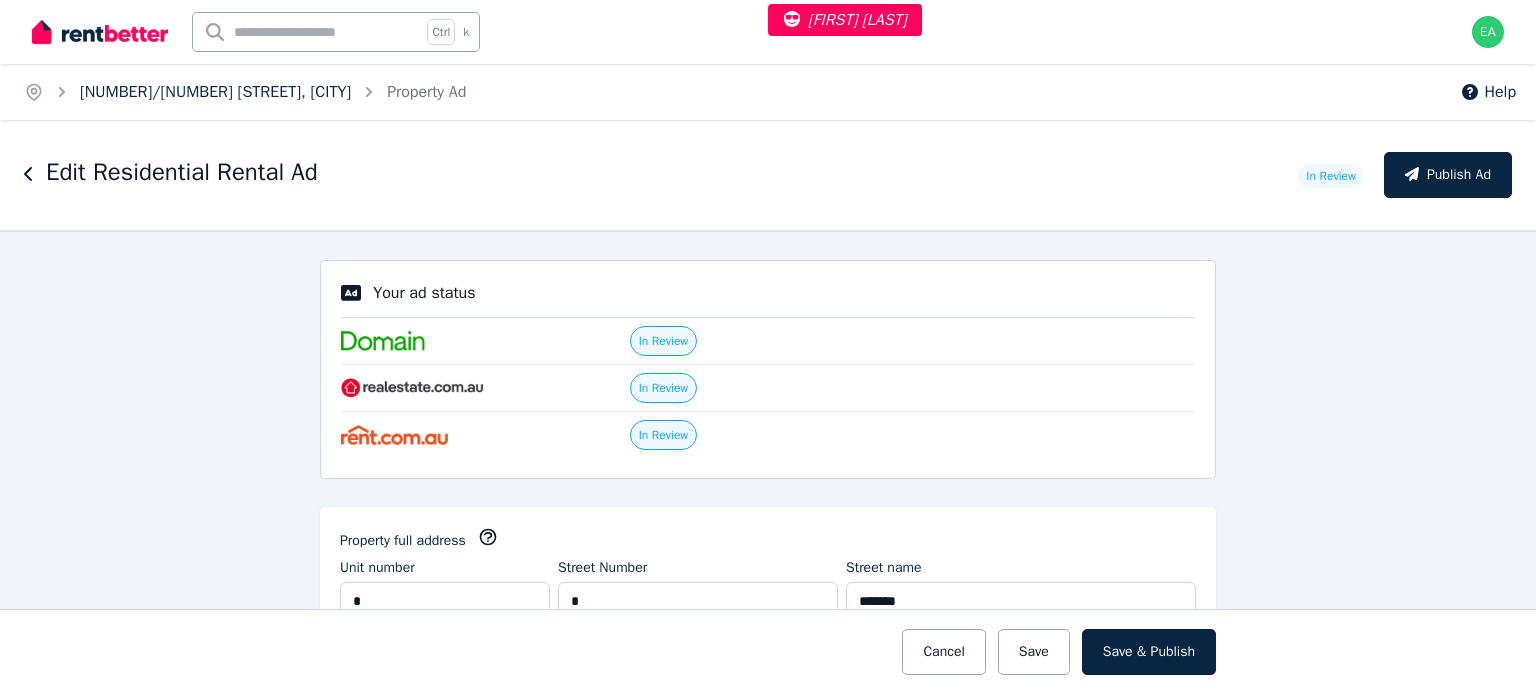 click on "[NUMBER]/[NUMBER] [STREET], [CITY]" at bounding box center [215, 92] 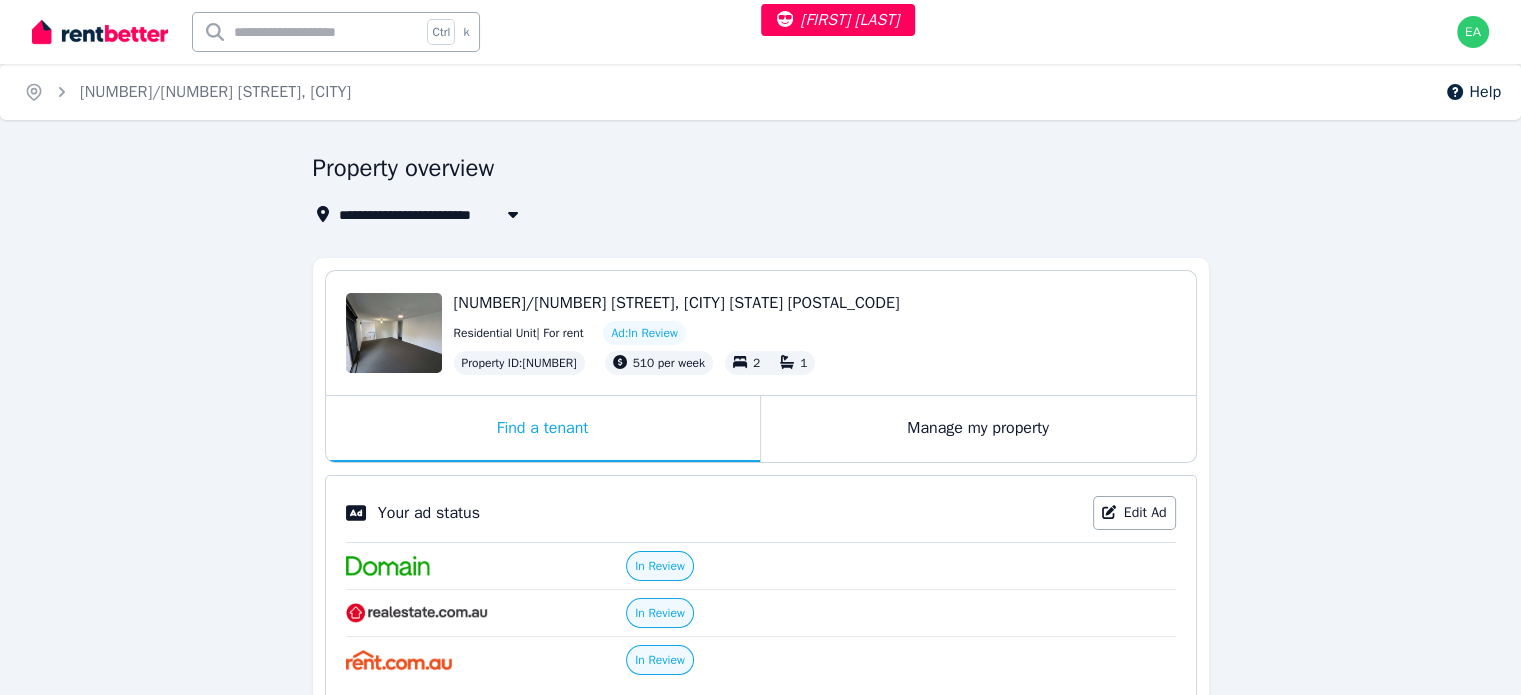 click on "Manage my property" at bounding box center (978, 429) 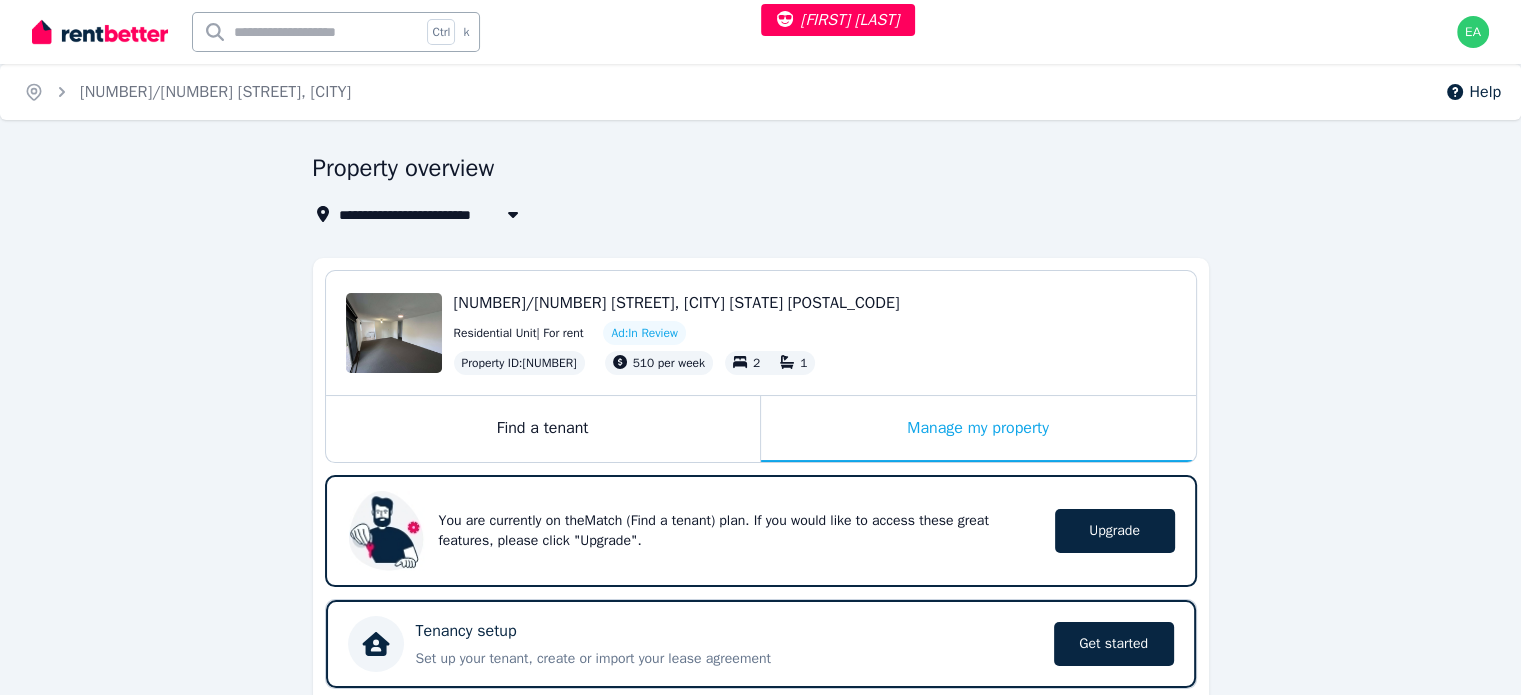 scroll, scrollTop: 600, scrollLeft: 0, axis: vertical 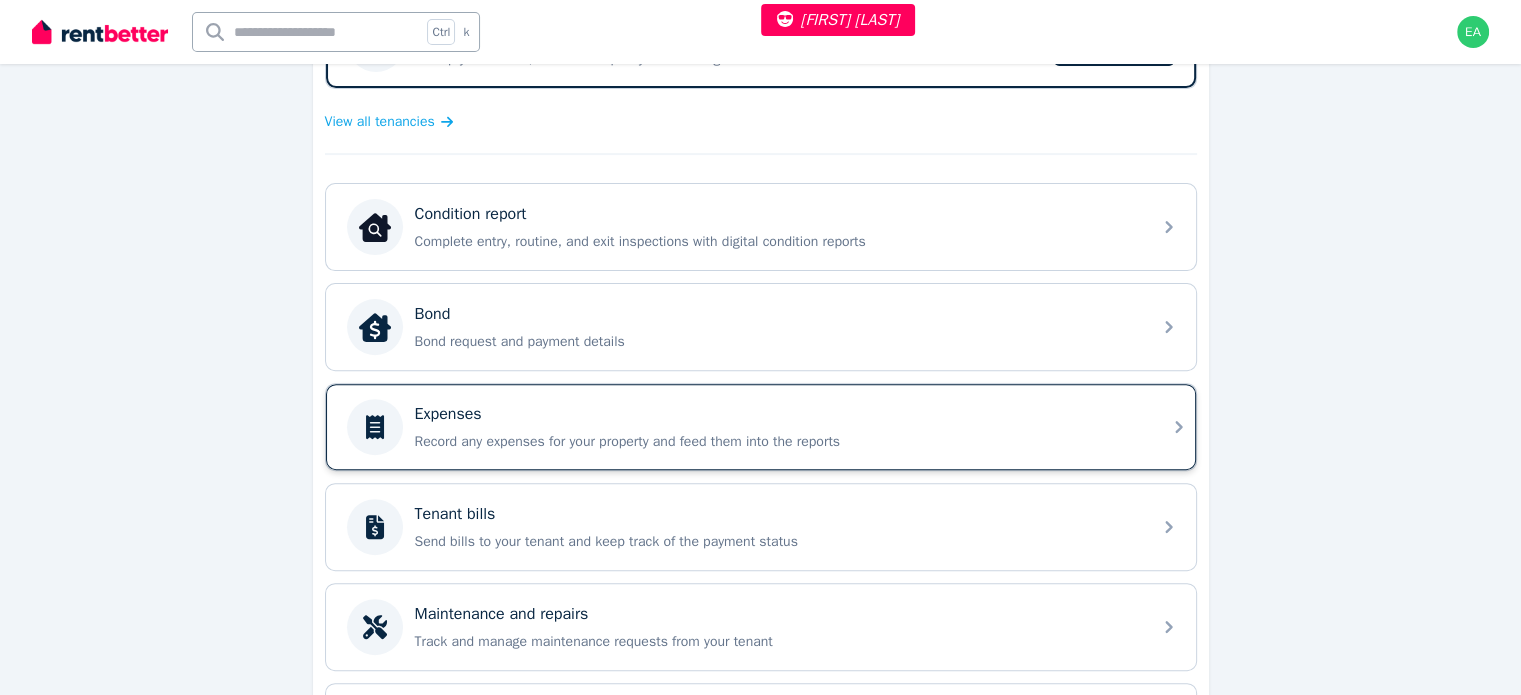 click on "Record any expenses for your property and feed them into the reports" at bounding box center (777, 442) 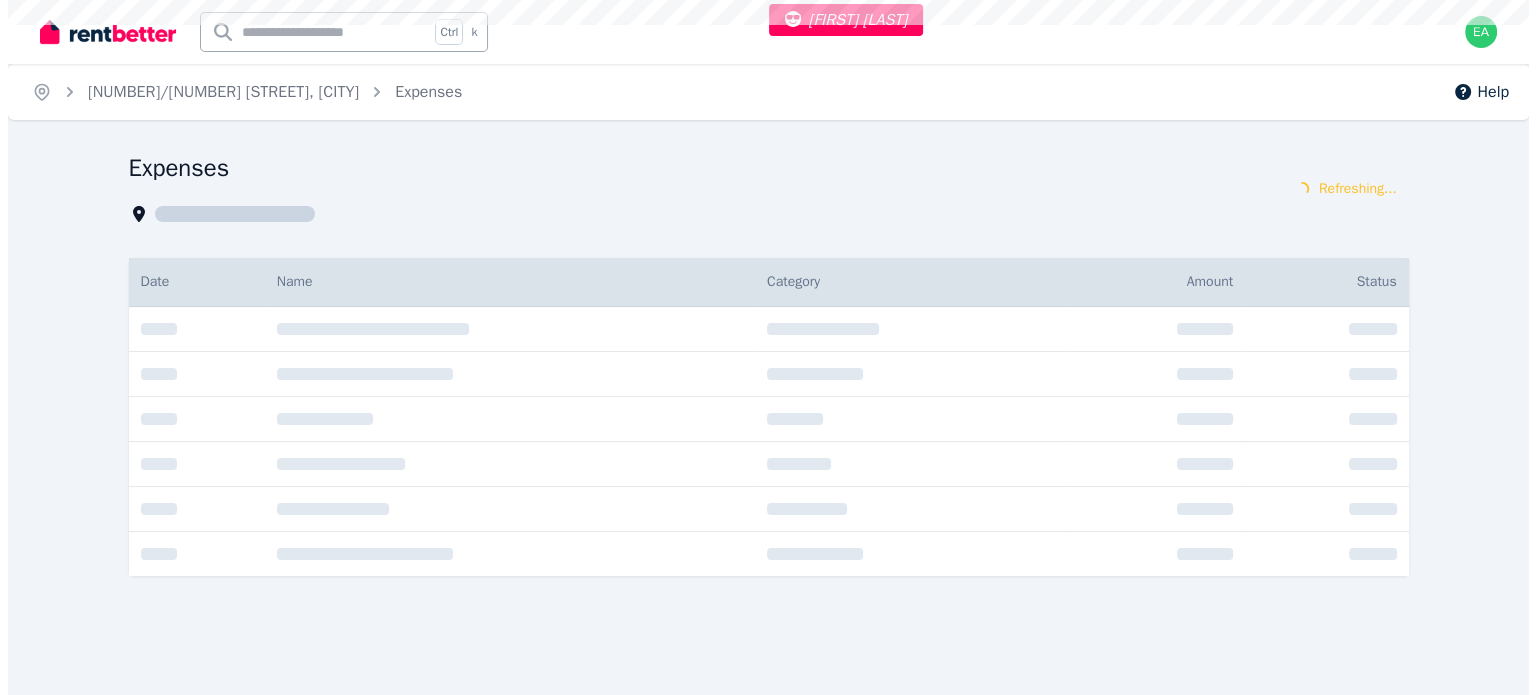 scroll, scrollTop: 0, scrollLeft: 0, axis: both 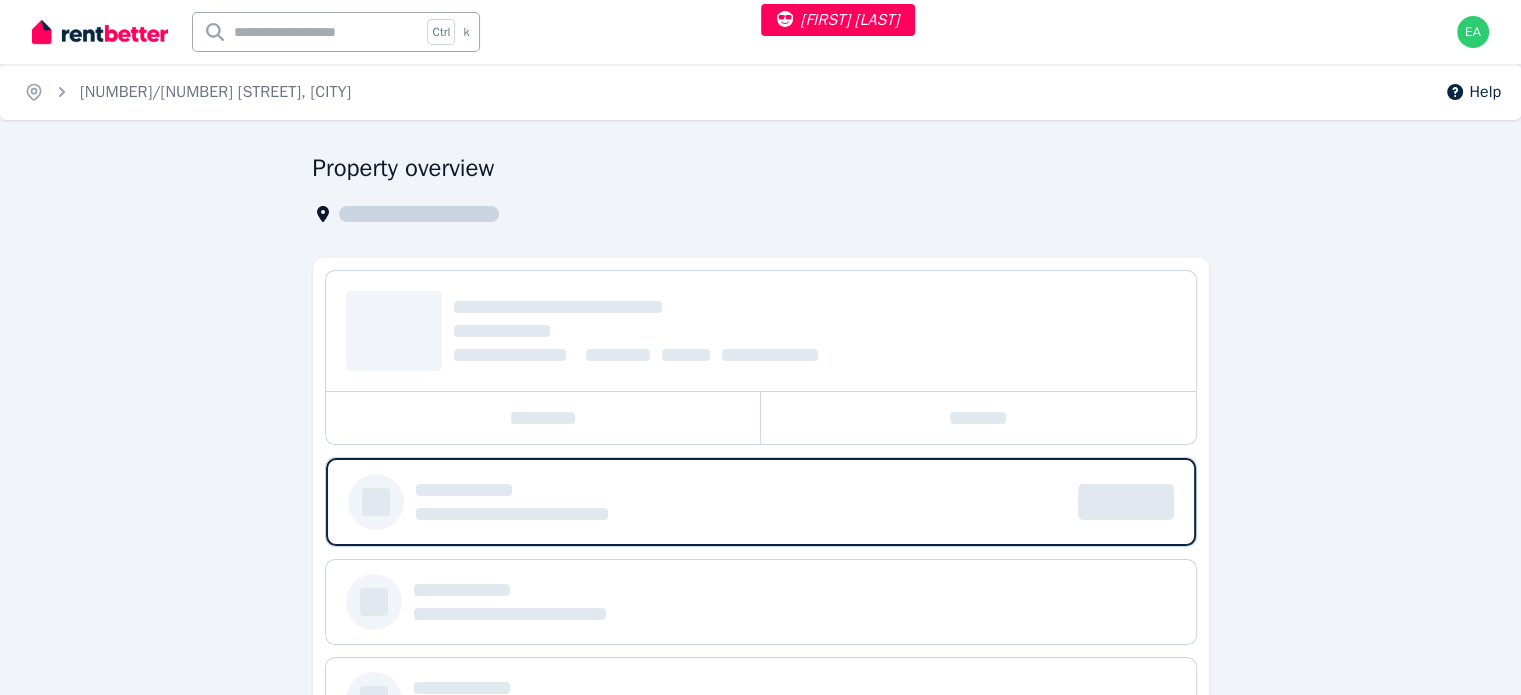 select on "***" 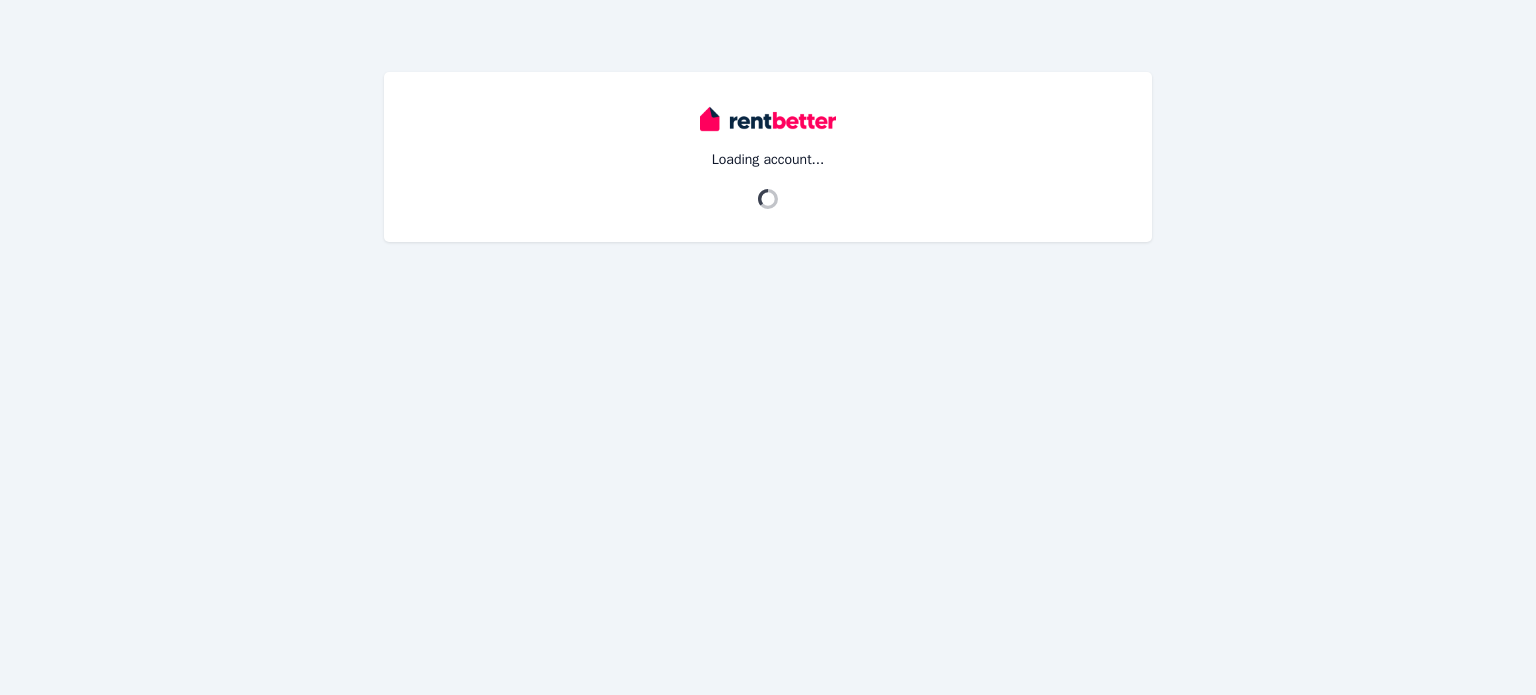 scroll, scrollTop: 0, scrollLeft: 0, axis: both 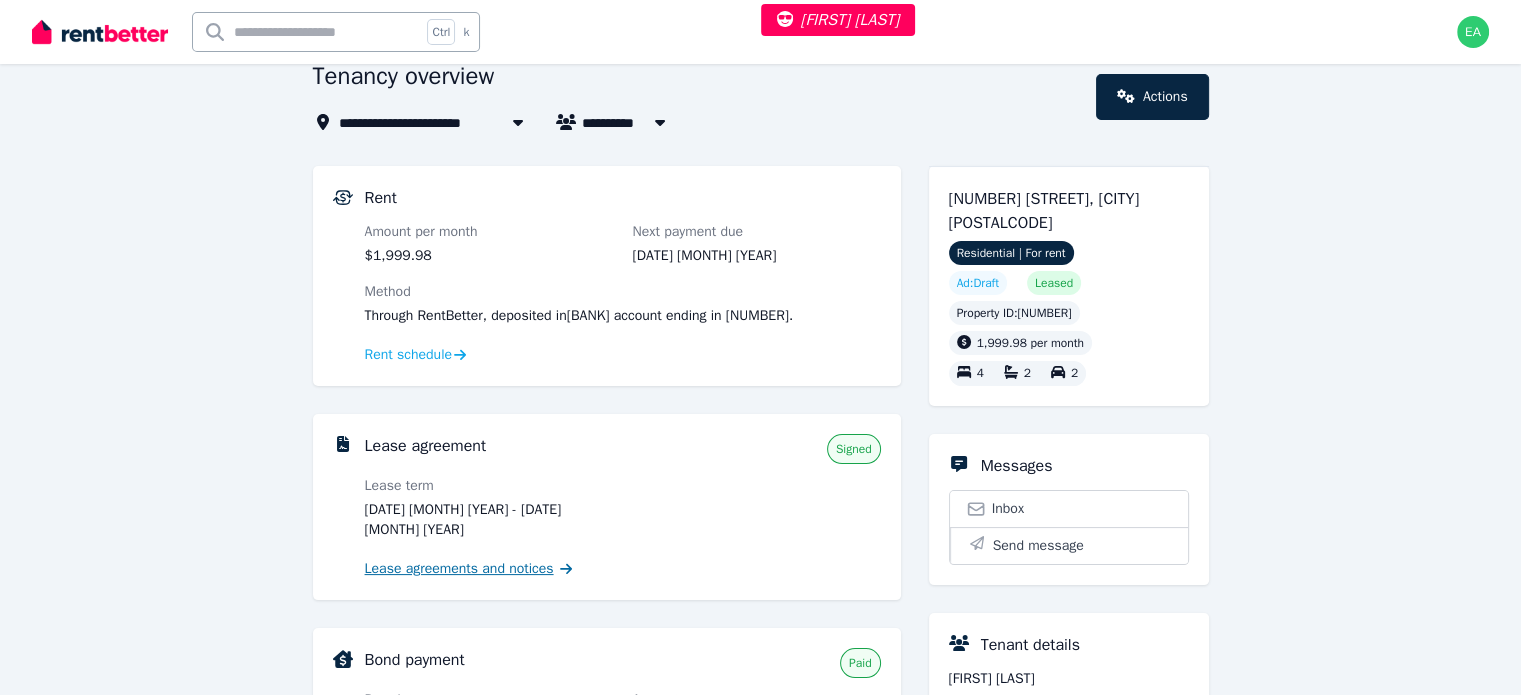 click on "Lease agreements and notices" at bounding box center (459, 569) 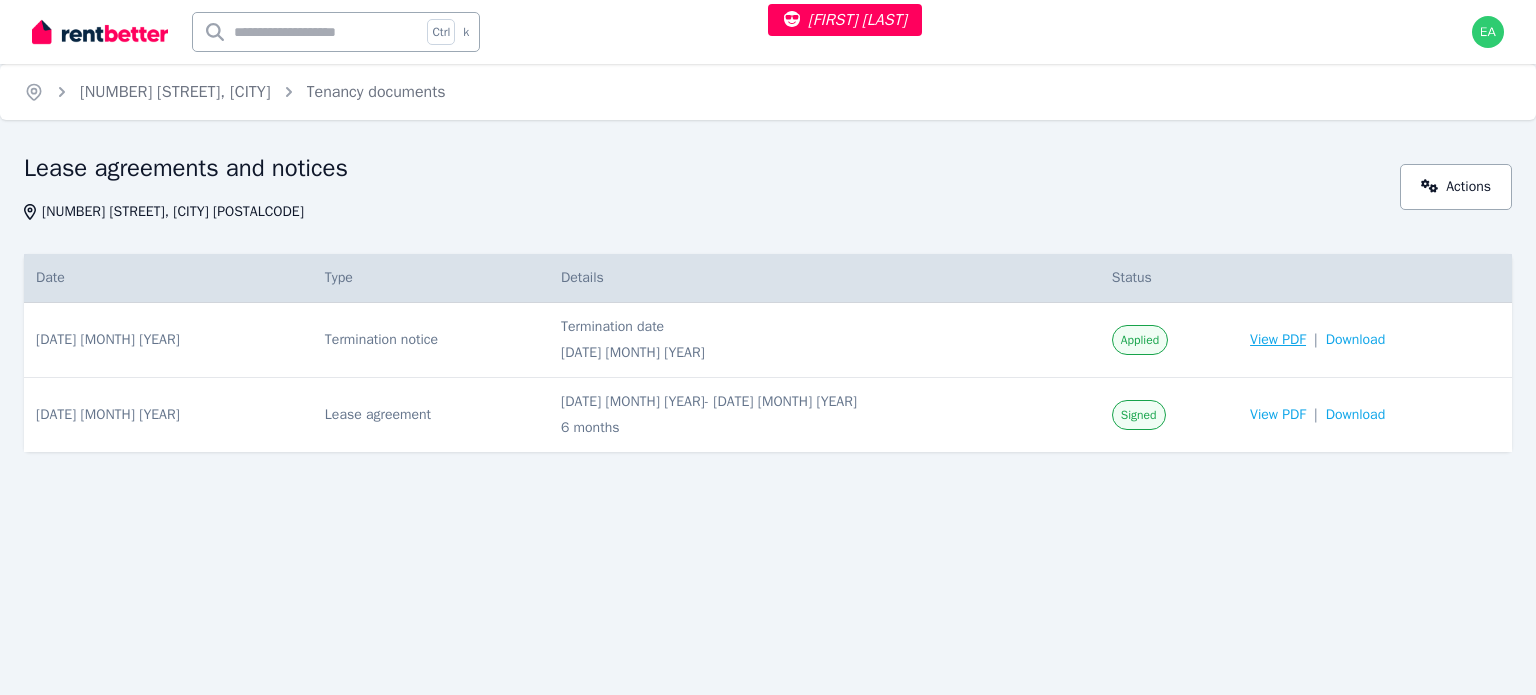 click on "View PDF" at bounding box center (1278, 340) 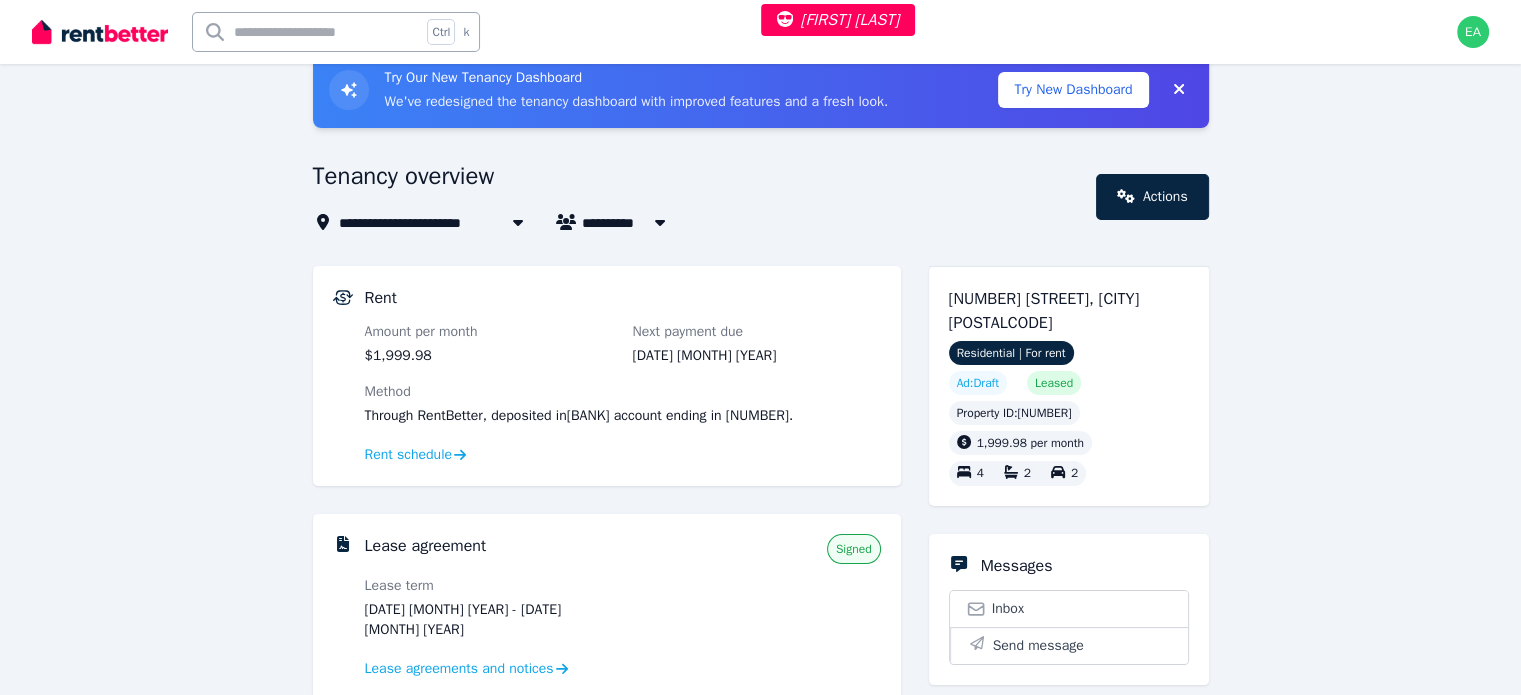 scroll, scrollTop: 0, scrollLeft: 0, axis: both 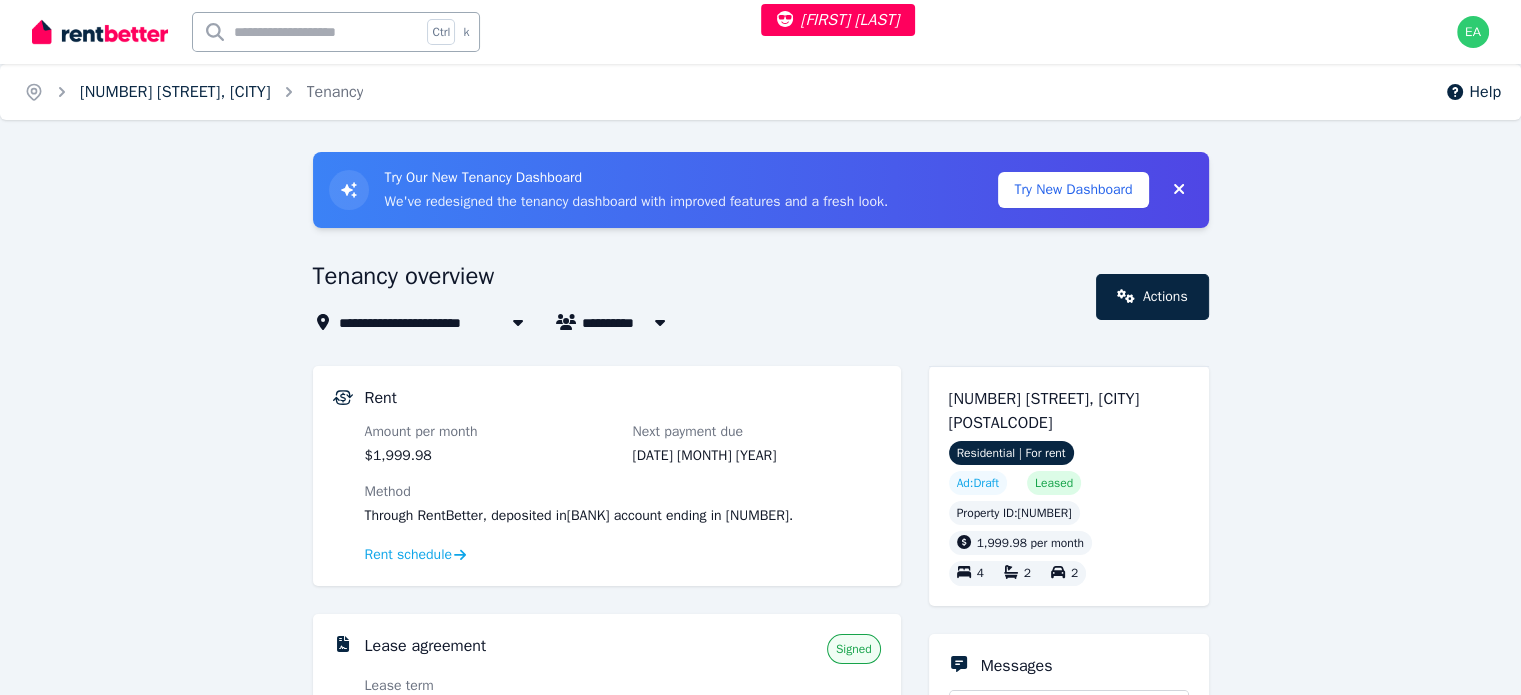 click on "[NUMBER] [STREET], [CITY]" at bounding box center [175, 92] 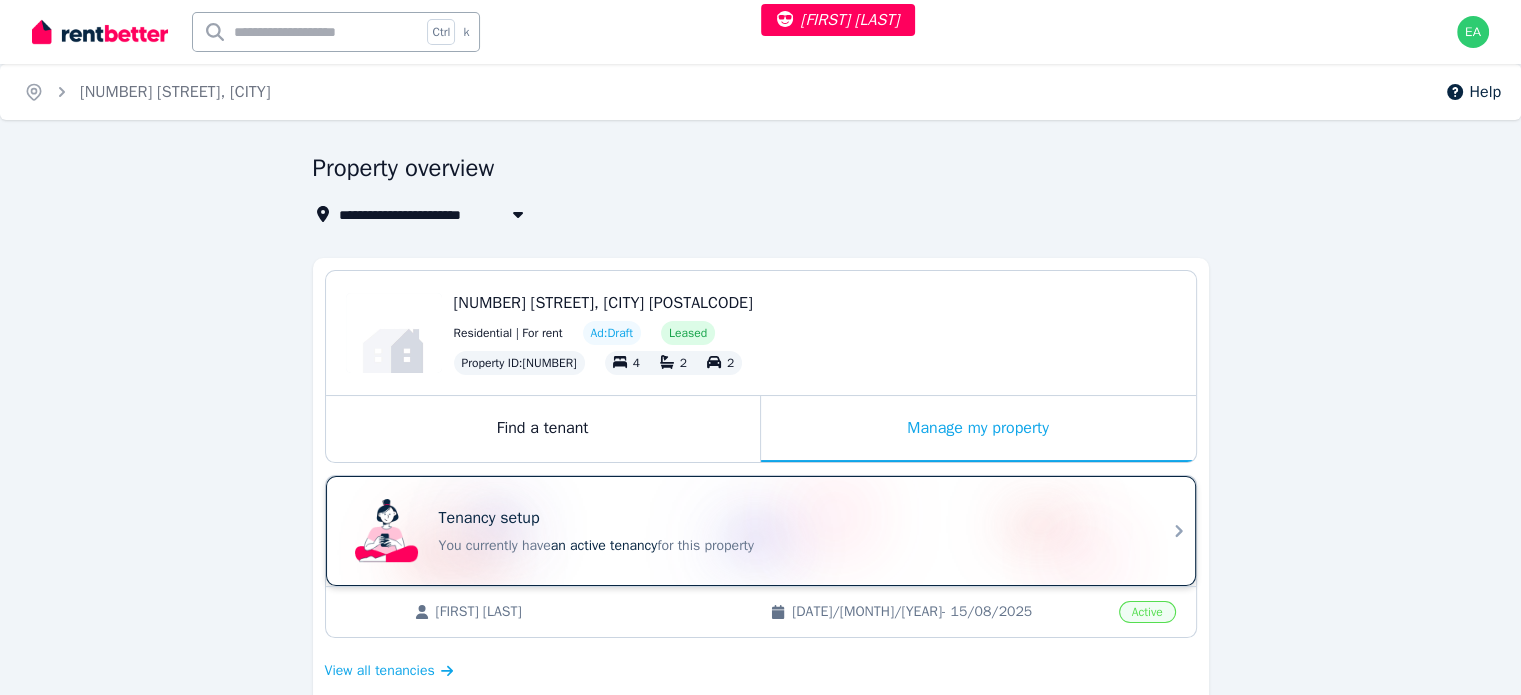 click on "Tenancy setup You currently have  an active tenancy  for this property" at bounding box center [789, 531] 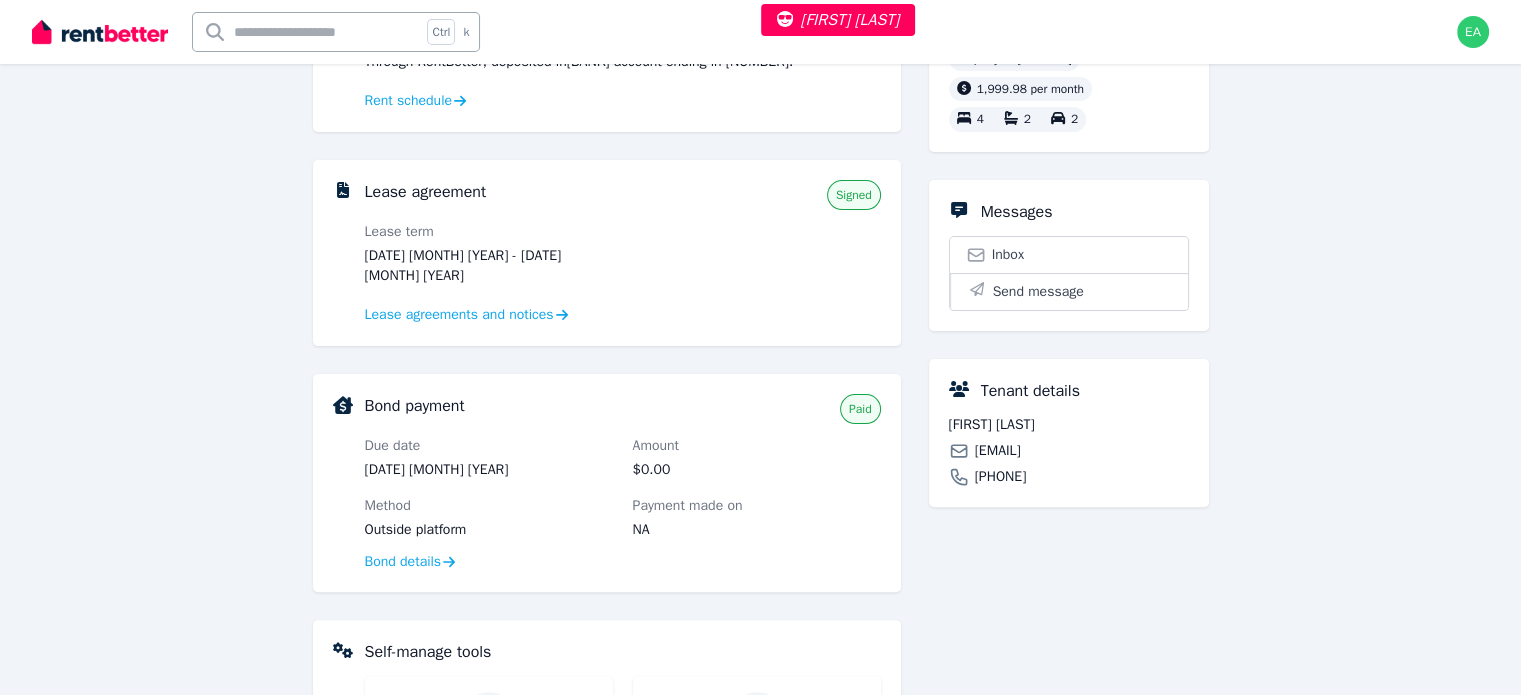 scroll, scrollTop: 254, scrollLeft: 0, axis: vertical 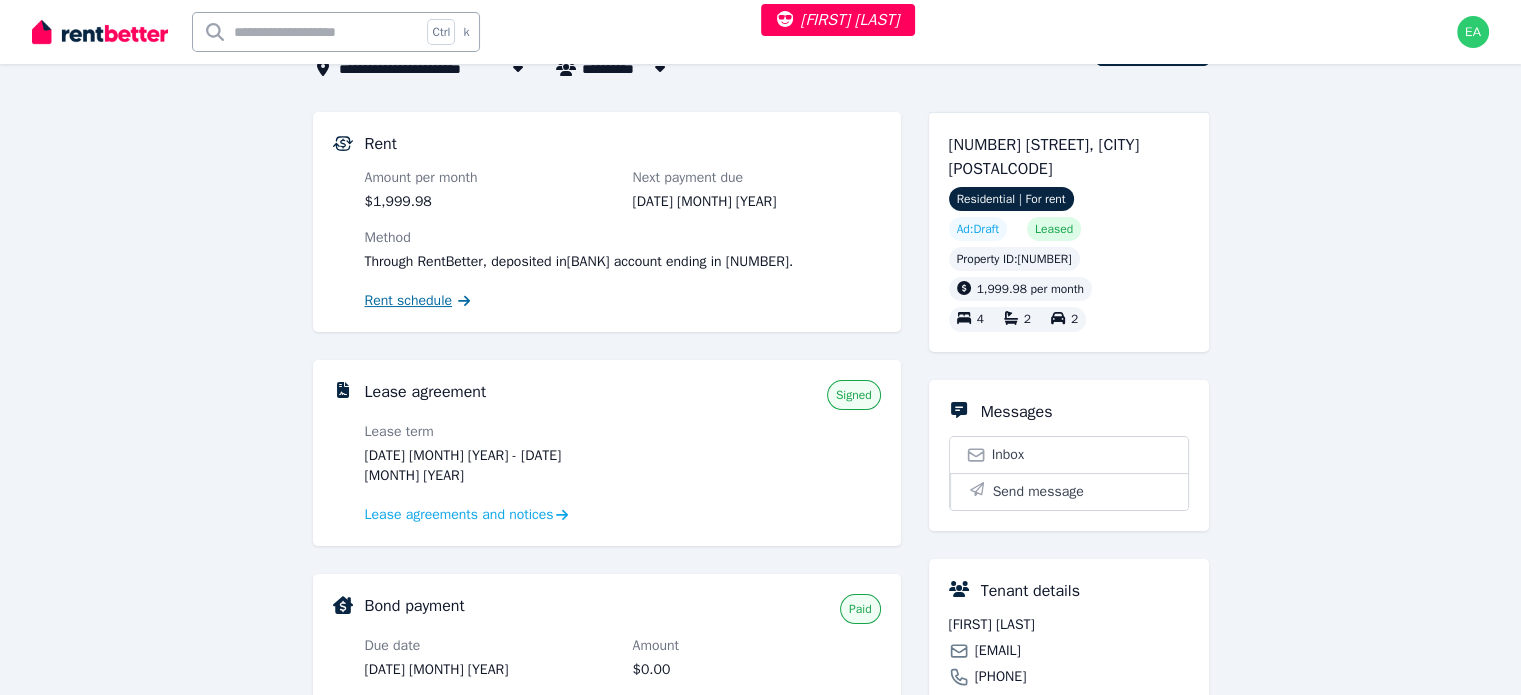 click on "Rent schedule" at bounding box center [409, 301] 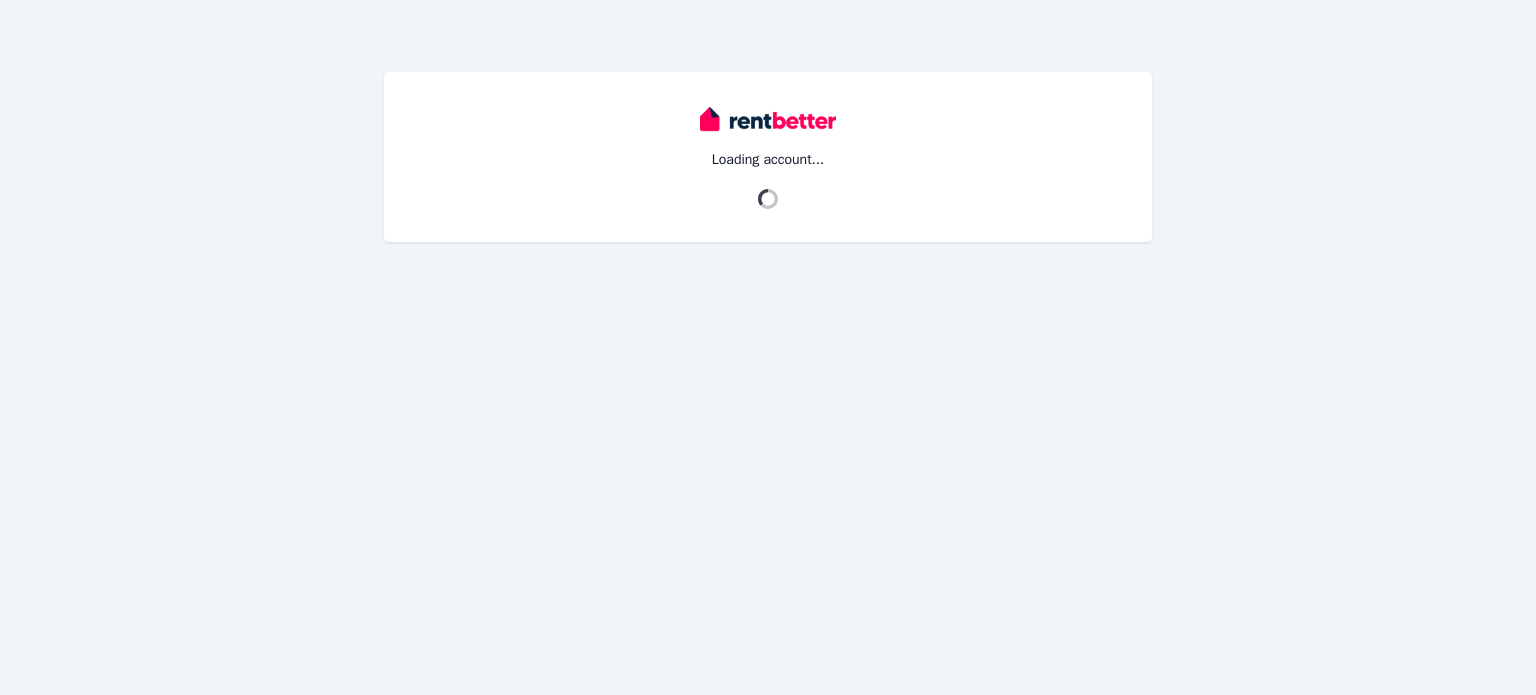 scroll, scrollTop: 0, scrollLeft: 0, axis: both 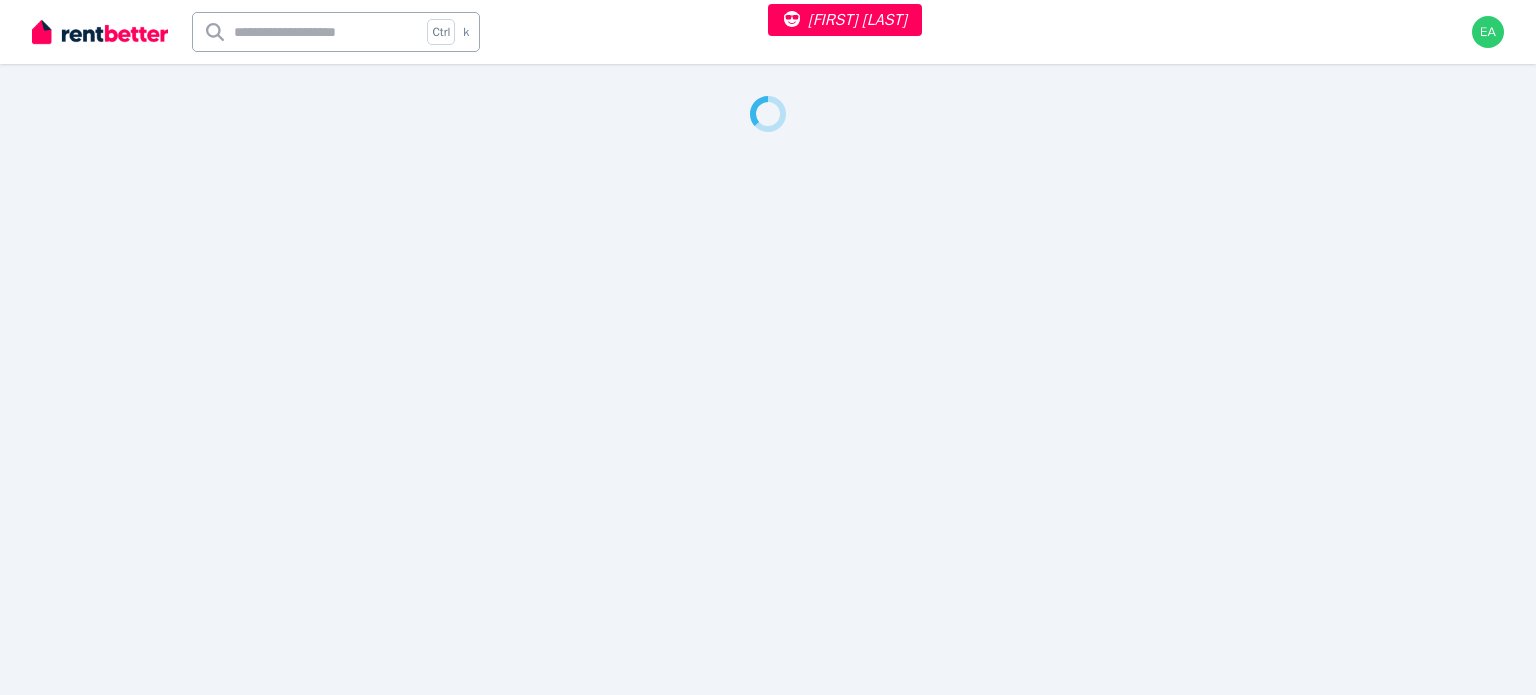 select on "***" 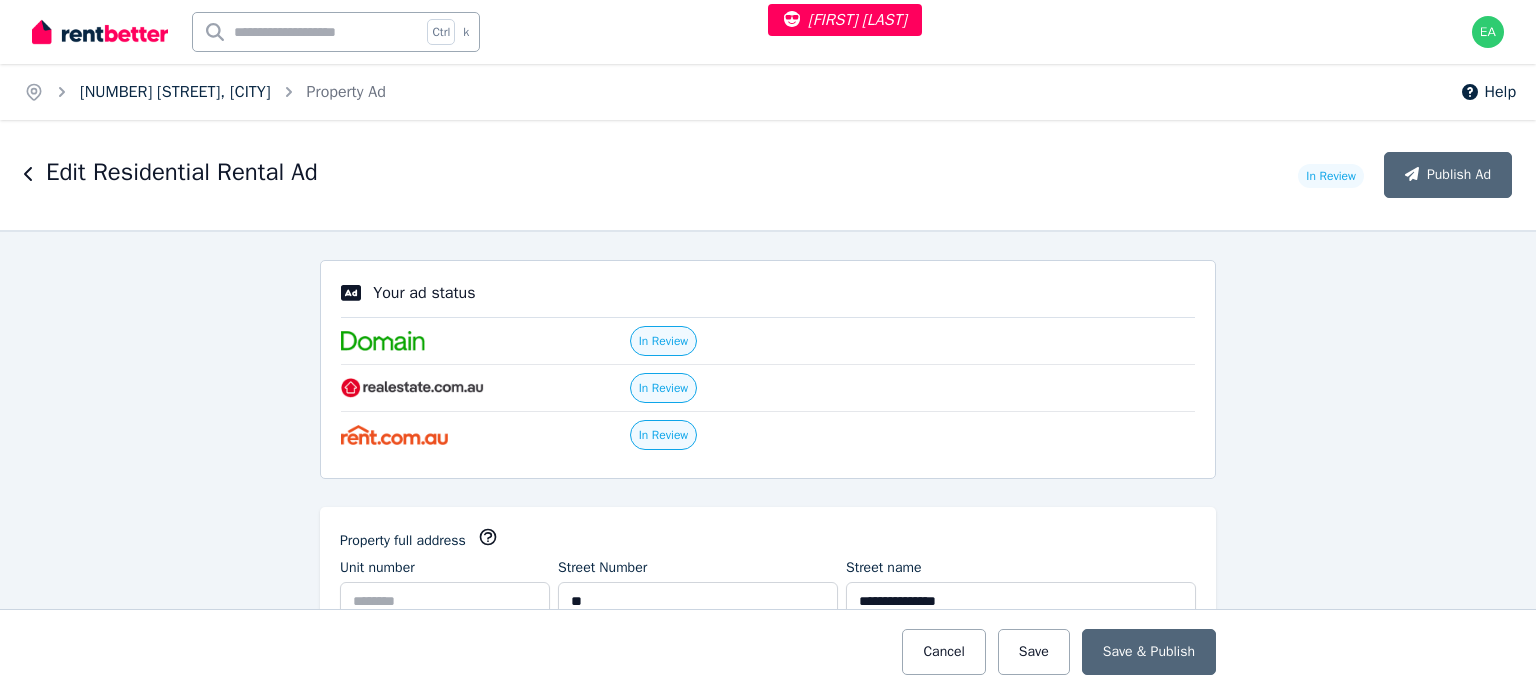 click on "[NUMBER] [STREET], [CITY]" at bounding box center (175, 92) 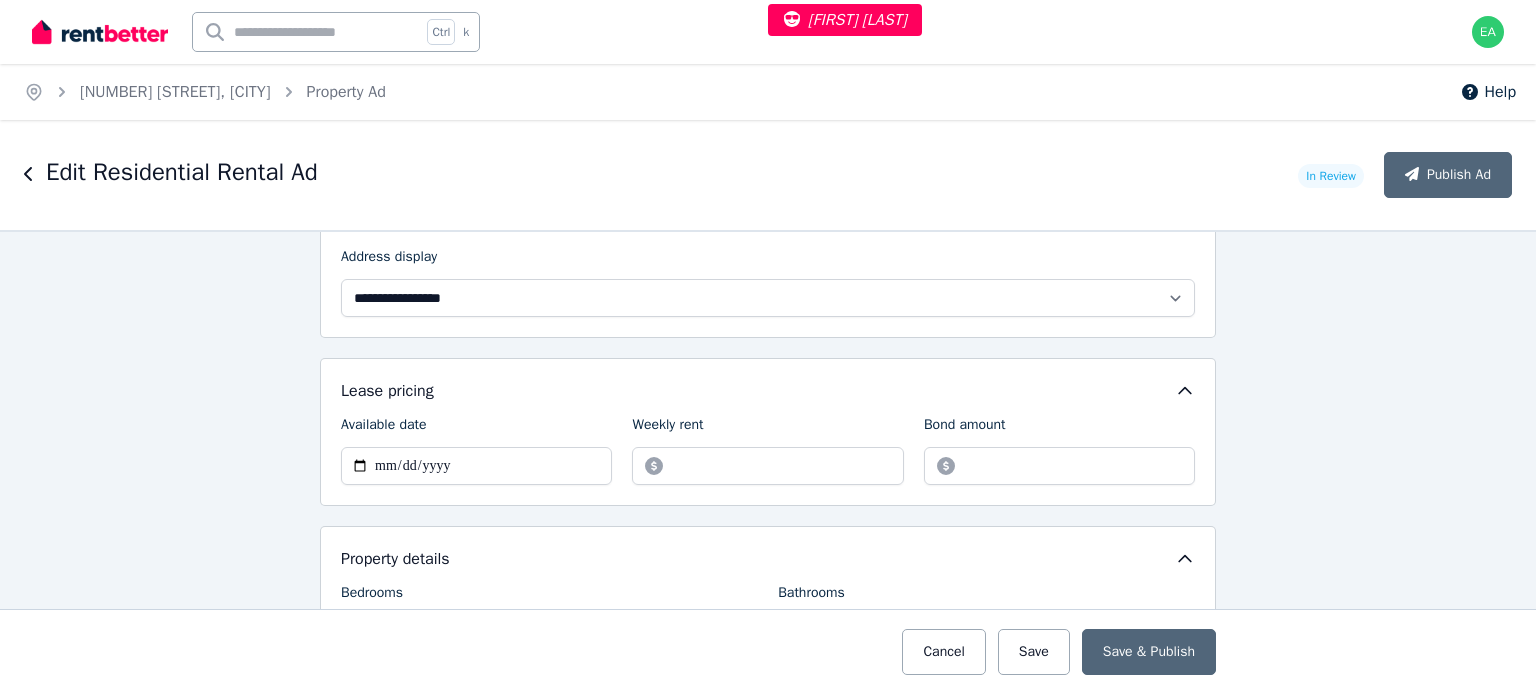 scroll, scrollTop: 100, scrollLeft: 0, axis: vertical 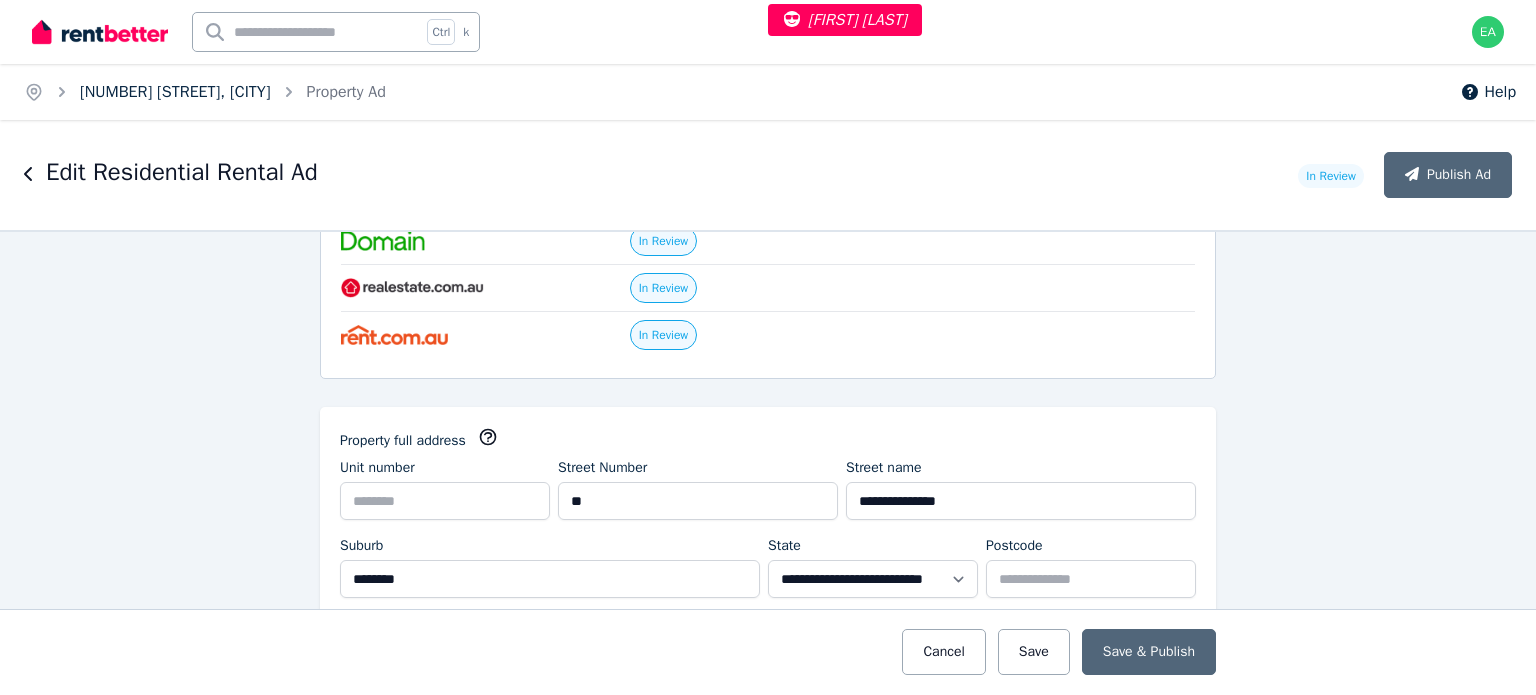 click on "73 Bellevue Street, Cammeray" at bounding box center (175, 92) 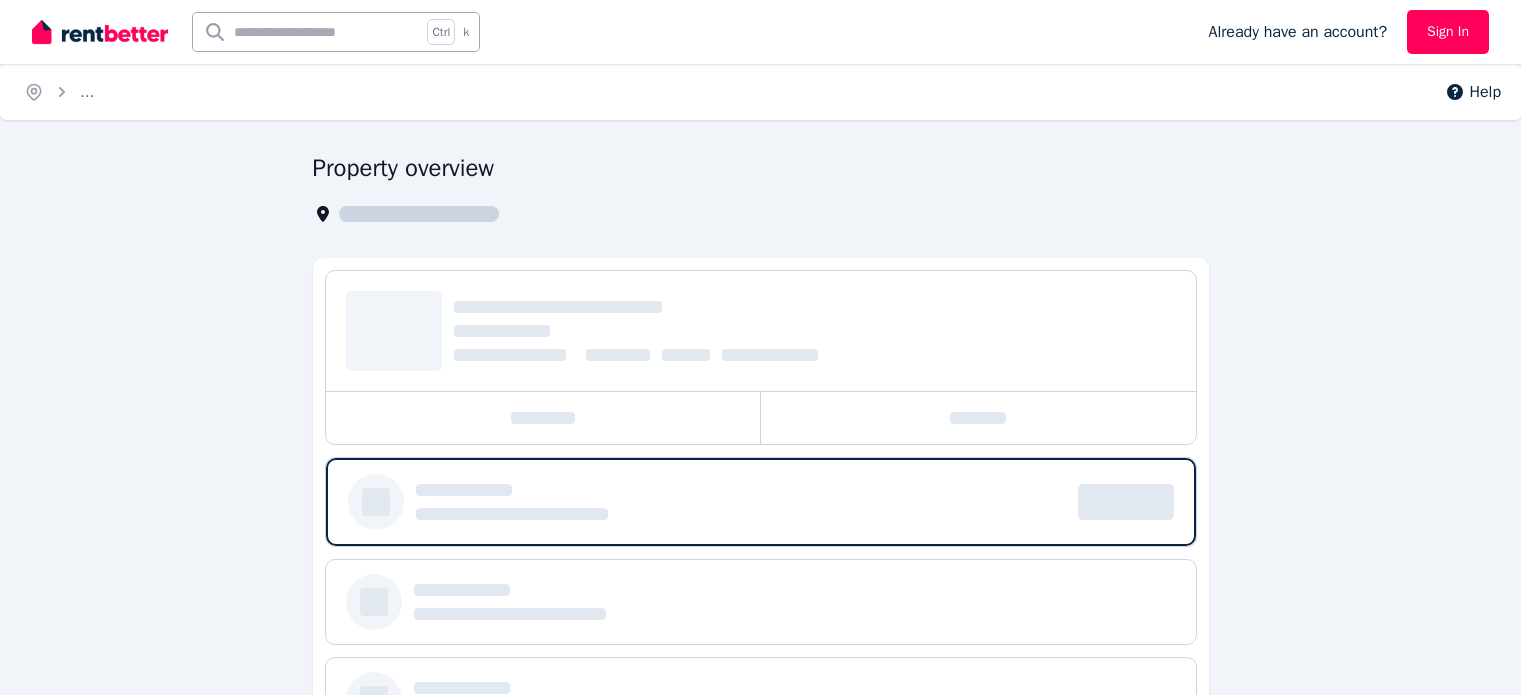 scroll, scrollTop: 0, scrollLeft: 0, axis: both 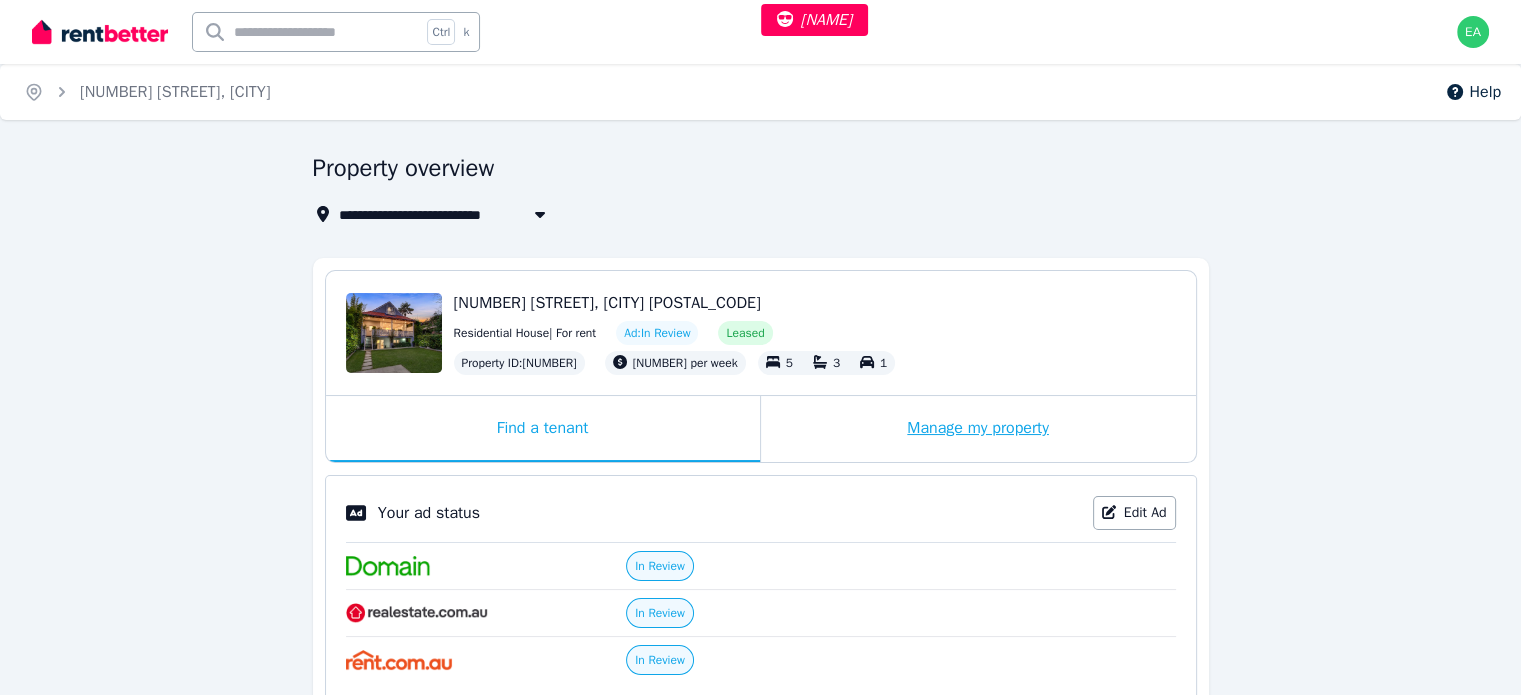 click on "Manage my property" at bounding box center [978, 429] 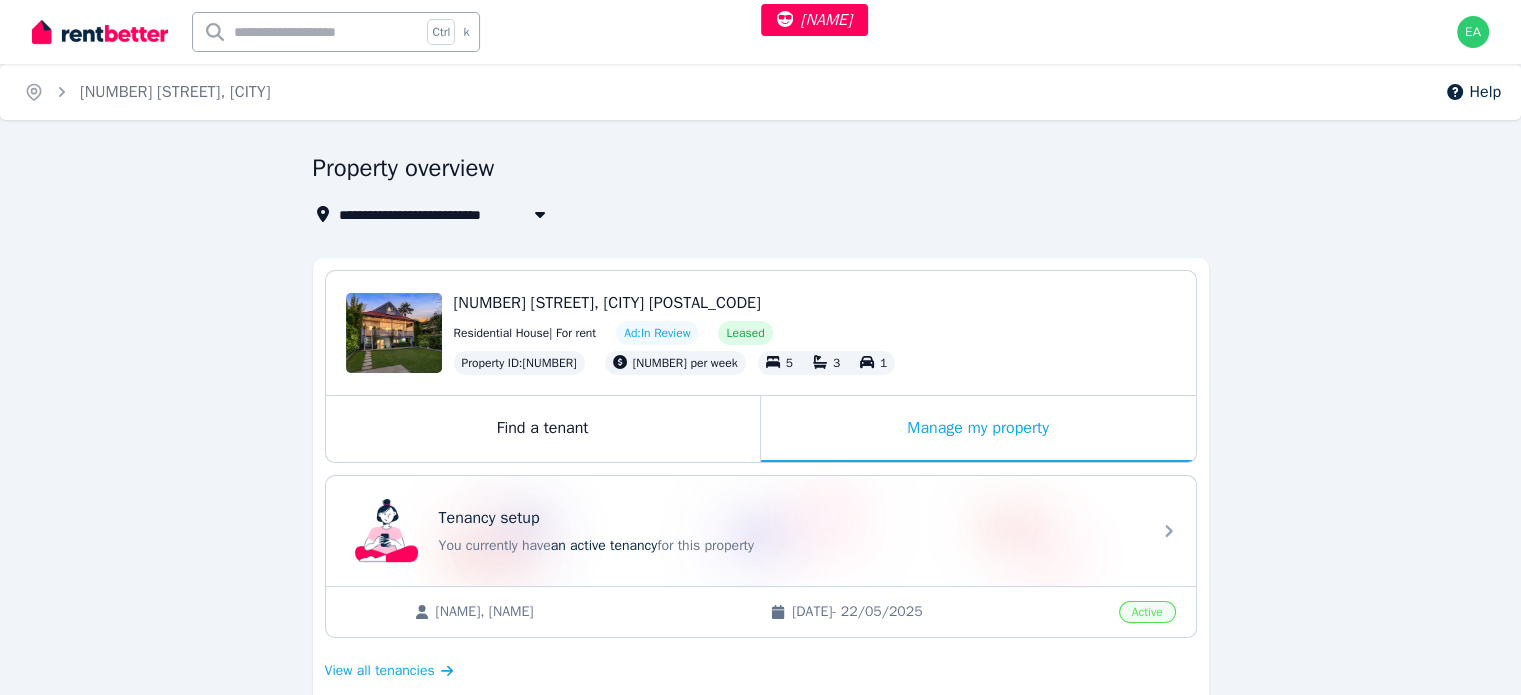scroll, scrollTop: 400, scrollLeft: 0, axis: vertical 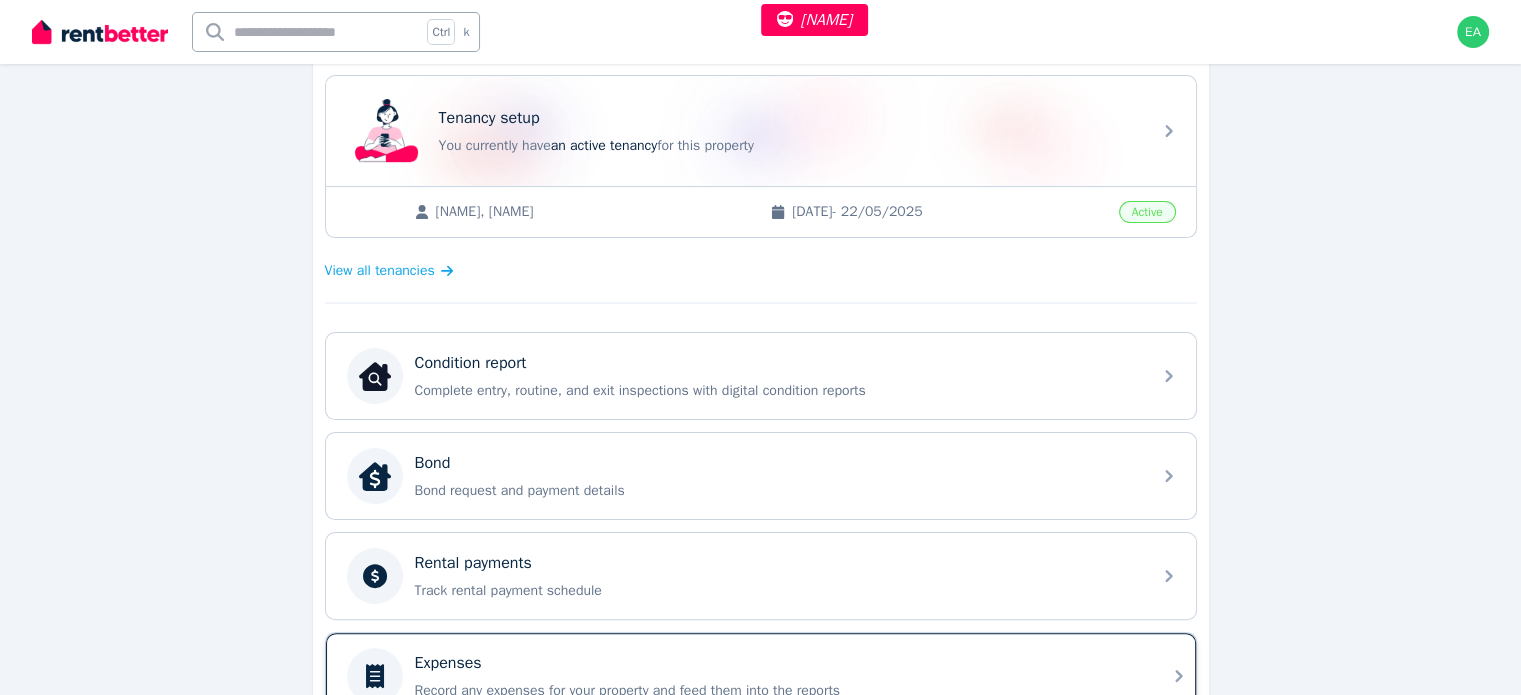 click on "Expenses" at bounding box center (777, 663) 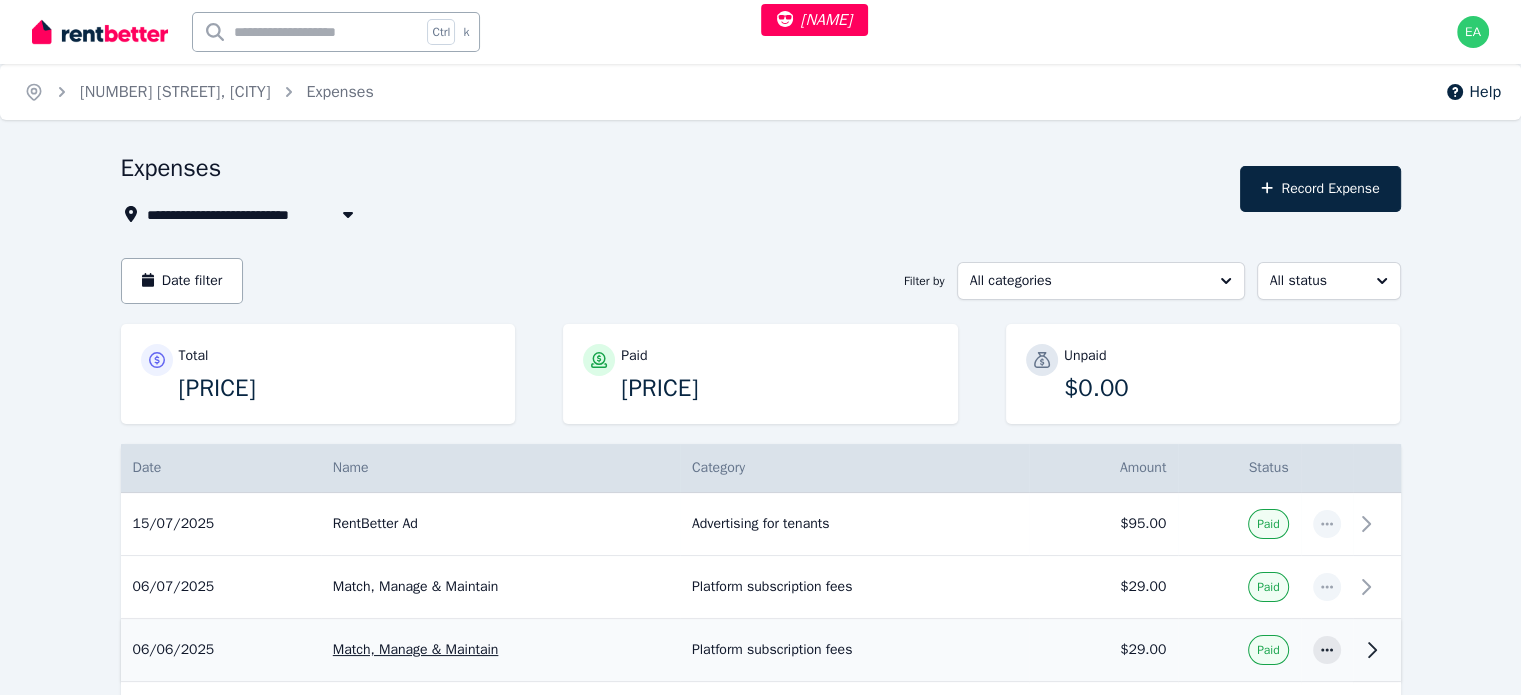 scroll, scrollTop: 200, scrollLeft: 0, axis: vertical 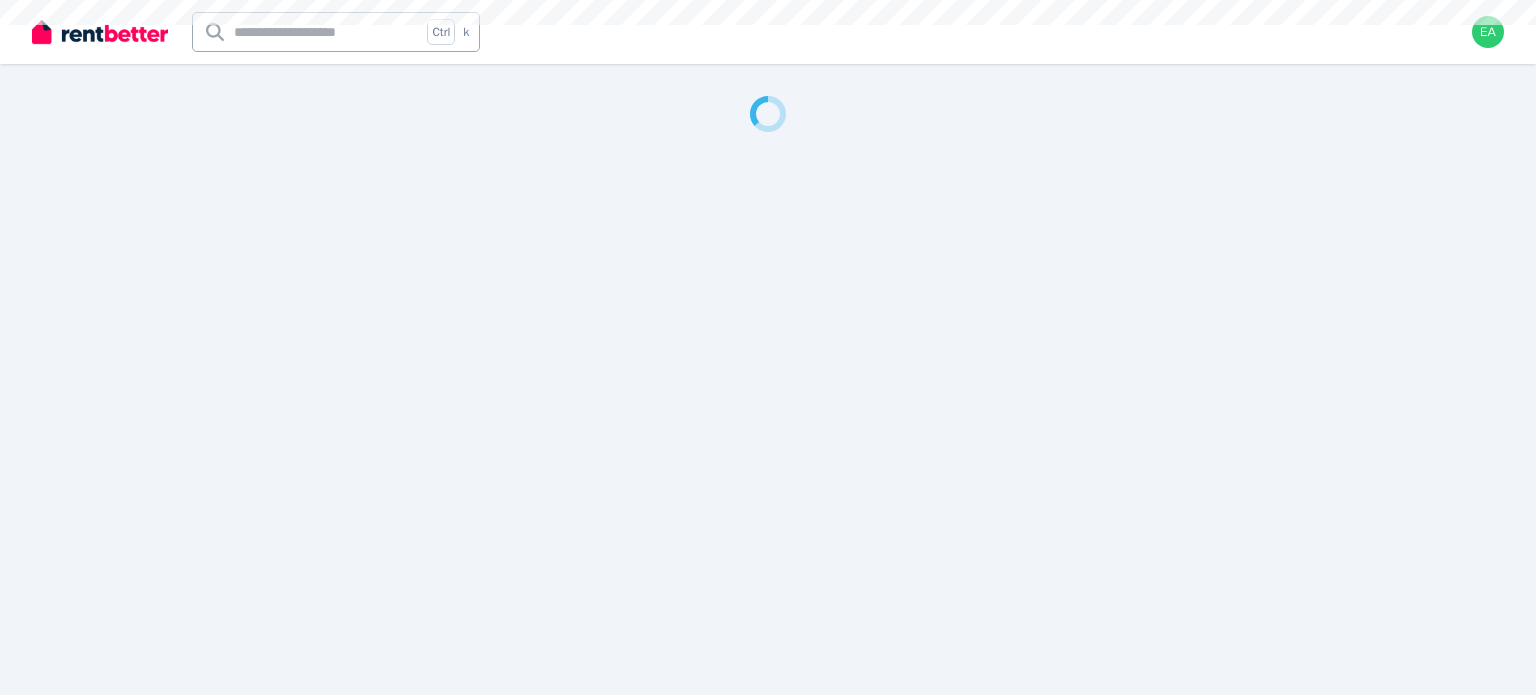 select on "***" 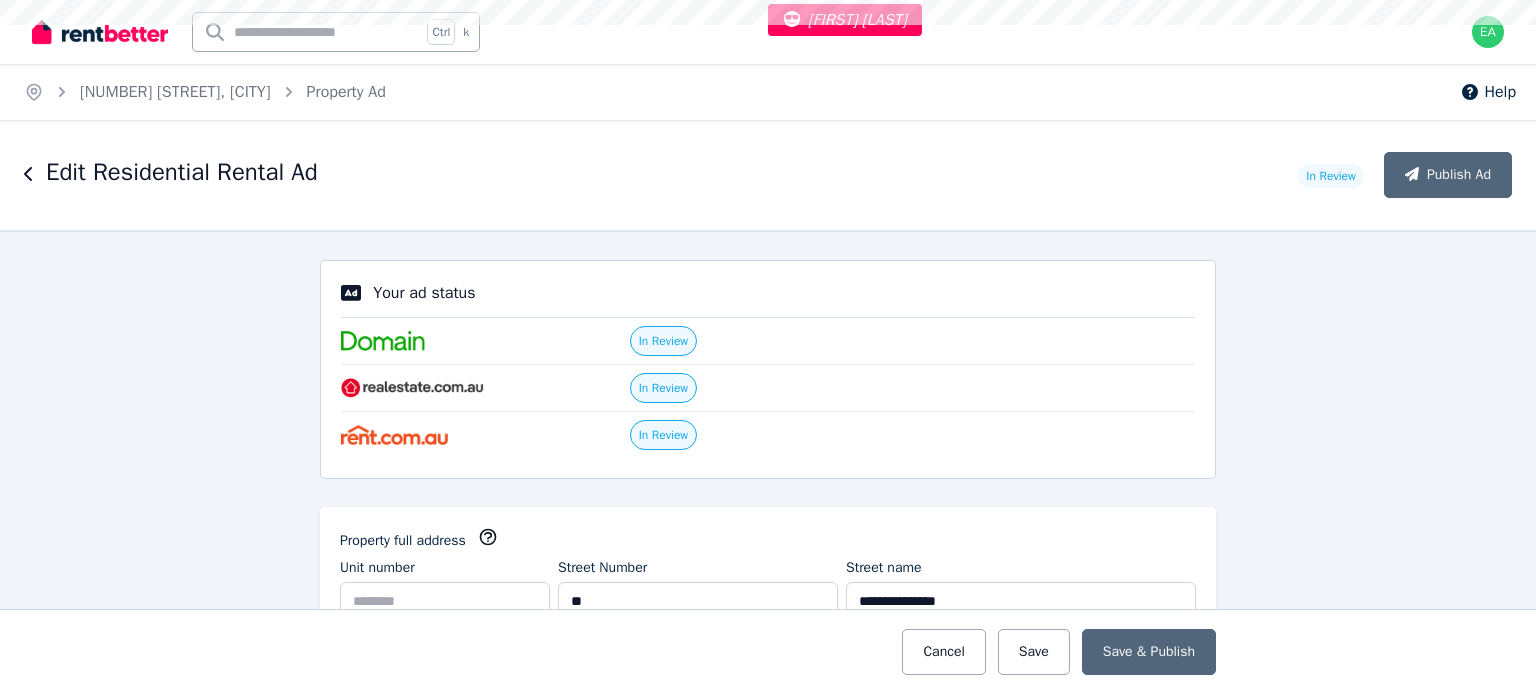 scroll, scrollTop: 0, scrollLeft: 0, axis: both 